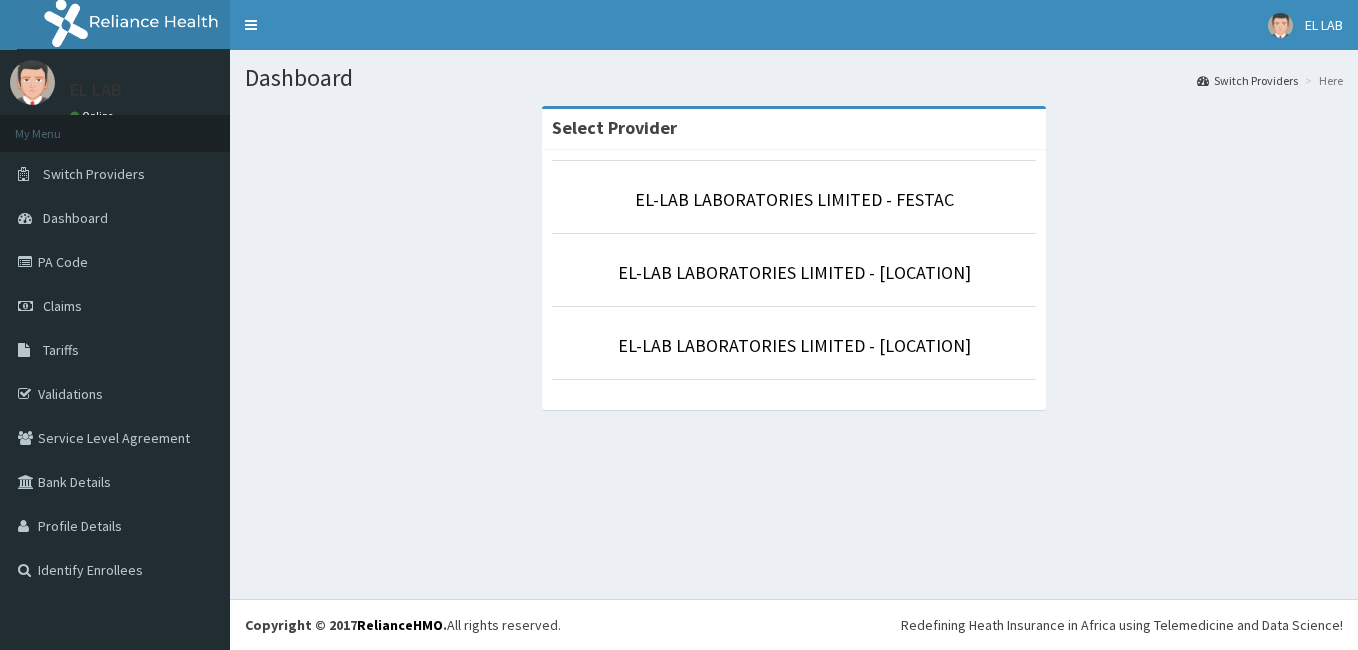 scroll, scrollTop: 0, scrollLeft: 0, axis: both 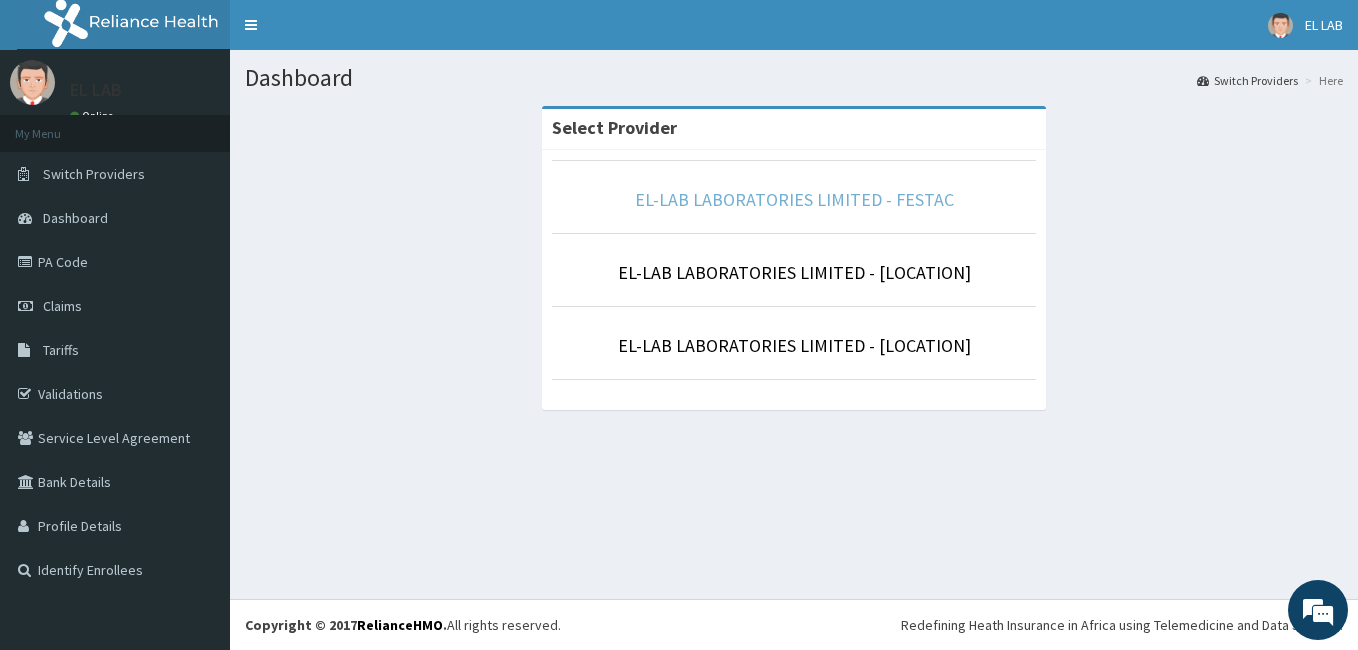 click on "EL-LAB LABORATORIES LIMITED - FESTAC" at bounding box center [794, 199] 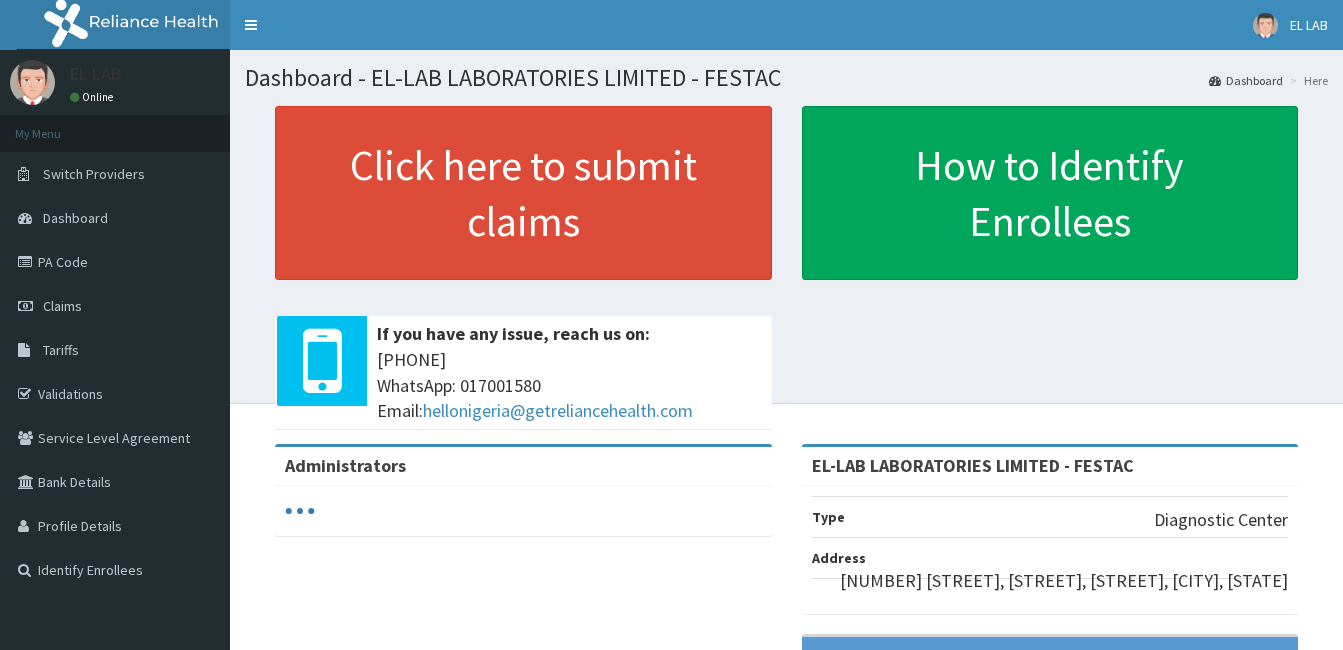 scroll, scrollTop: 0, scrollLeft: 0, axis: both 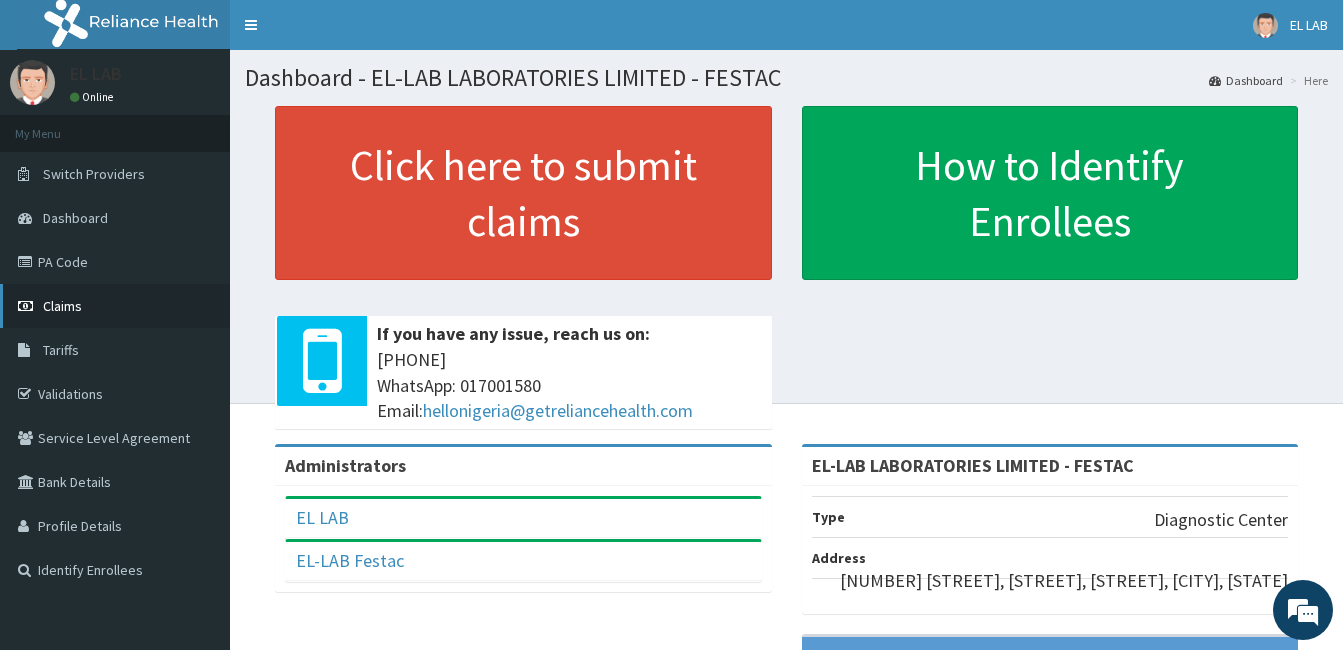 click on "Claims" at bounding box center [115, 306] 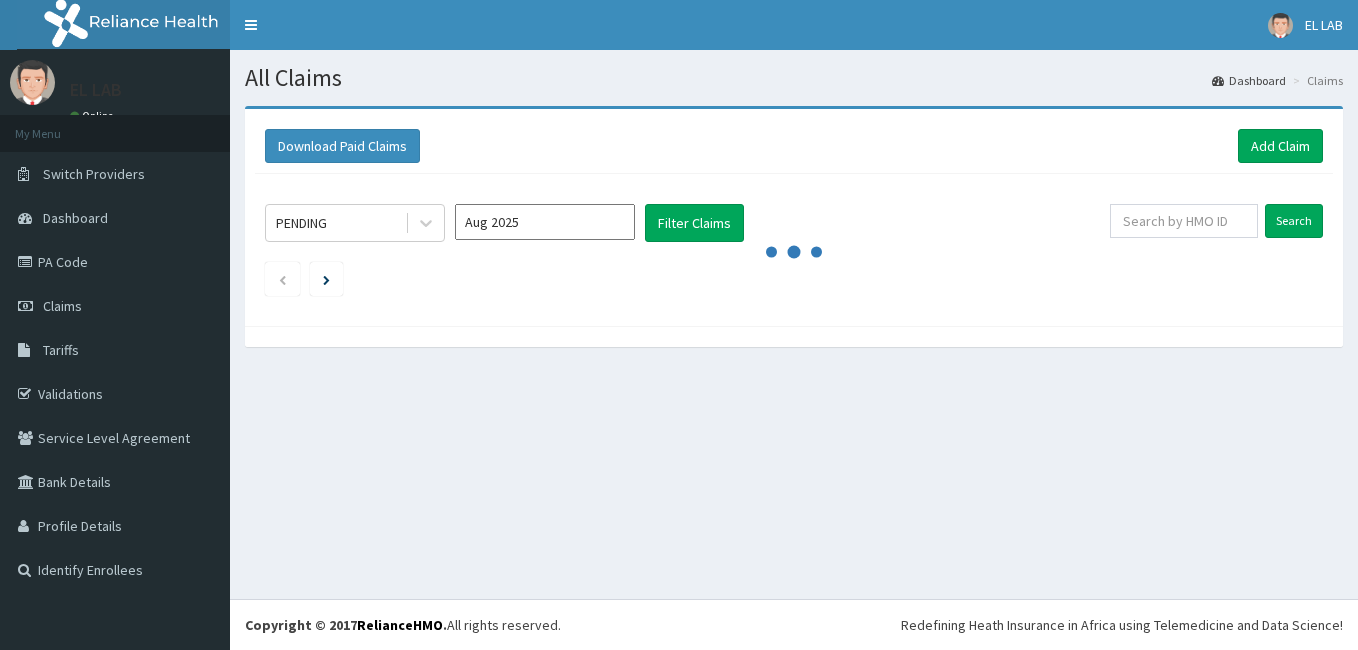scroll, scrollTop: 0, scrollLeft: 0, axis: both 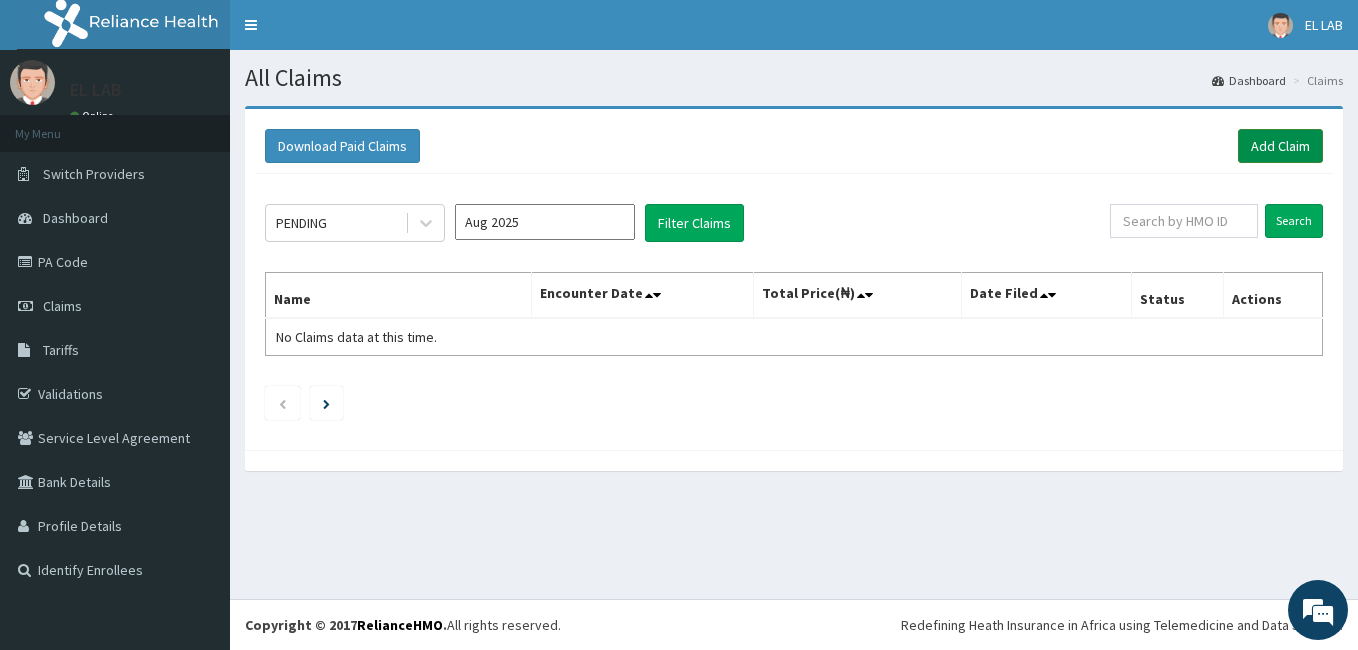 click on "Add Claim" at bounding box center (1280, 146) 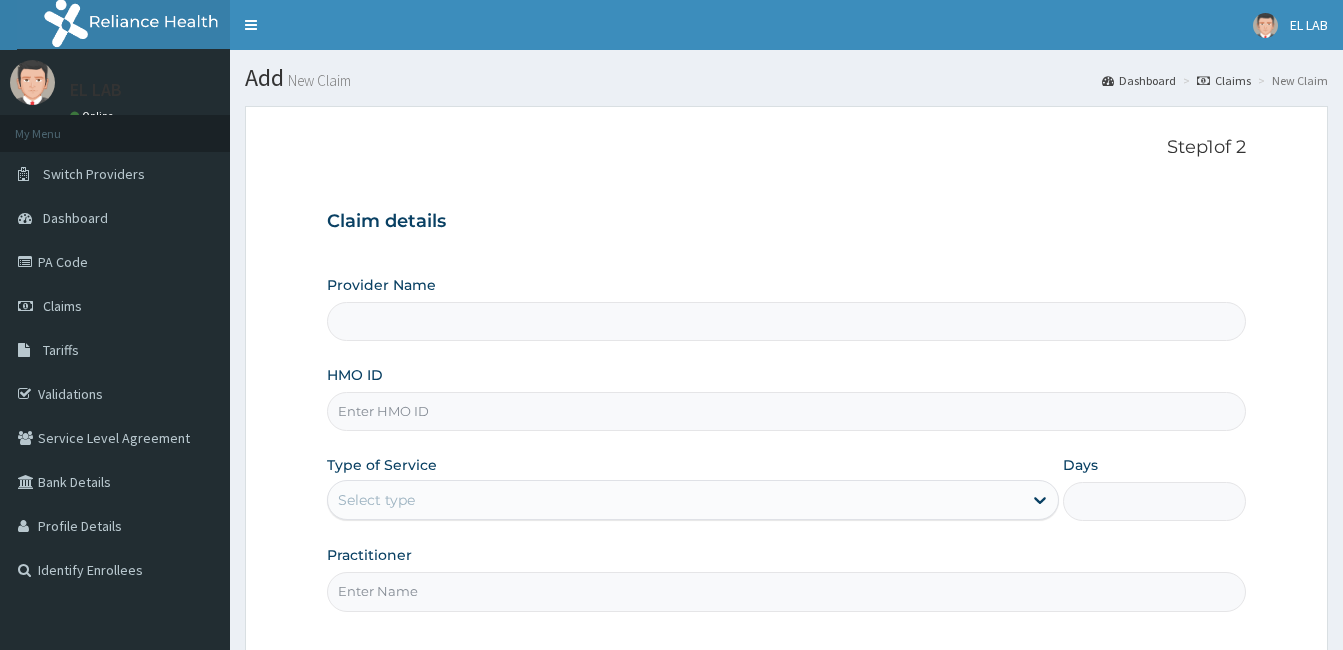 type on "EL-LAB LABORATORIES LIMITED - FESTAC" 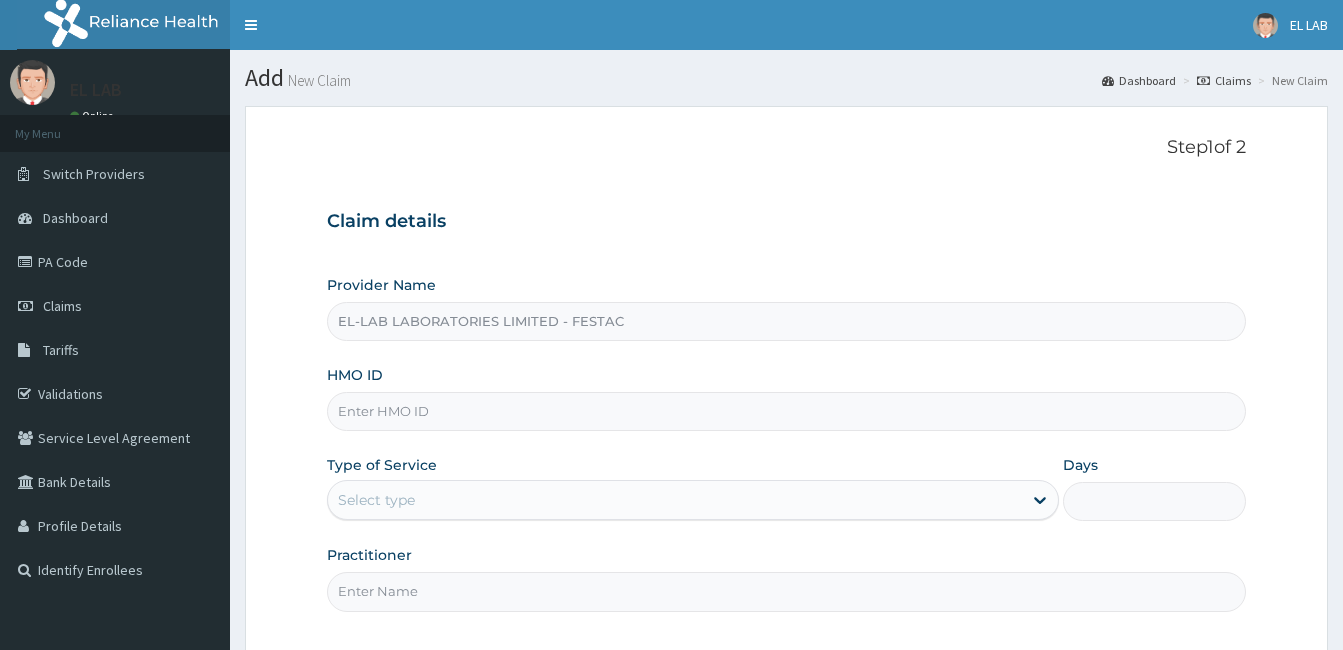 scroll, scrollTop: 0, scrollLeft: 0, axis: both 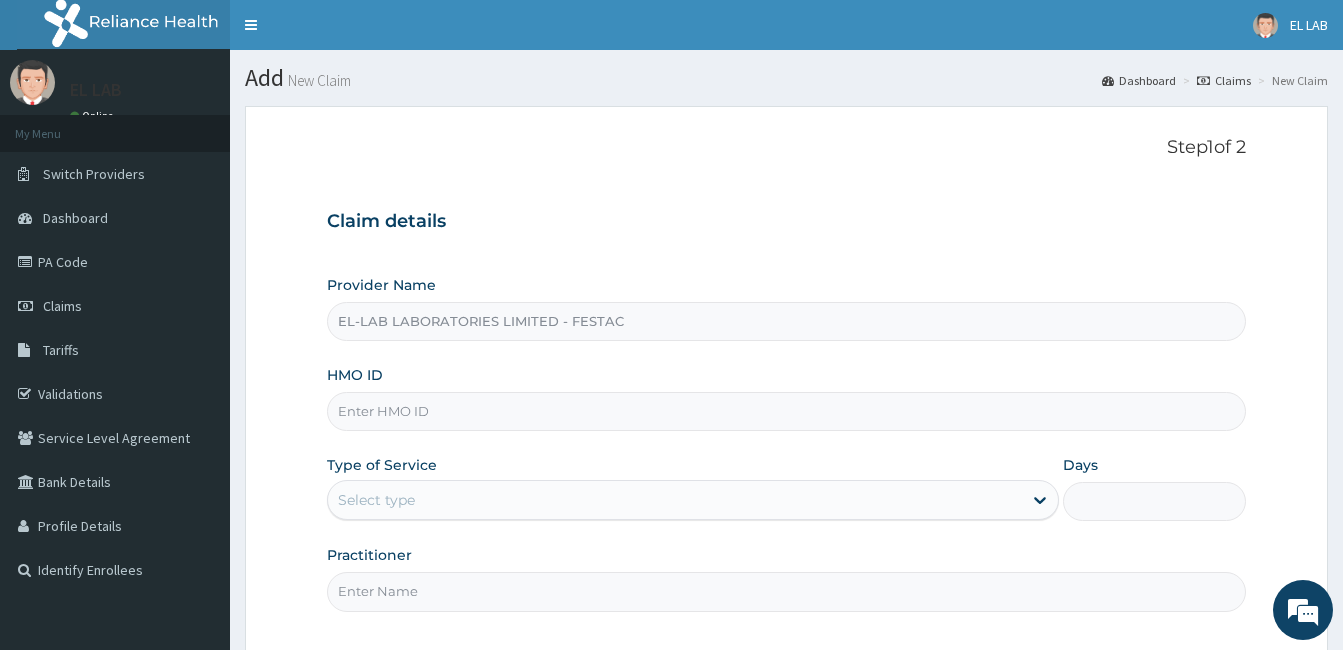 click on "HMO ID" at bounding box center [786, 411] 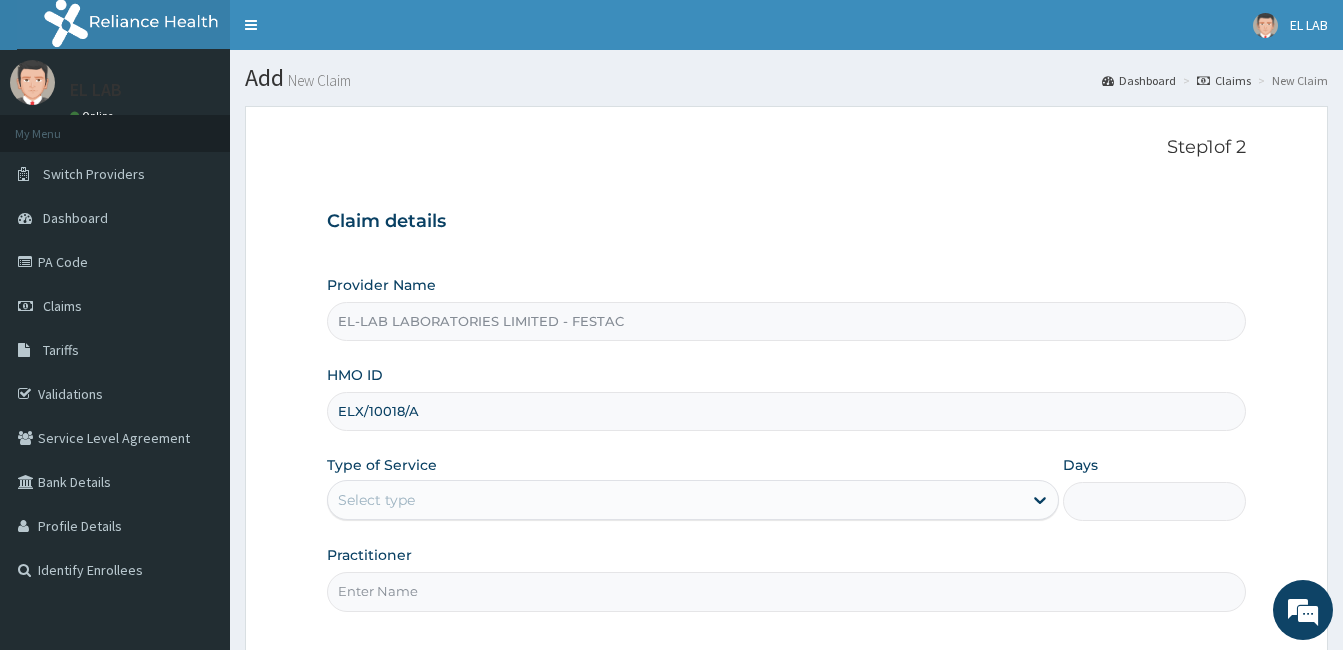 type on "ELX/10018/A" 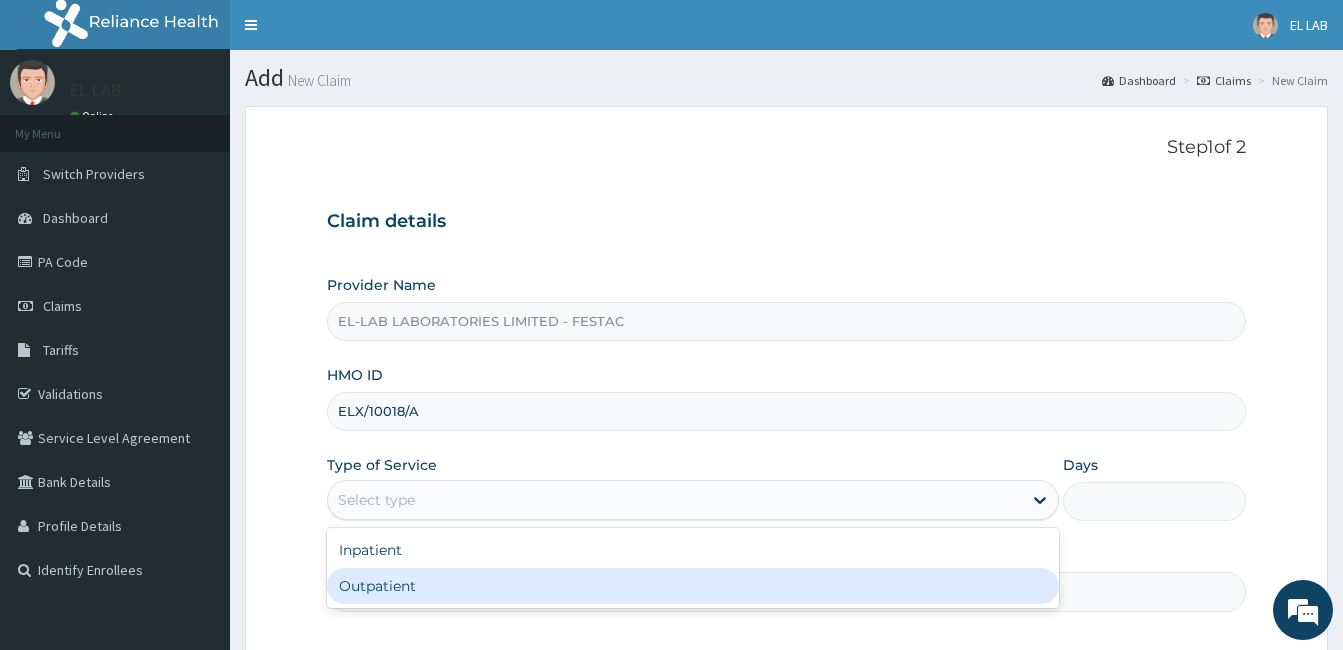 drag, startPoint x: 688, startPoint y: 520, endPoint x: 655, endPoint y: 629, distance: 113.88591 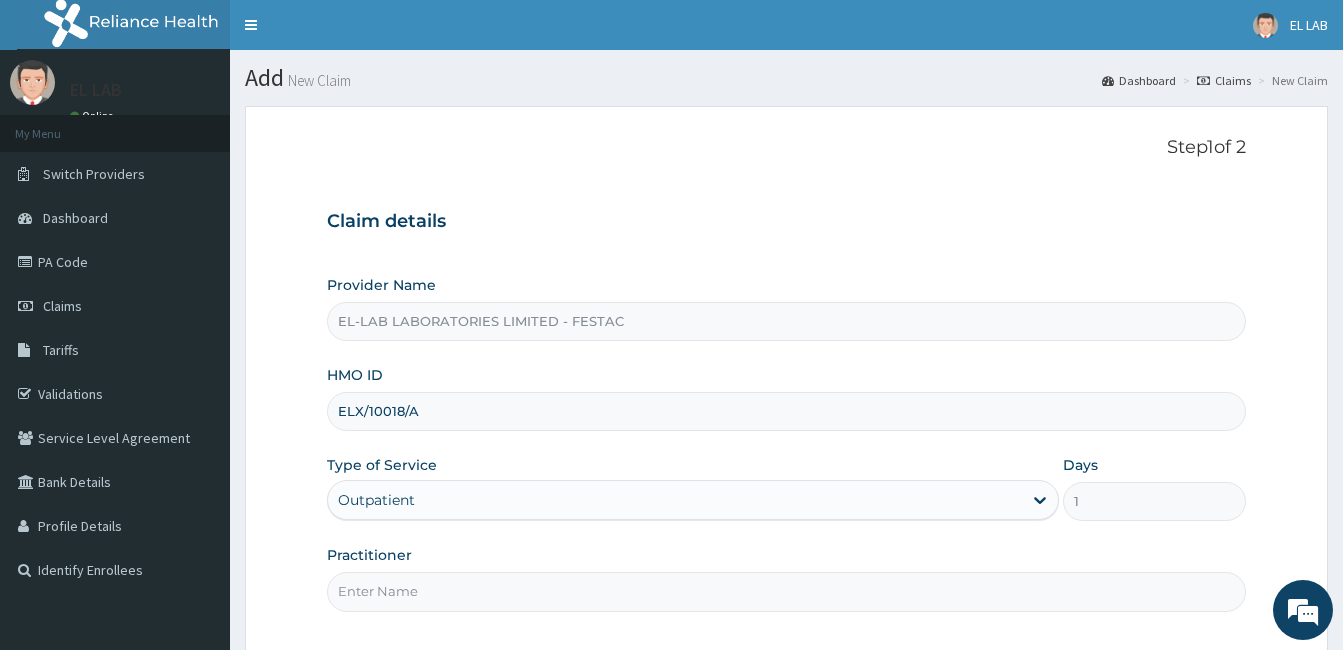 click on "Practitioner" at bounding box center (786, 591) 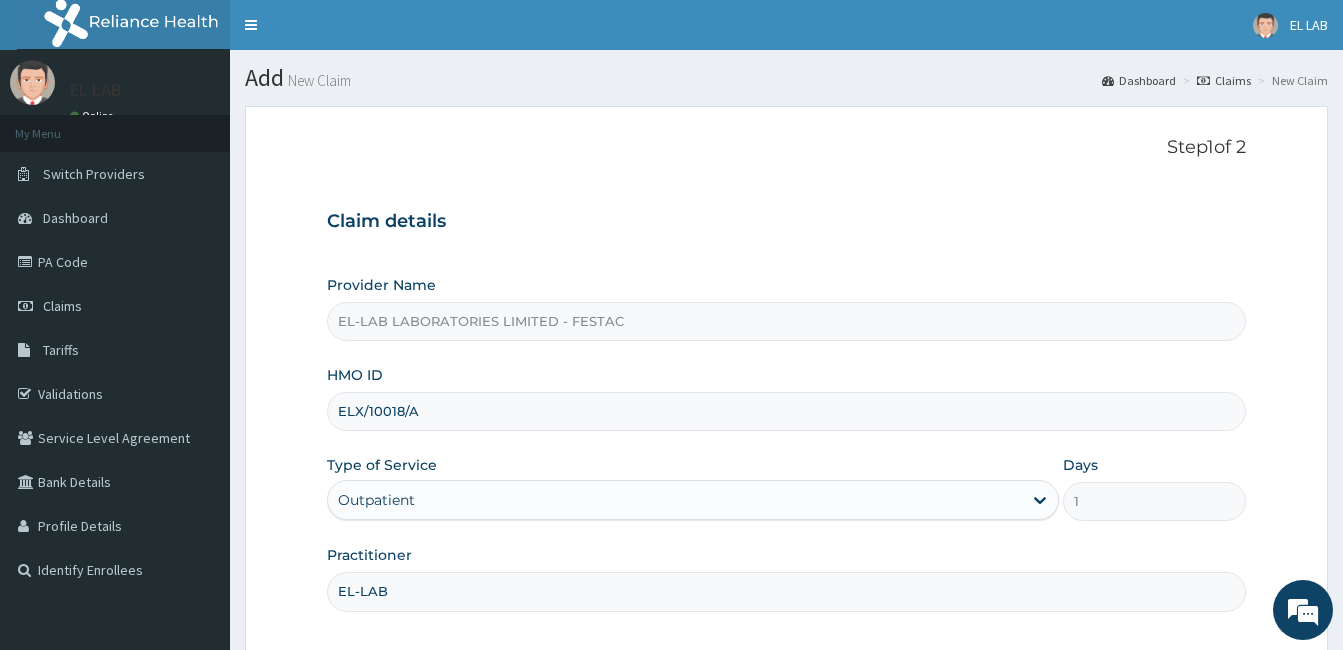 type on "EL-LAB" 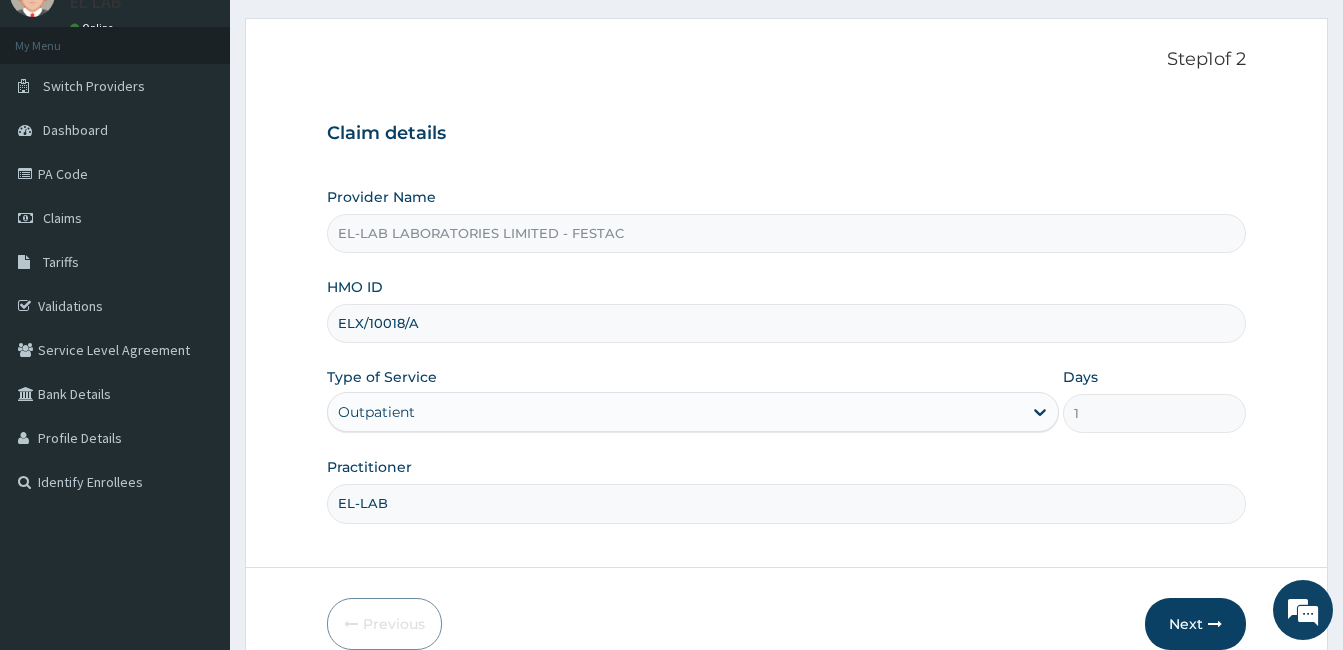 scroll, scrollTop: 89, scrollLeft: 0, axis: vertical 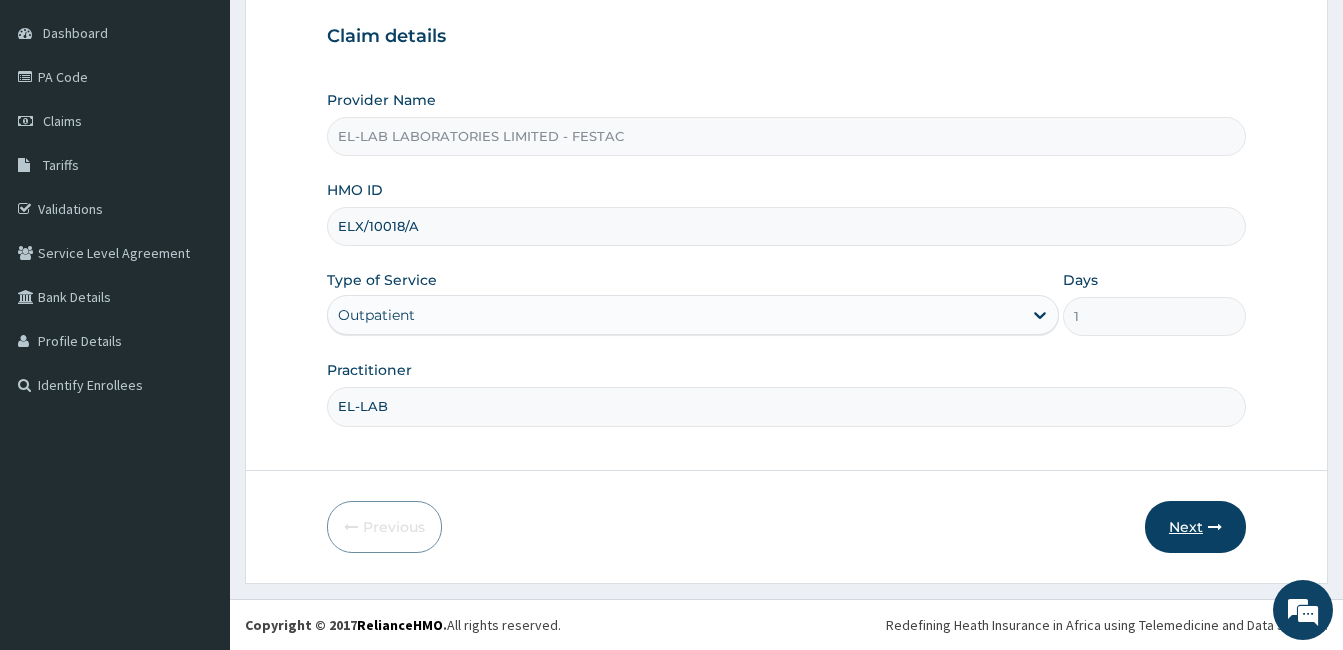 click on "Next" at bounding box center (1195, 527) 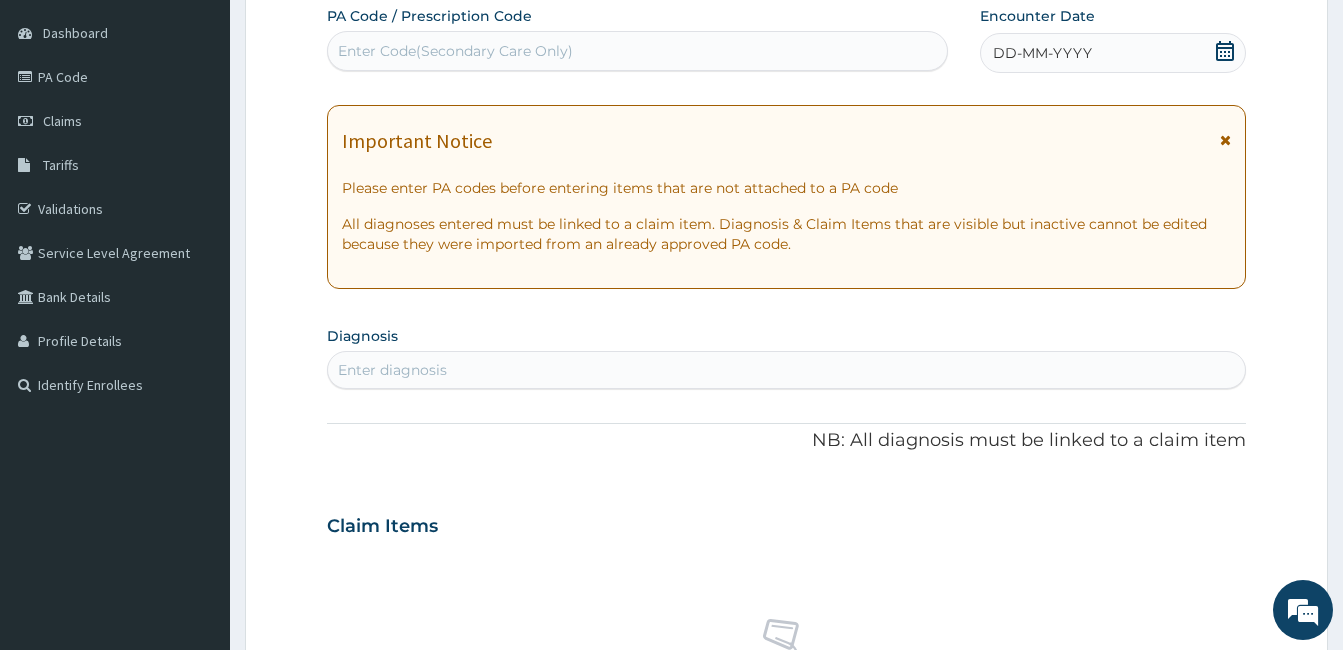 click on "Enter Code(Secondary Care Only)" at bounding box center (637, 51) 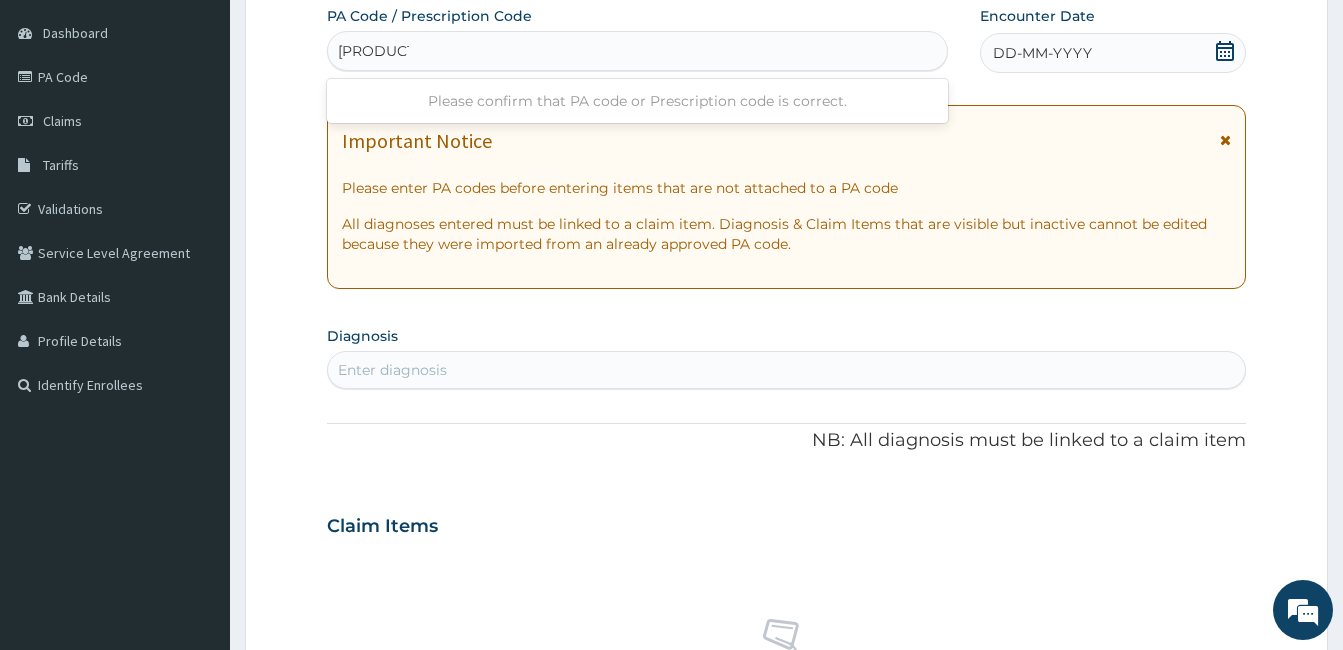 type on "PA/C7A86F" 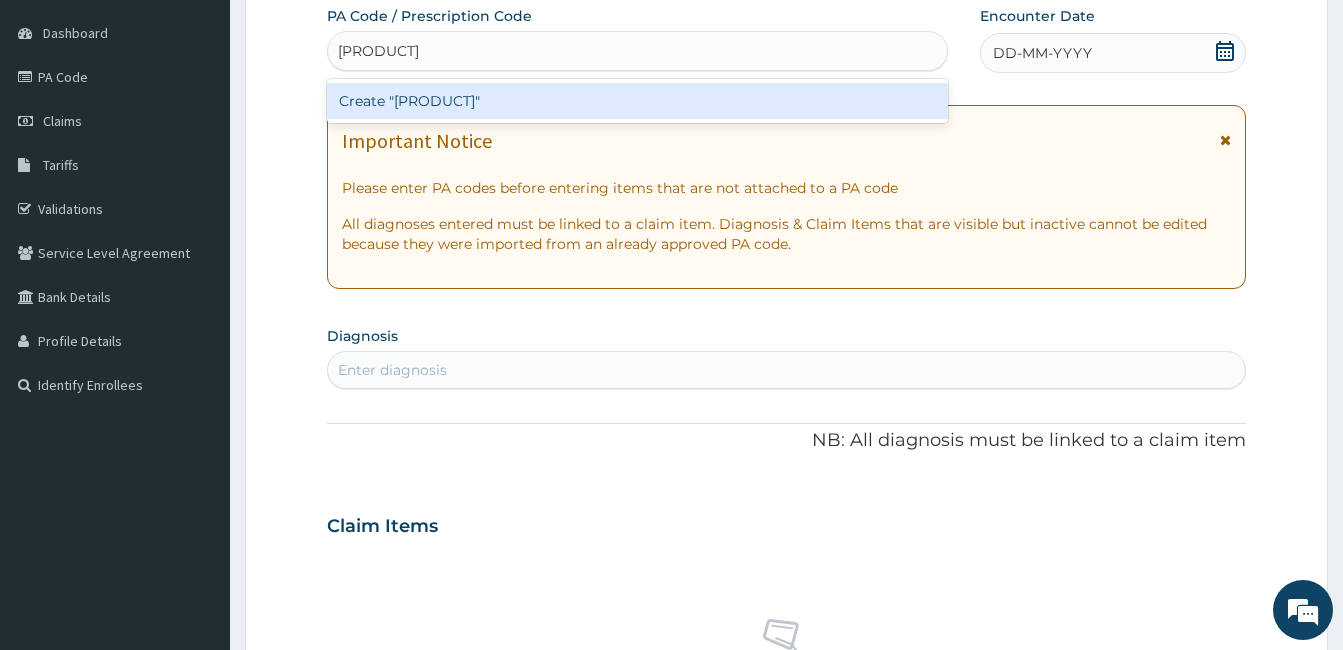click on "Create "PA/C7A86F"" at bounding box center (637, 101) 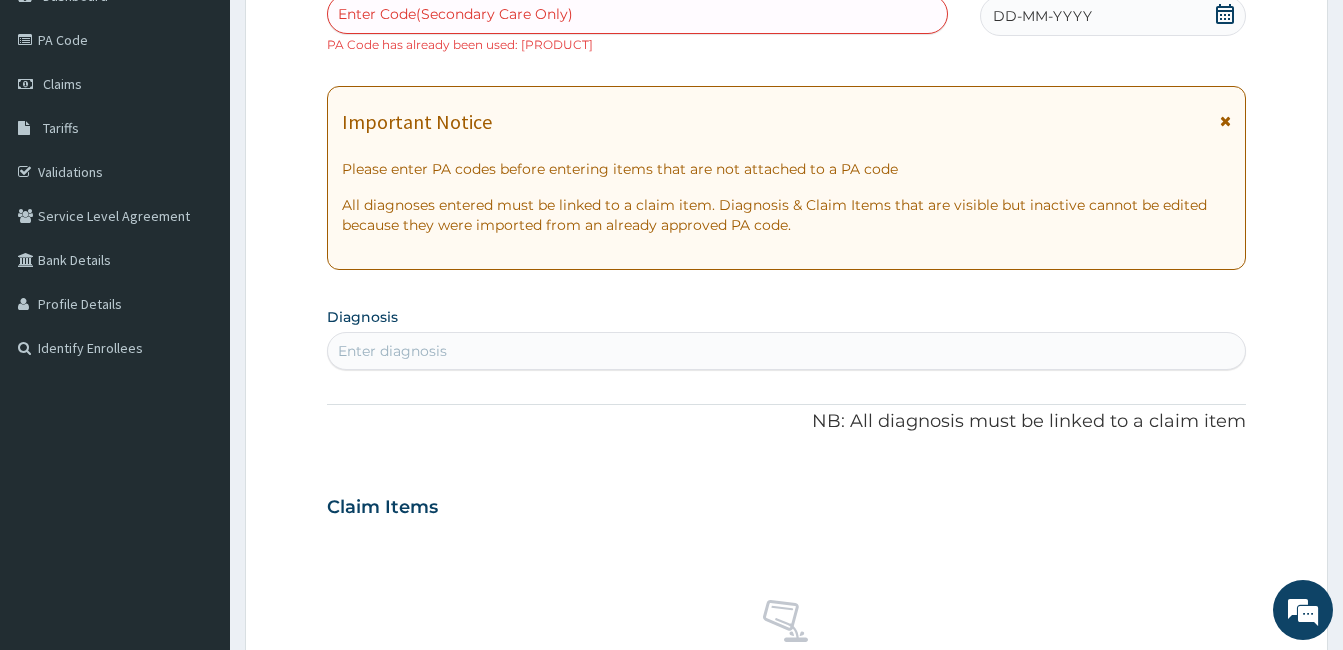 scroll, scrollTop: 221, scrollLeft: 0, axis: vertical 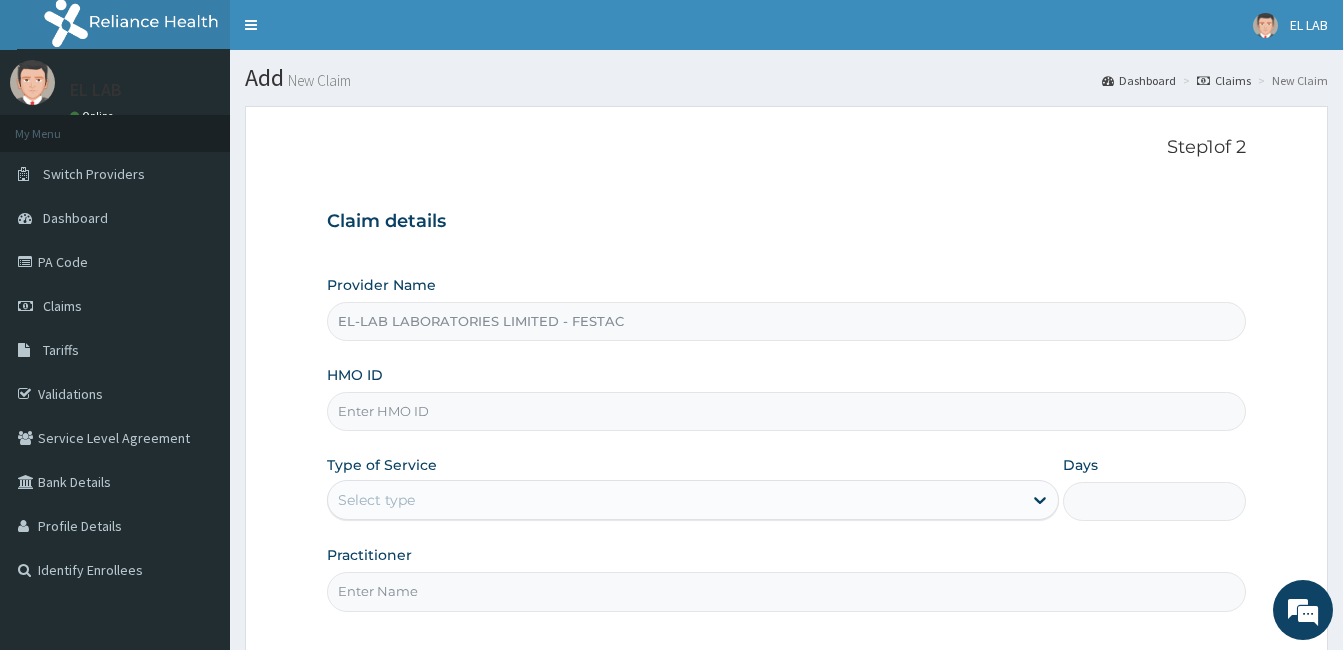 type on "EL-LAB LABORATORIES LIMITED - FESTAC" 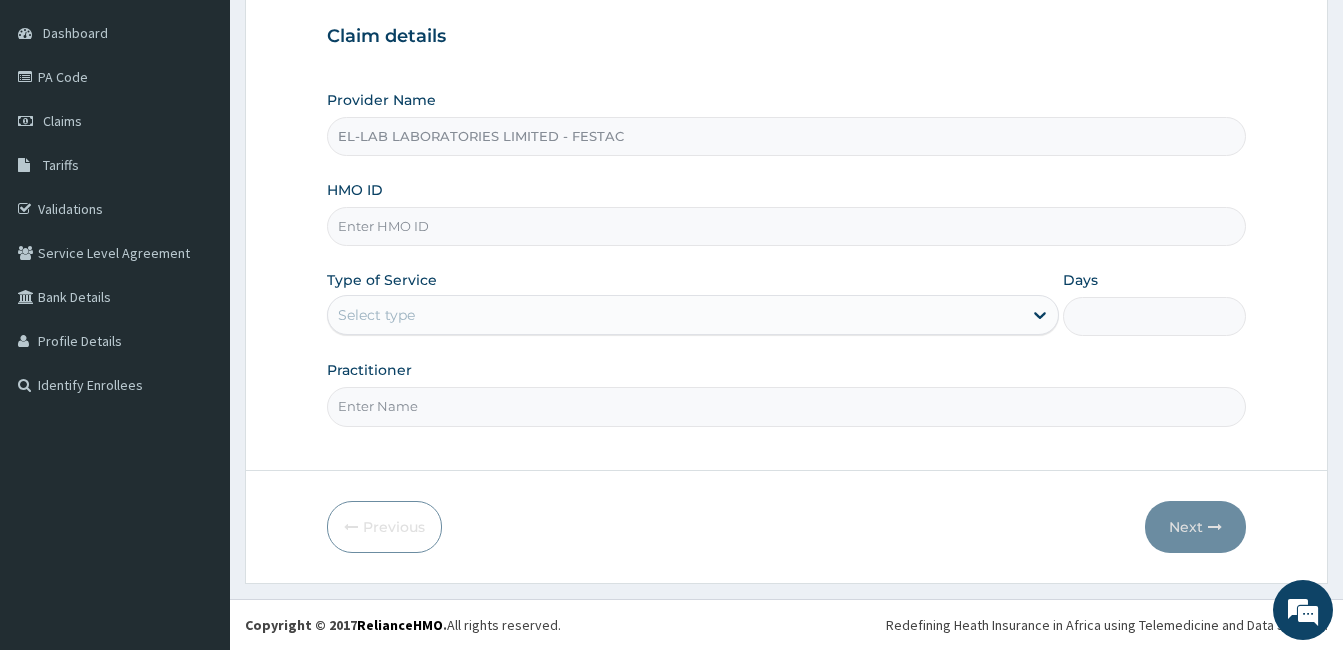 click on "Practitioner" at bounding box center (786, 406) 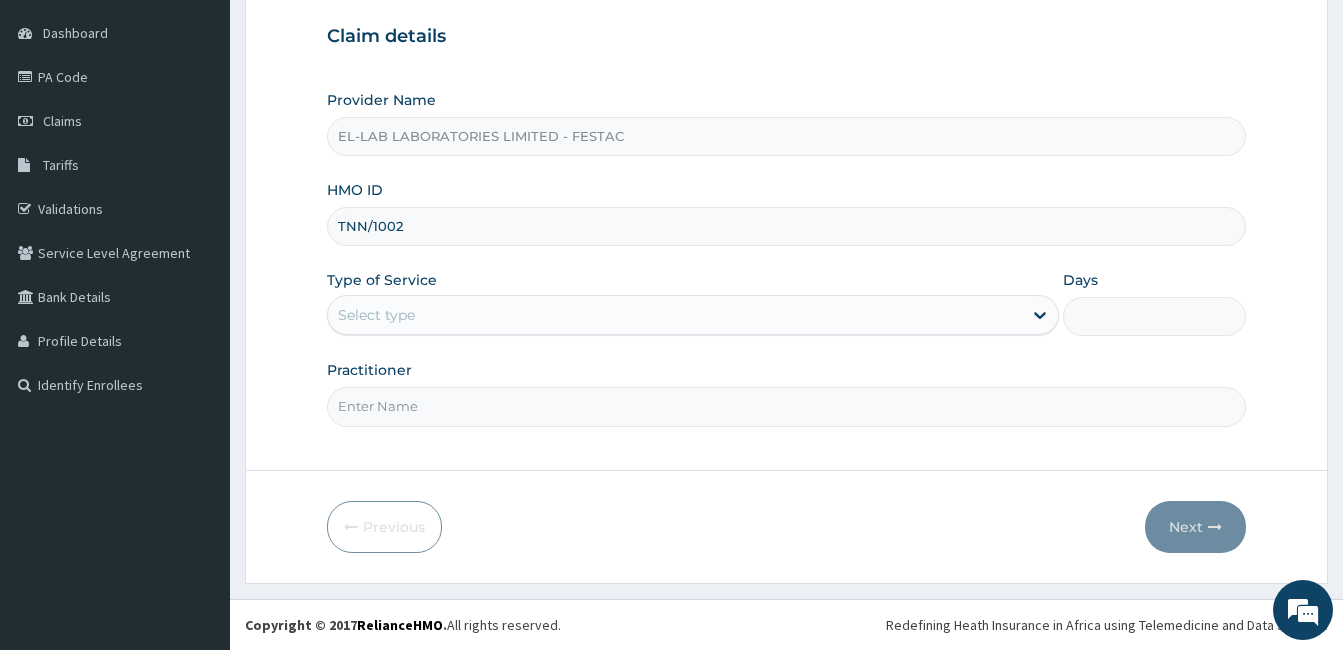 scroll, scrollTop: 0, scrollLeft: 0, axis: both 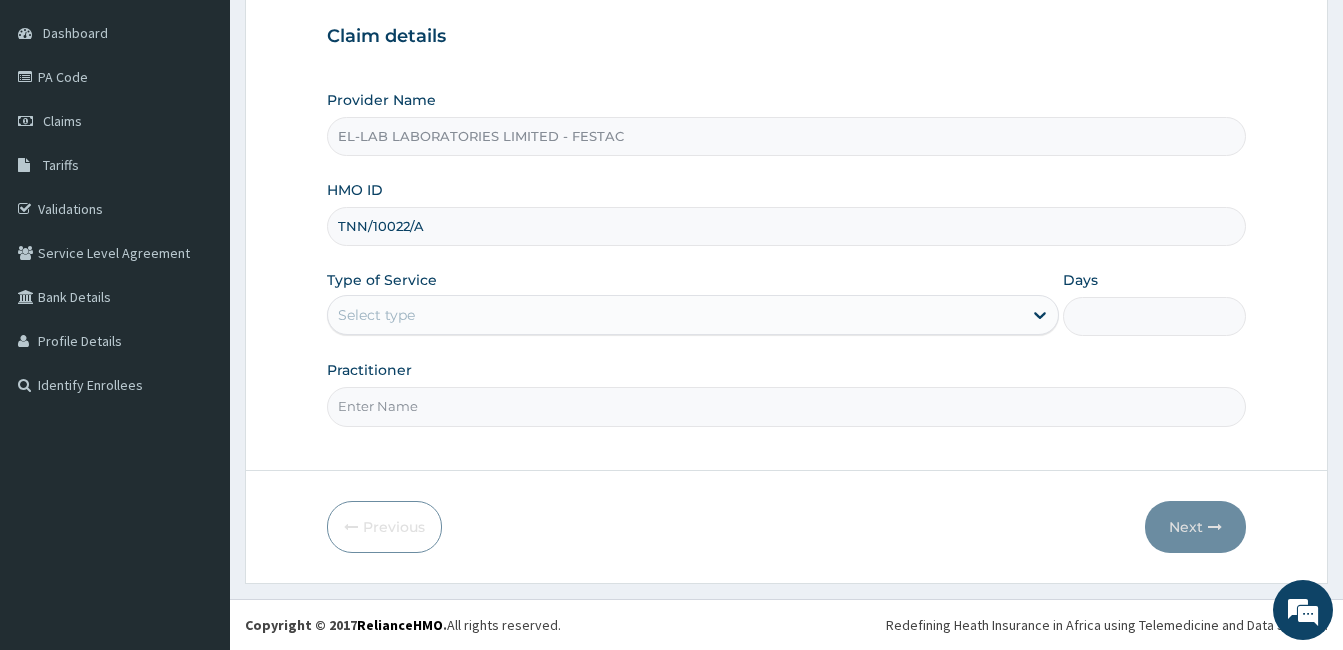 type on "TNN/10022/A" 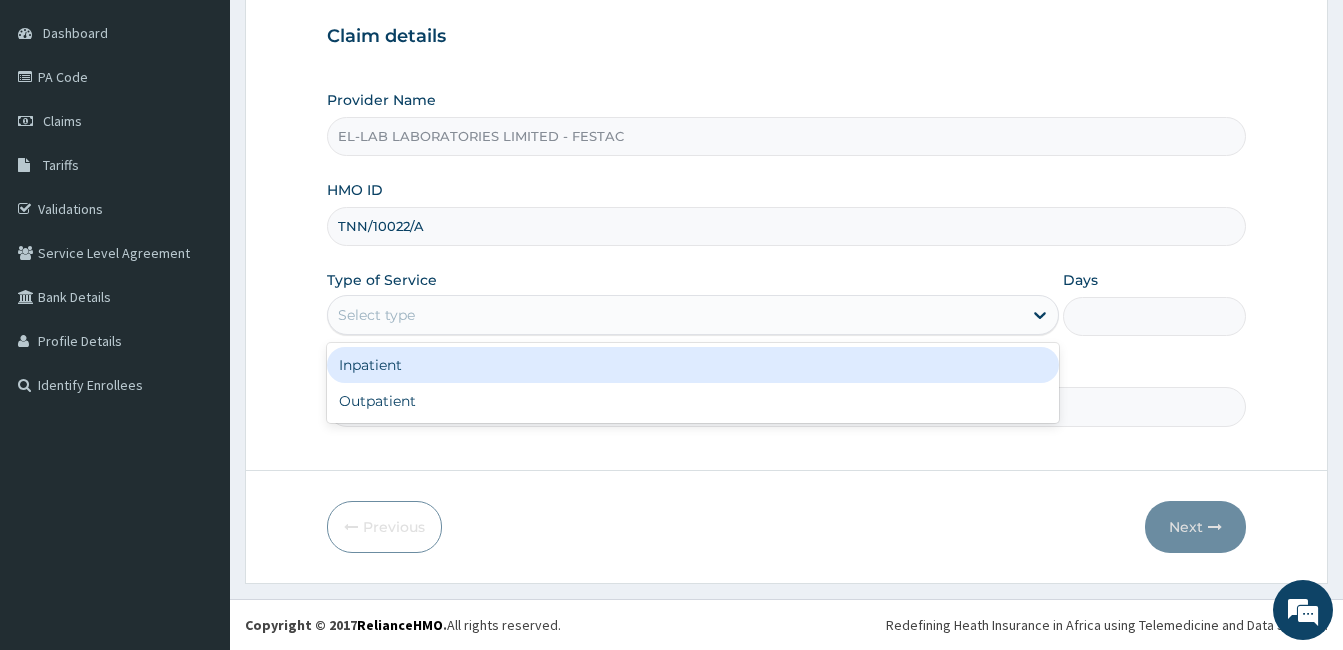click on "Select type" at bounding box center (675, 315) 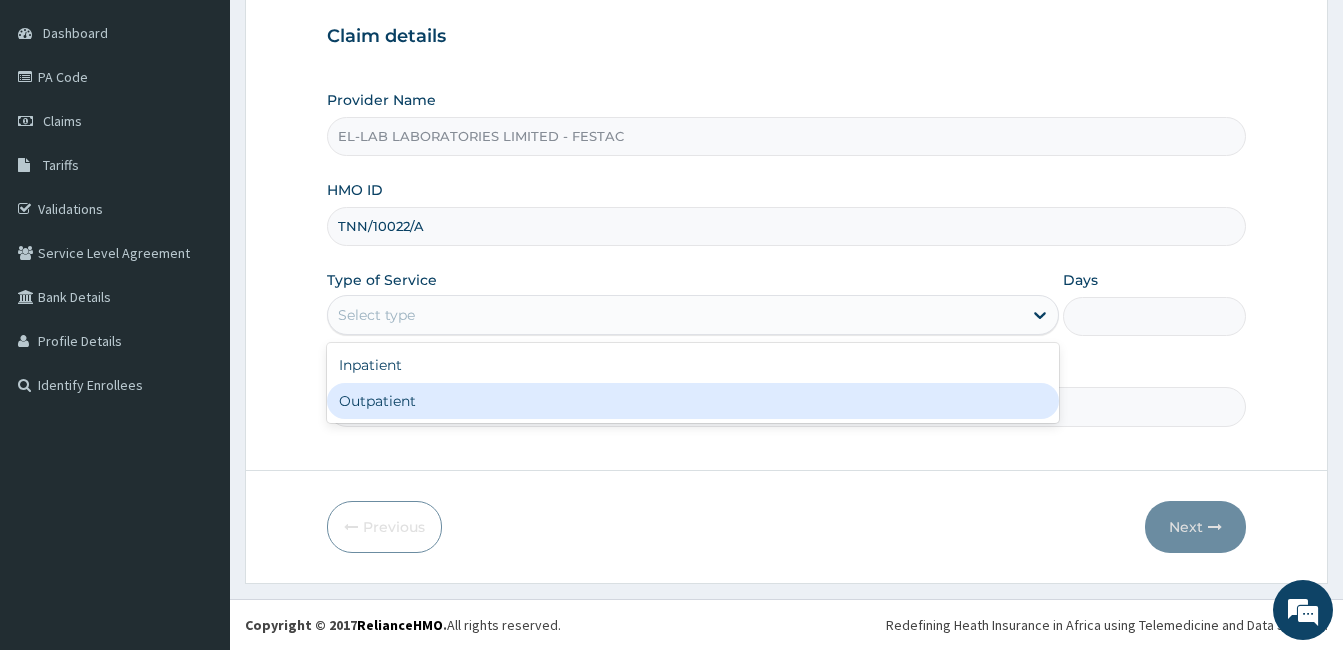 click on "Outpatient" at bounding box center (693, 401) 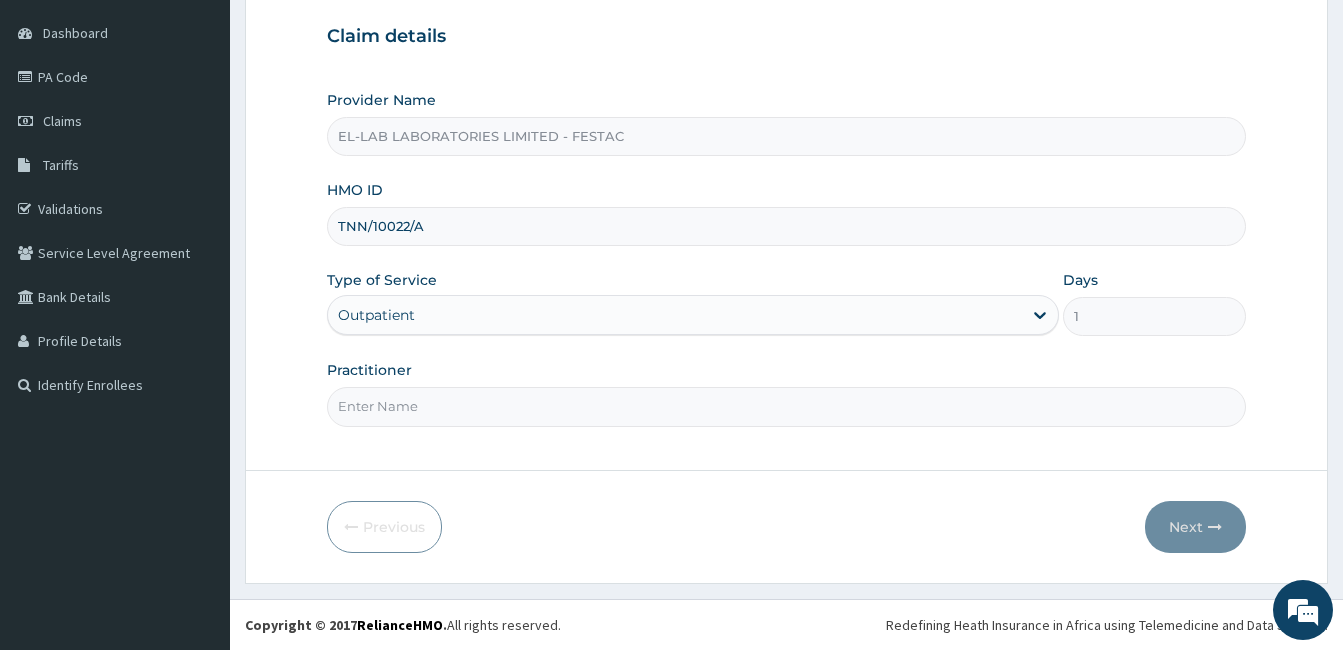 click on "Practitioner" at bounding box center (786, 406) 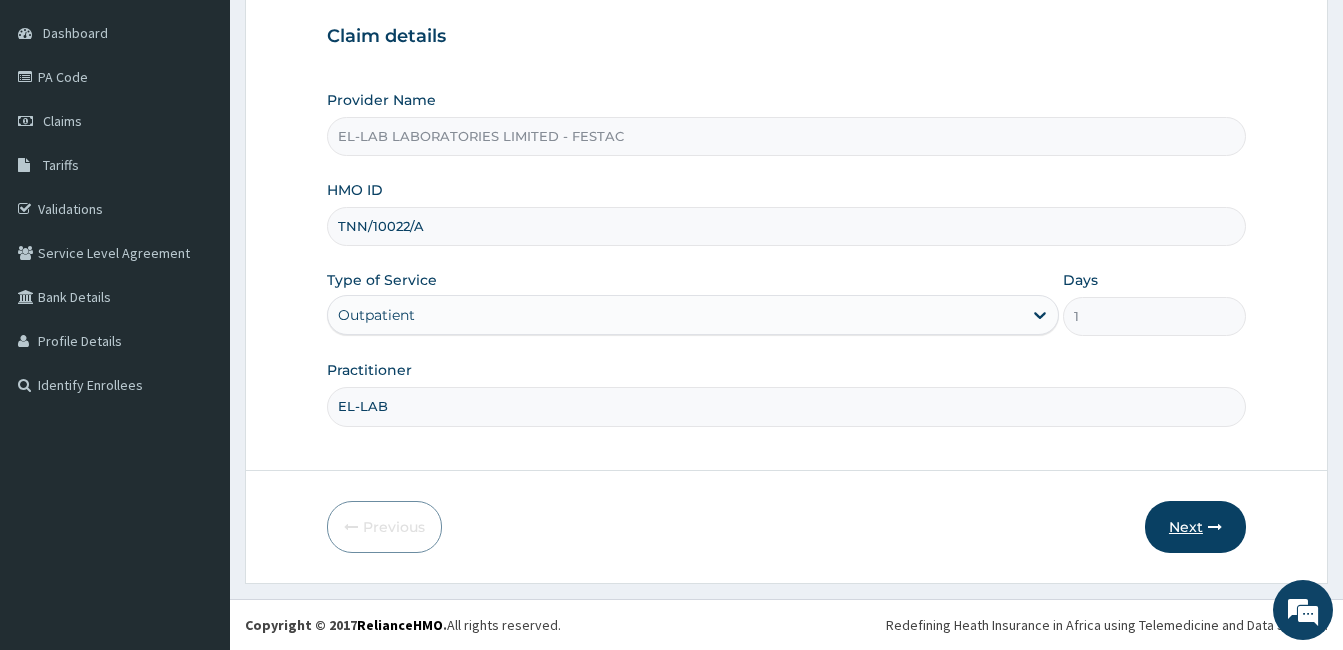 type on "EL-LAB" 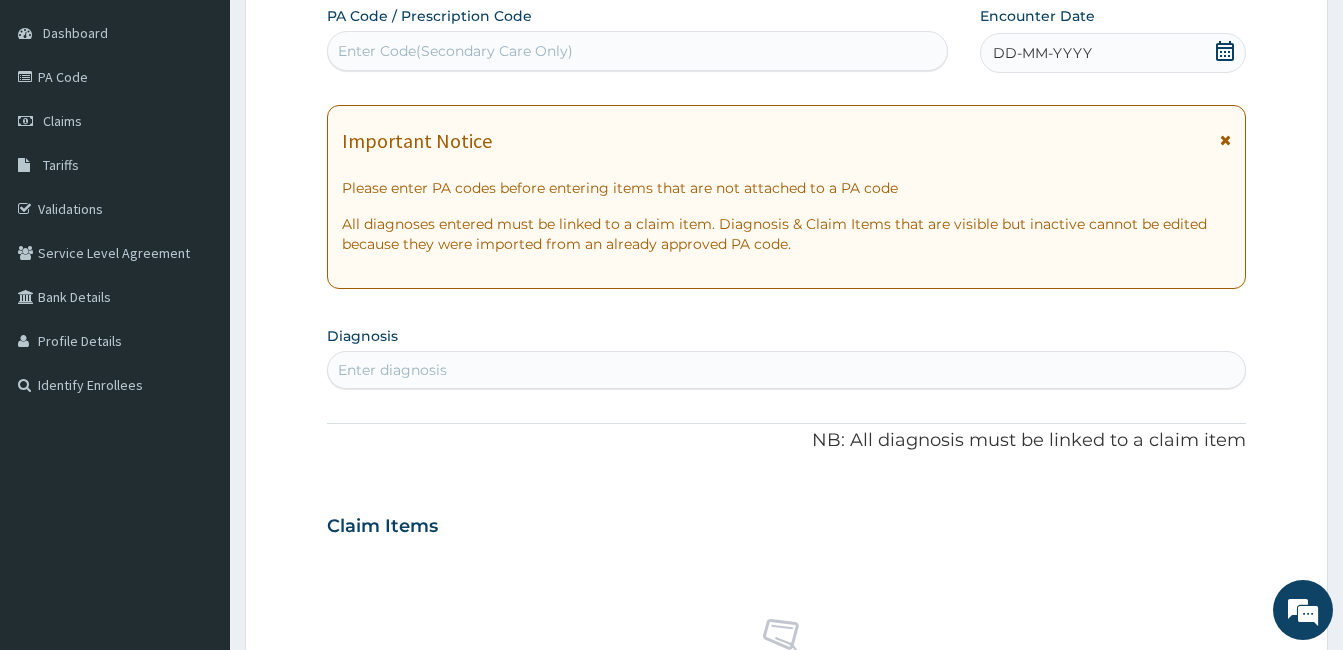 click on "Enter Code(Secondary Care Only)" at bounding box center (637, 51) 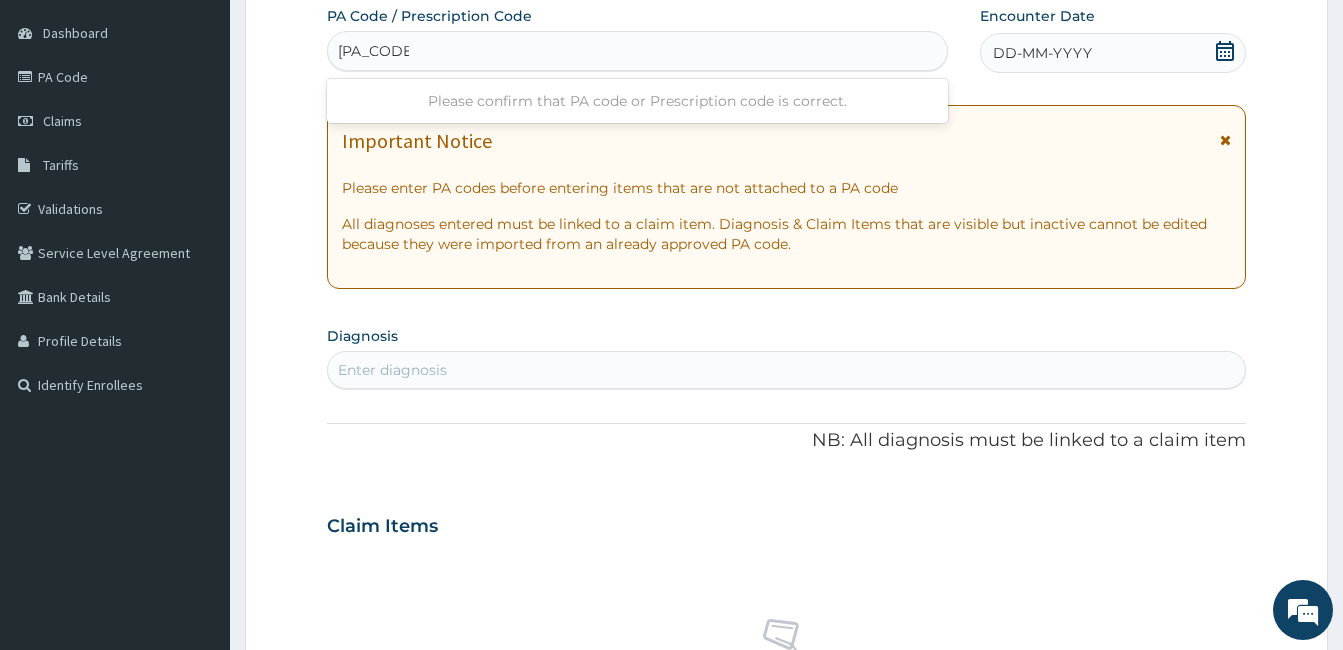 type on "PA/76A5A1" 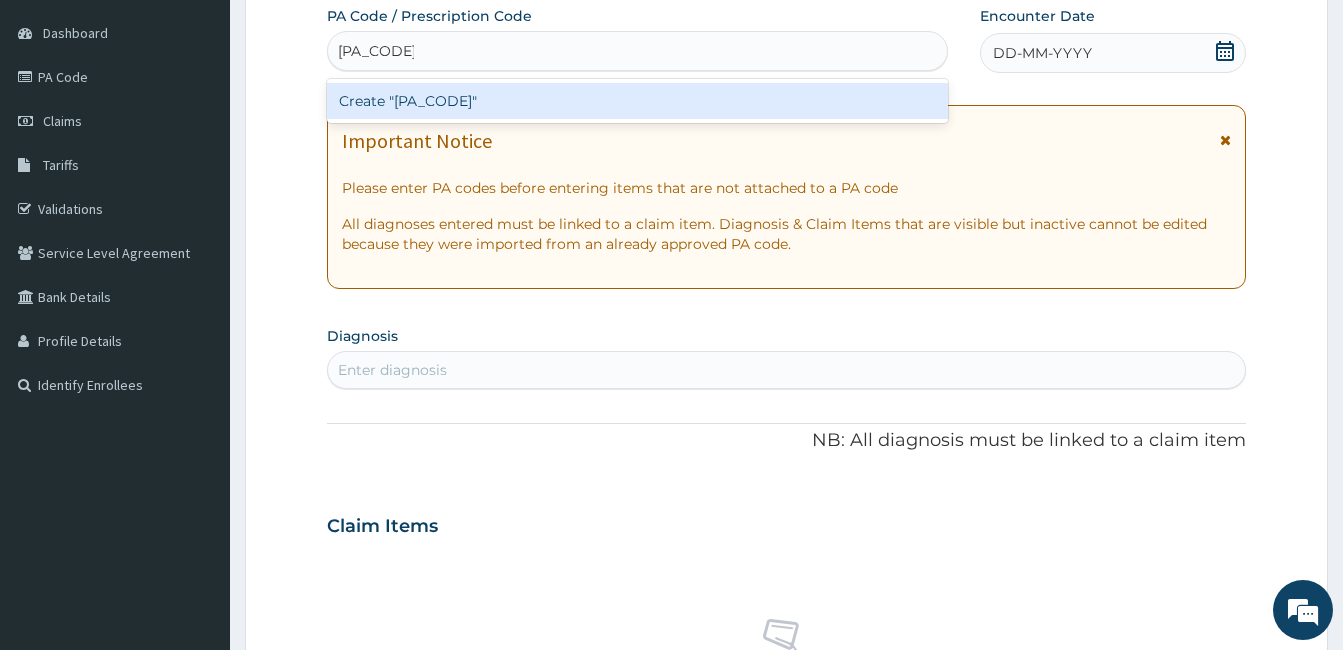 click on "Create "PA/76A5A1"" at bounding box center [637, 101] 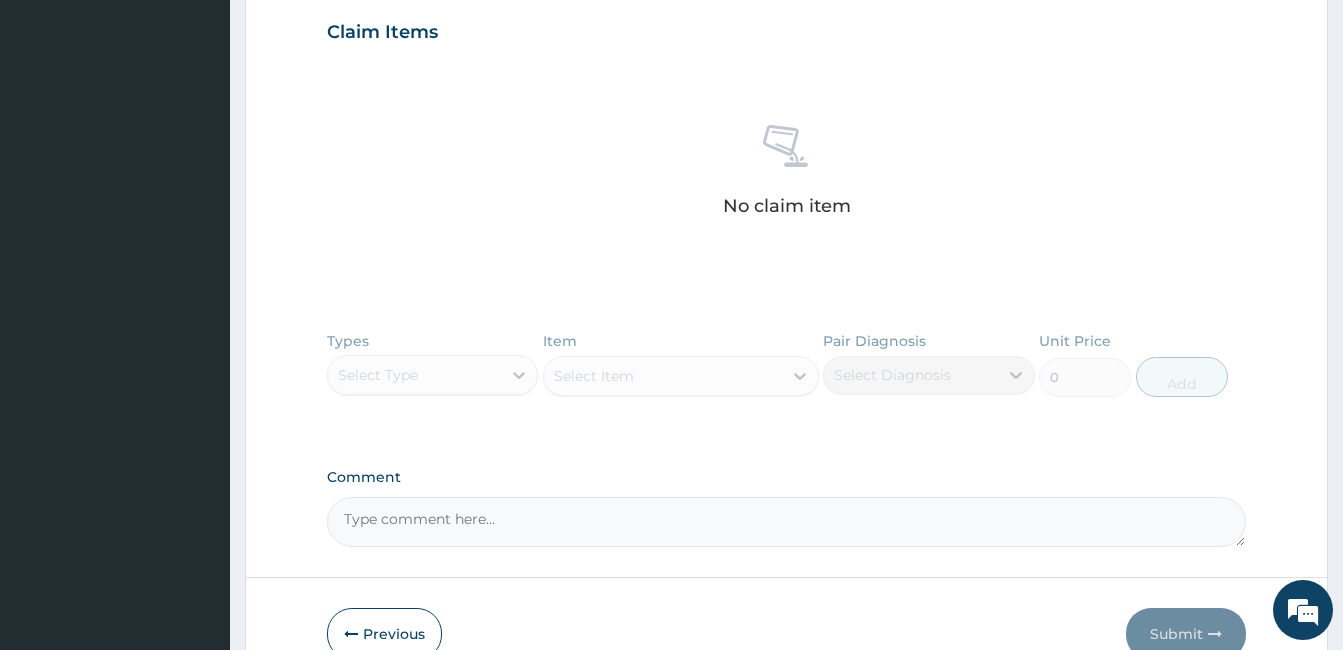 scroll, scrollTop: 698, scrollLeft: 0, axis: vertical 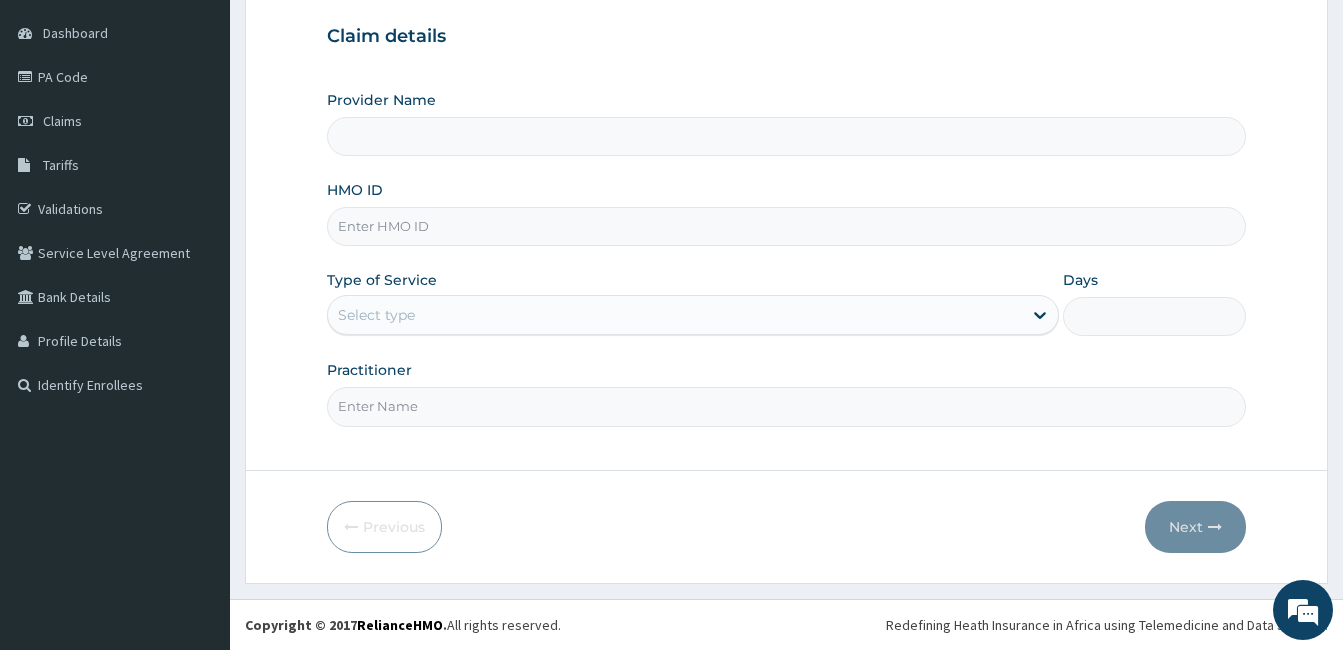 type on "EL-LAB LABORATORIES LIMITED - FESTAC" 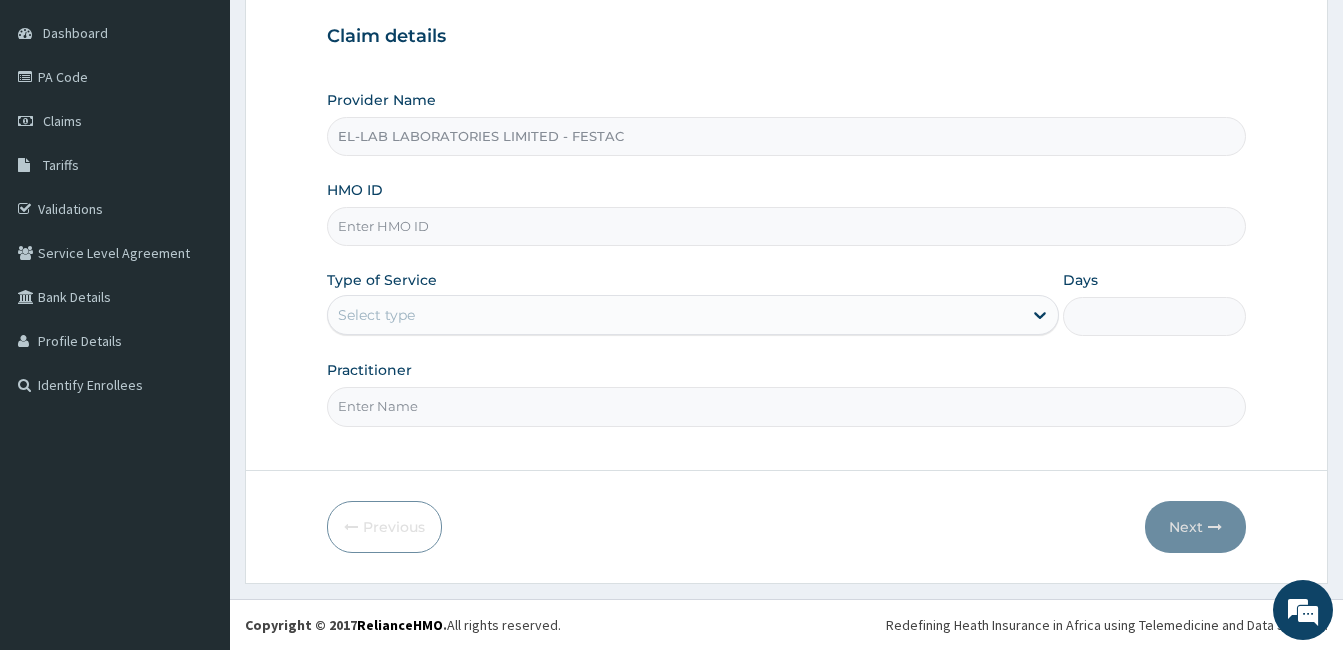 click on "HMO ID" at bounding box center (786, 226) 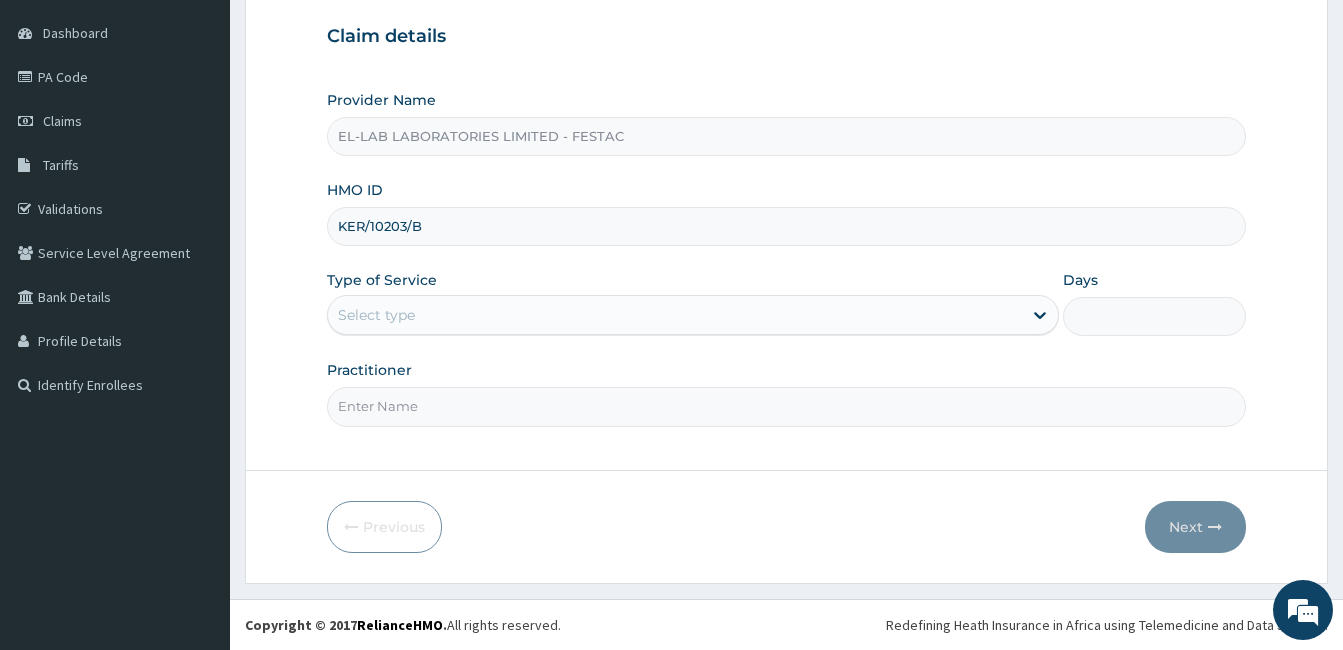 type on "KER/10203/B" 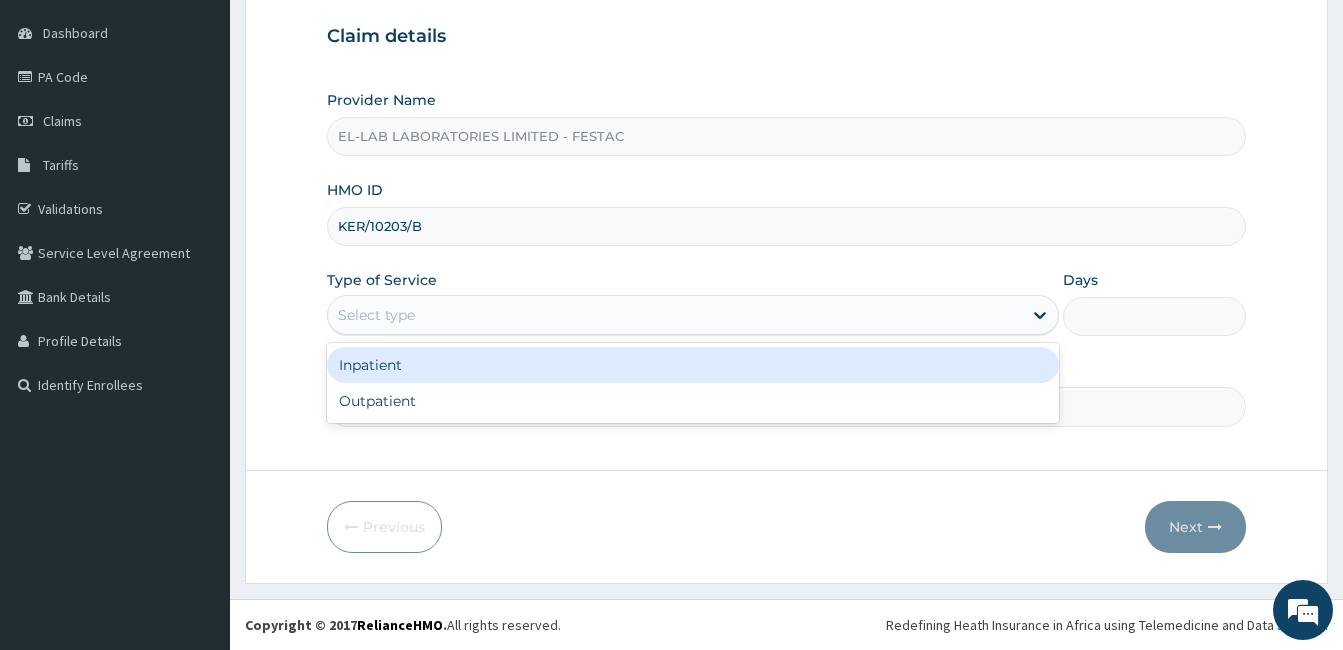 click on "Select type" at bounding box center [675, 315] 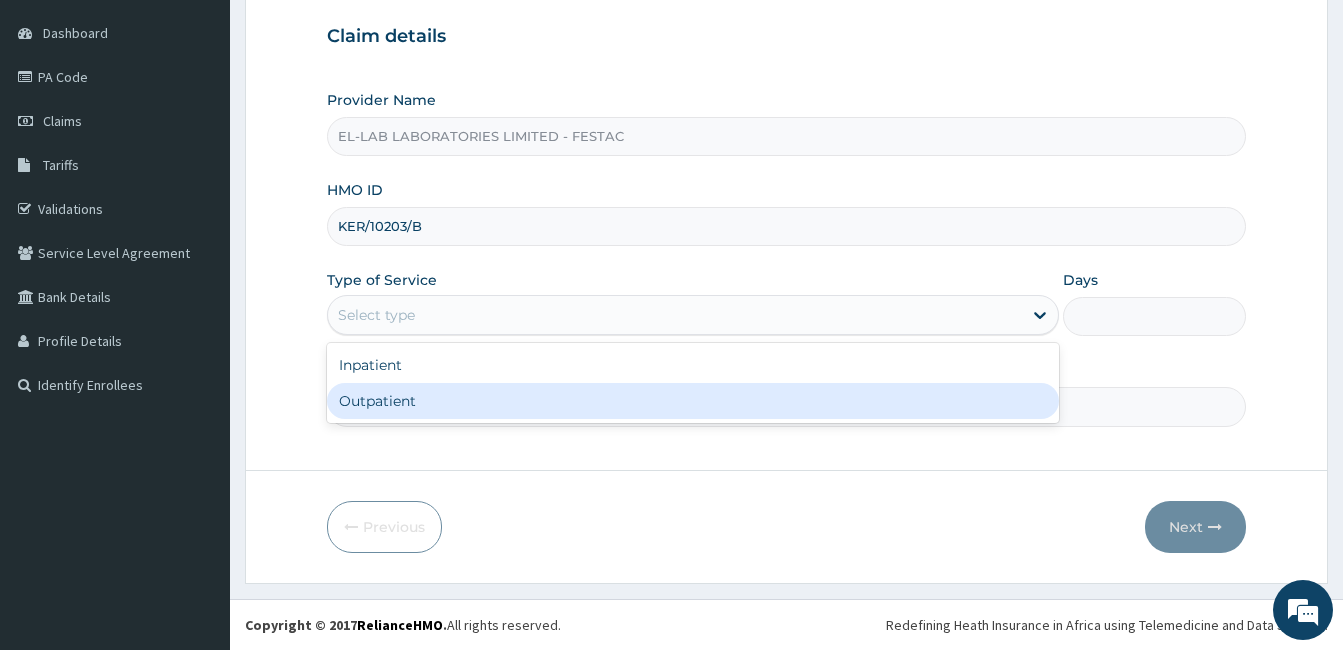 click on "Outpatient" at bounding box center [693, 401] 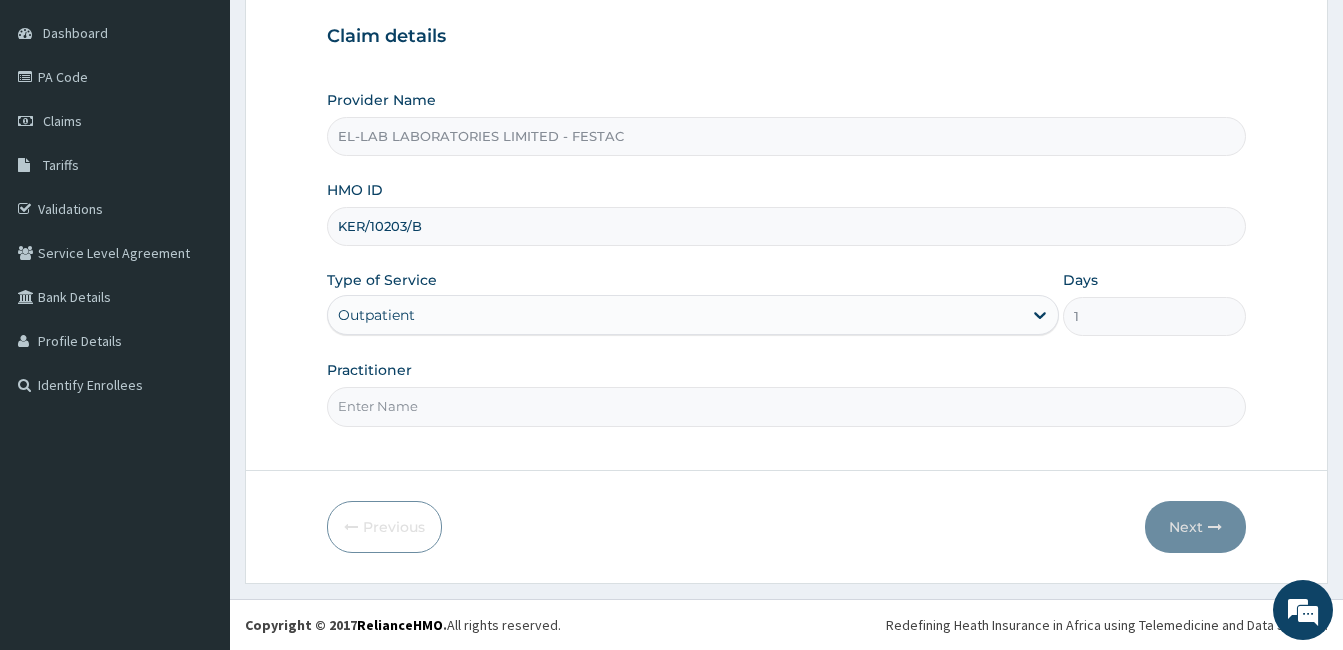 click on "Practitioner" at bounding box center (786, 406) 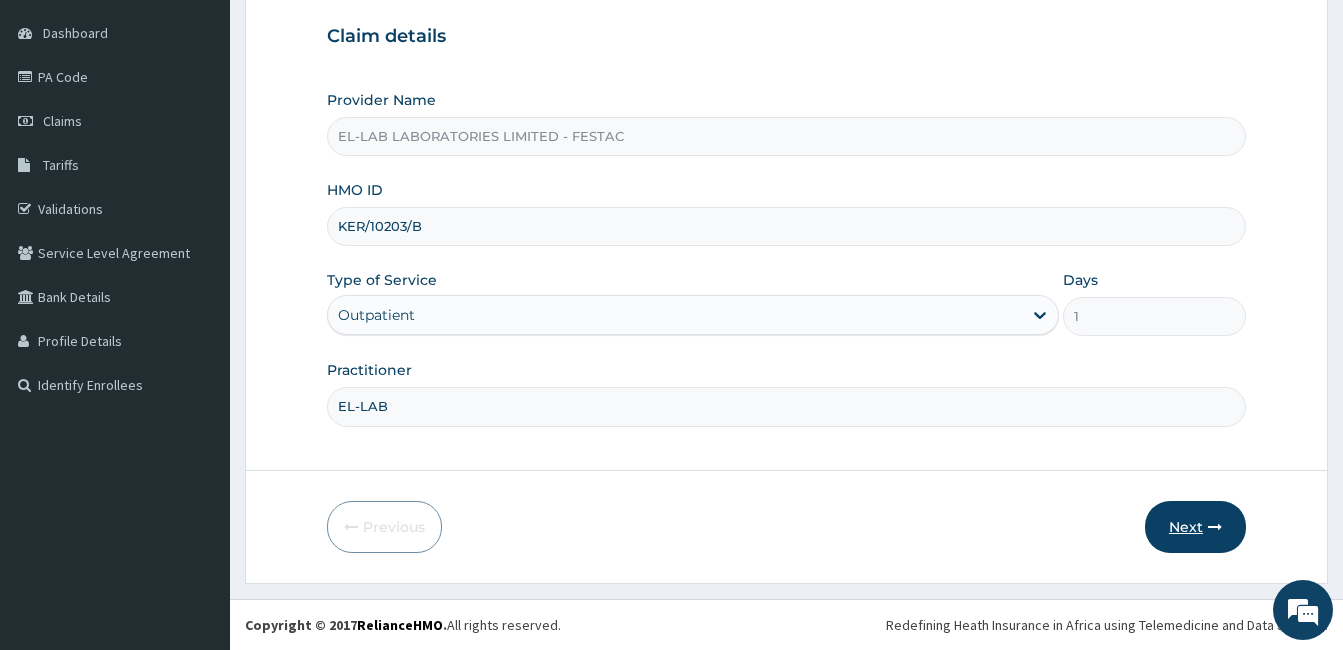 type on "EL-LAB" 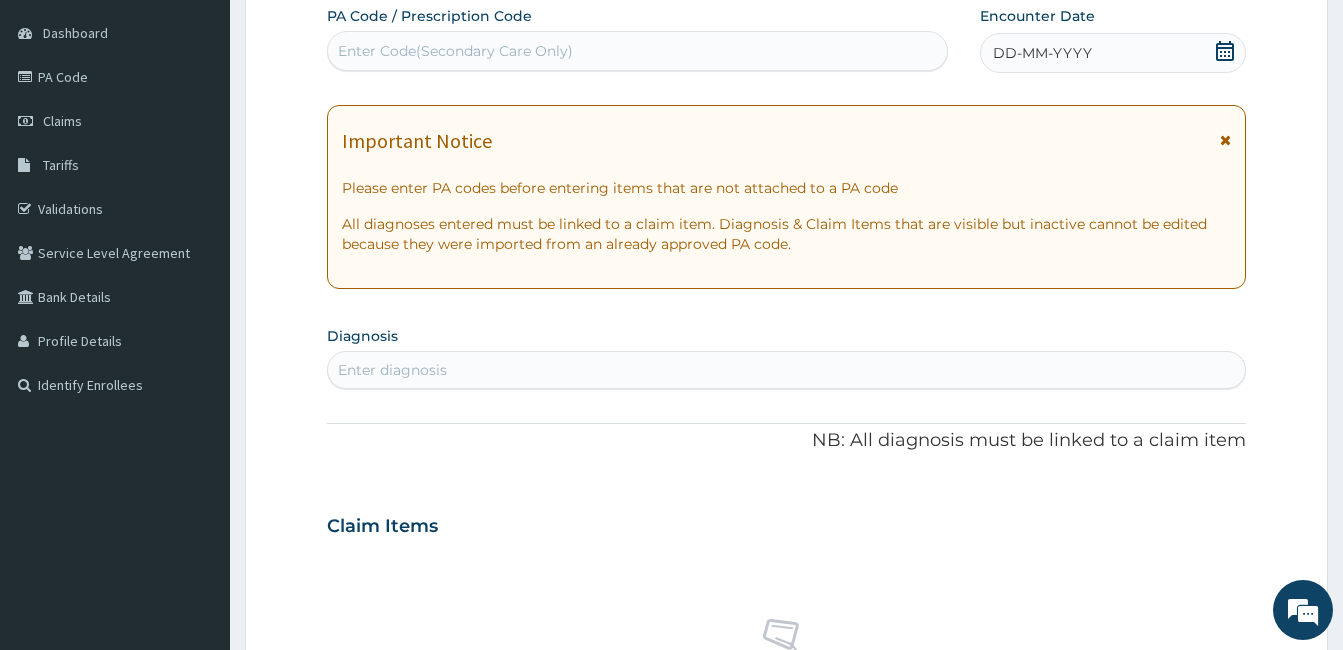 click on "All diagnoses entered must be linked to a claim item. Diagnosis & Claim Items that are visible but inactive cannot be edited because they were imported from an already approved PA code." at bounding box center [786, 234] 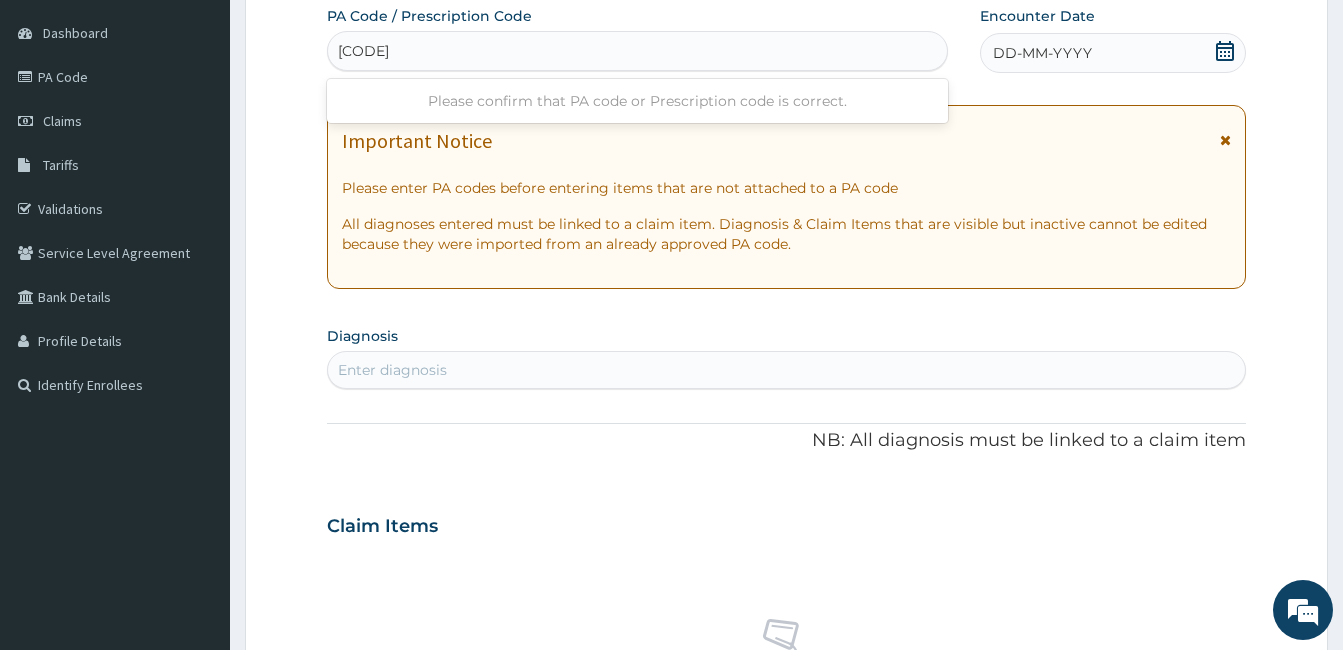 click on "PA44B9A3" at bounding box center [376, 51] 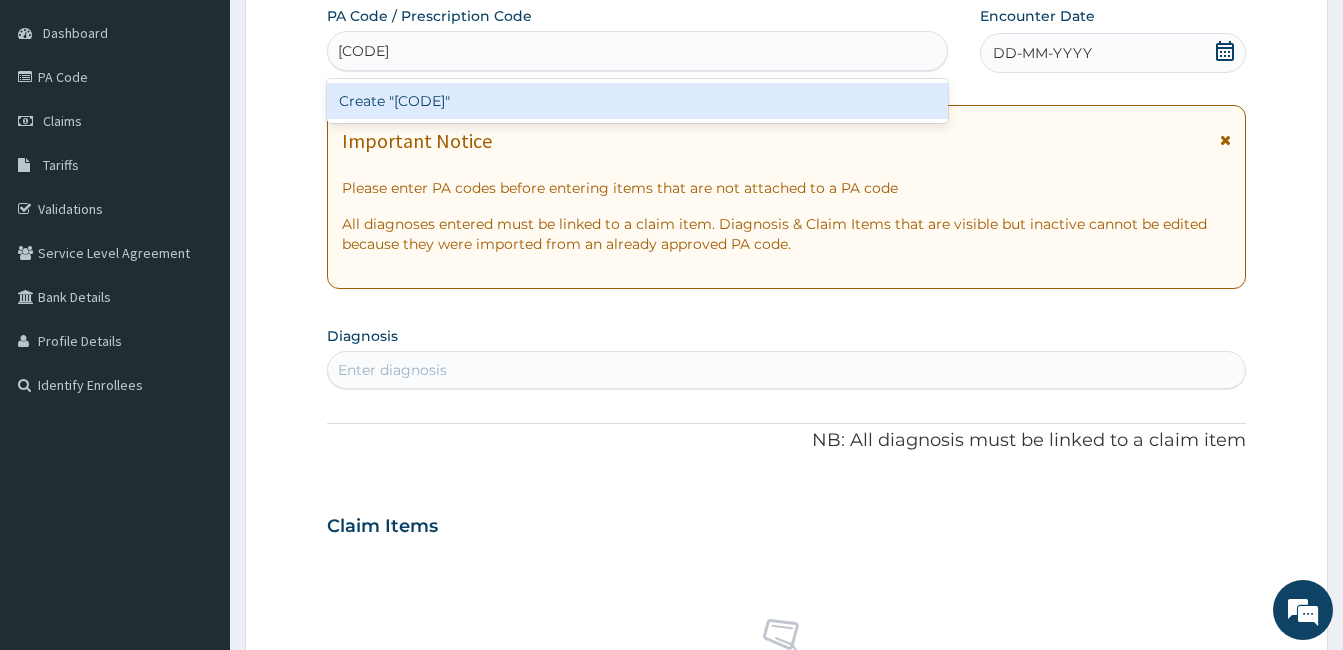 click on "Create "PA/44B9A3"" at bounding box center (637, 101) 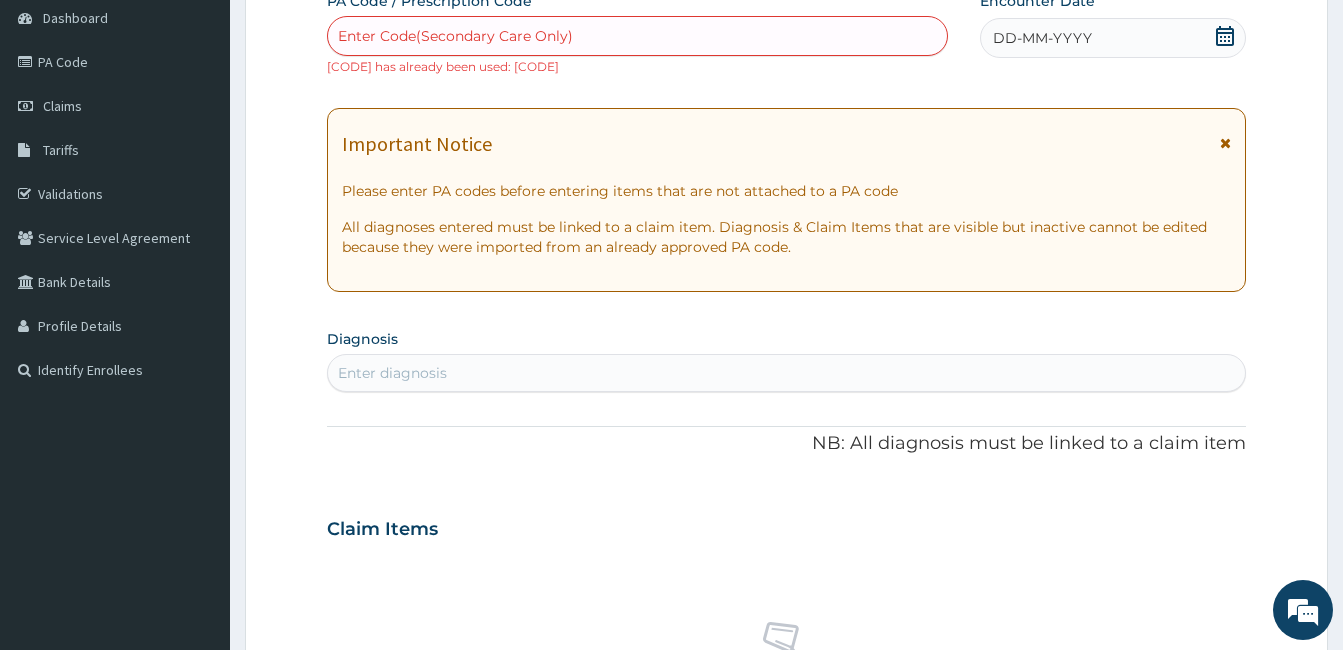 scroll, scrollTop: 201, scrollLeft: 0, axis: vertical 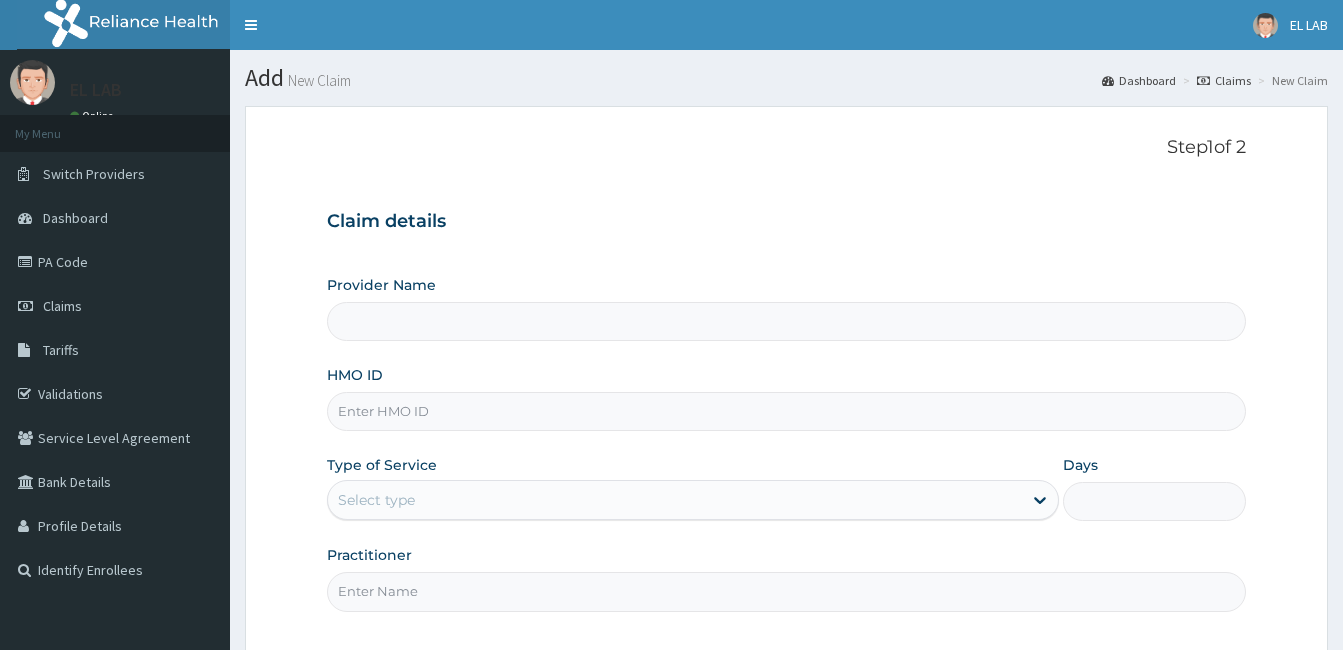 type on "EL-LAB LABORATORIES LIMITED - FESTAC" 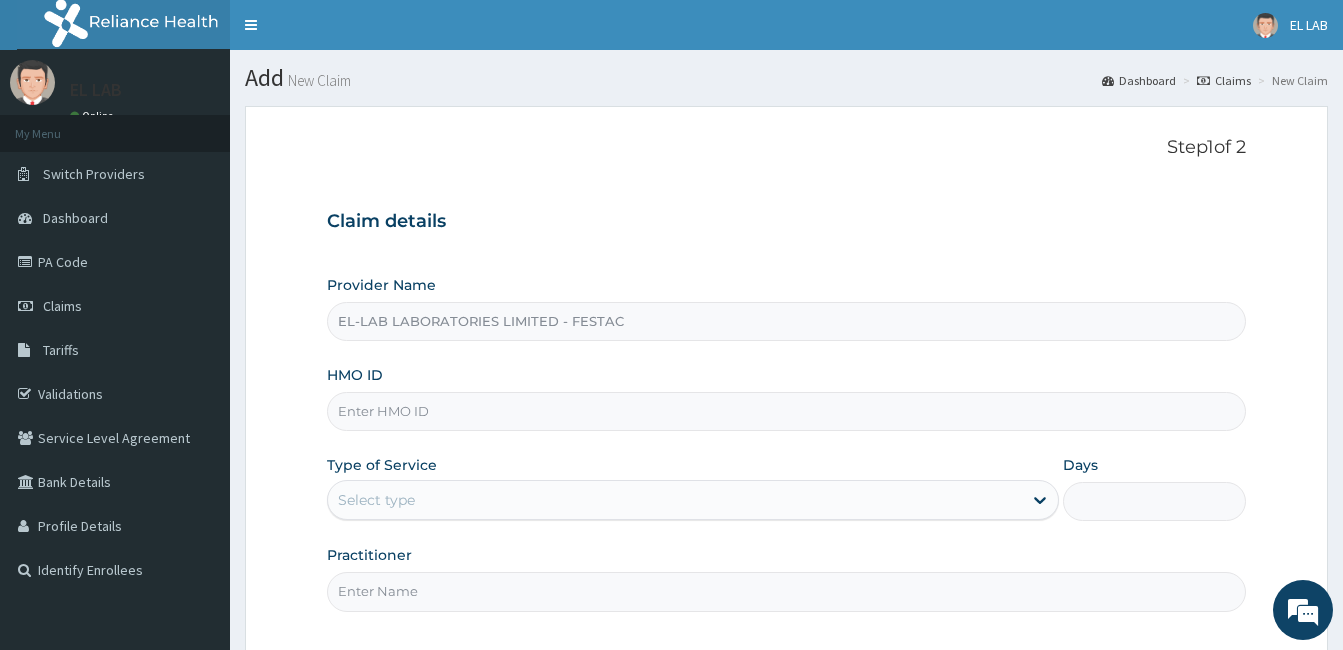 scroll, scrollTop: 185, scrollLeft: 0, axis: vertical 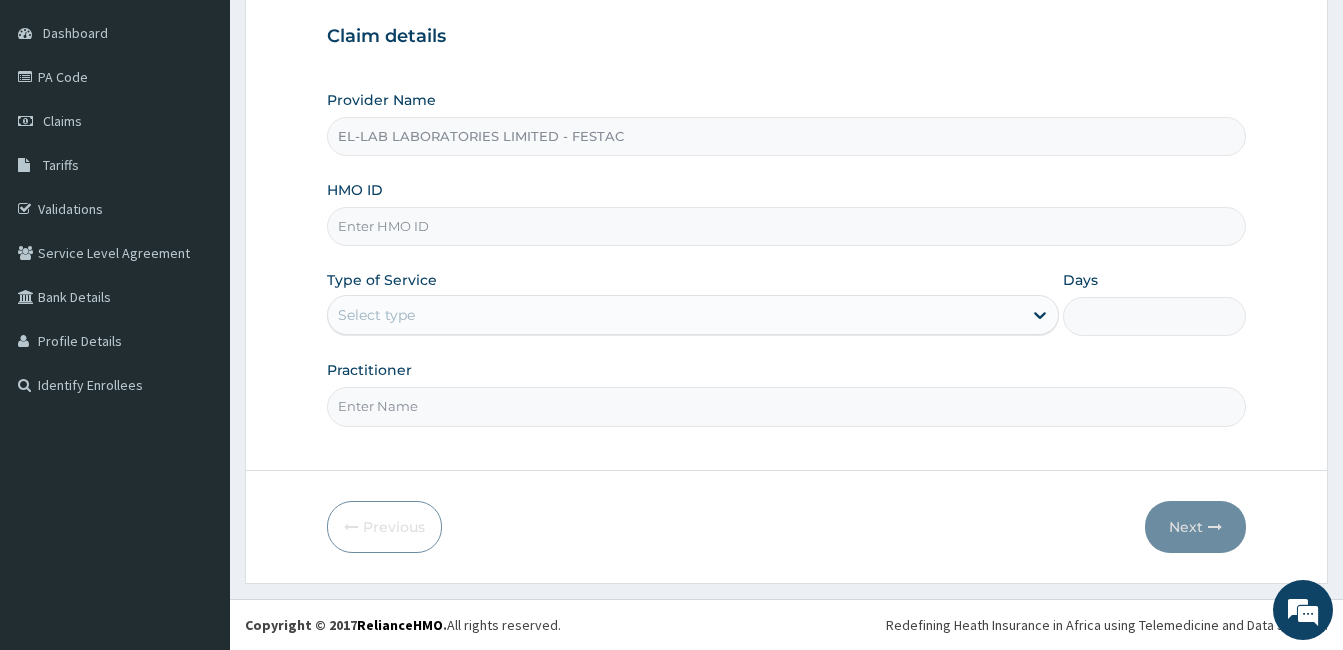 click on "HMO ID" at bounding box center [786, 226] 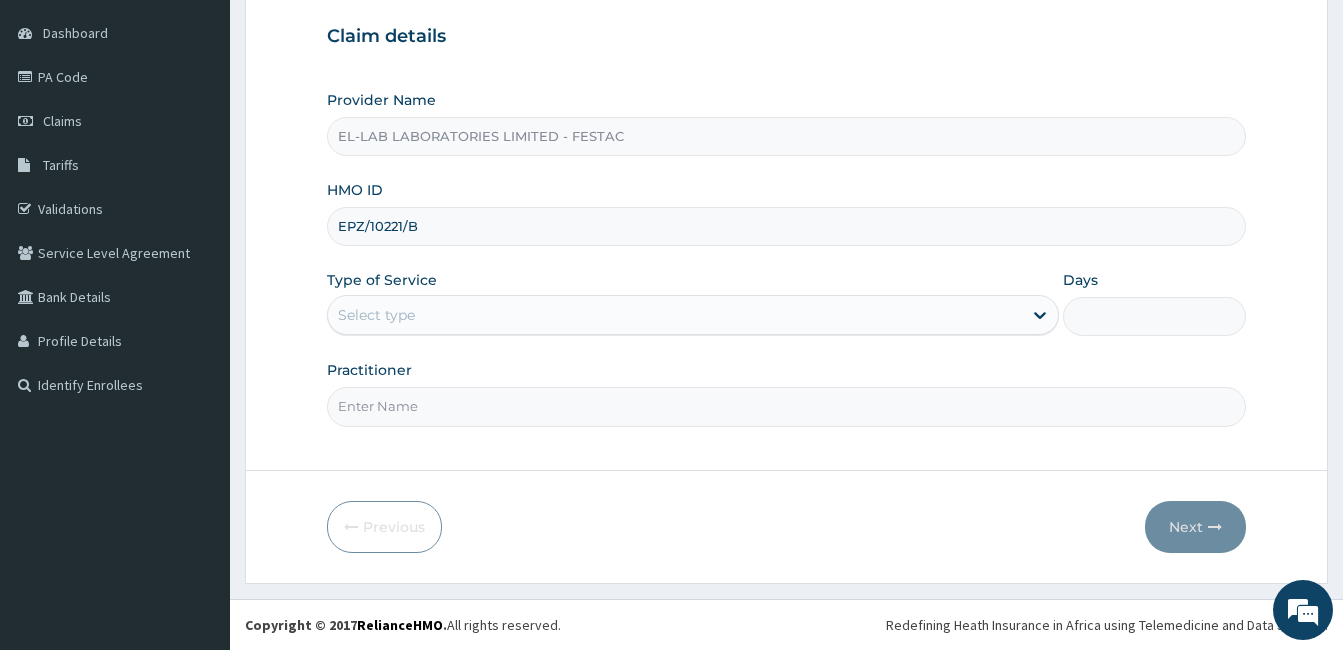 type on "EPZ/10221/B" 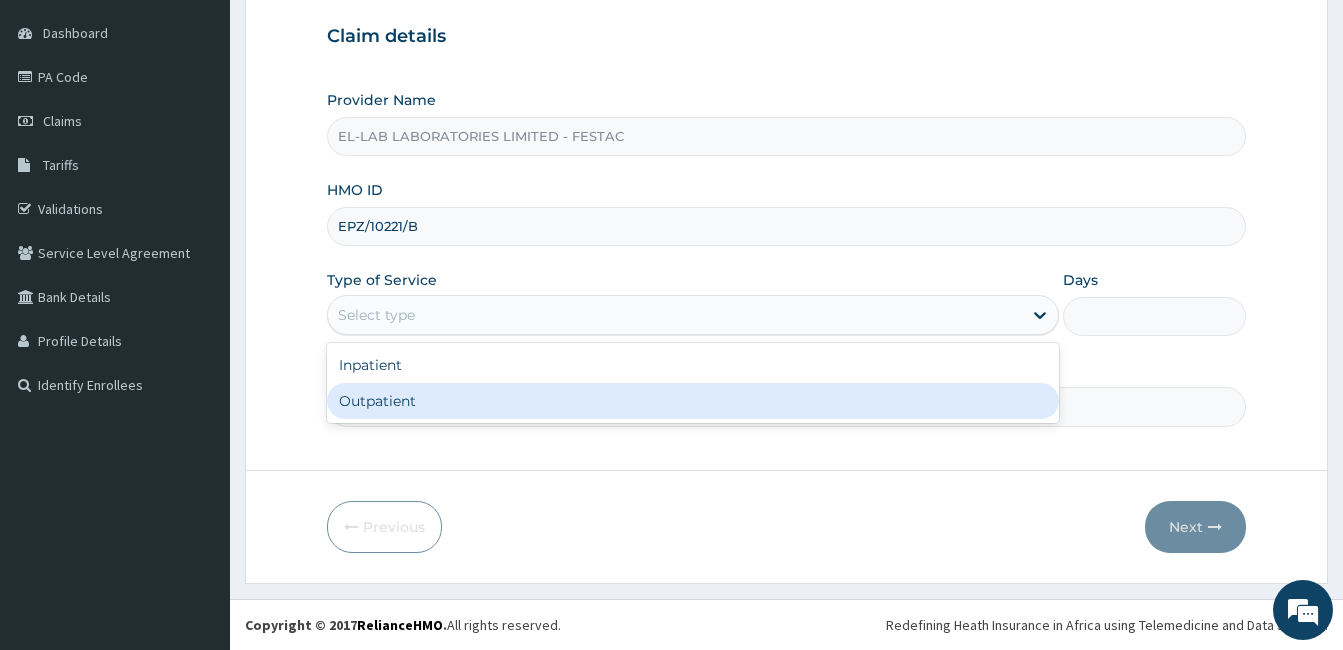 drag, startPoint x: 417, startPoint y: 304, endPoint x: 412, endPoint y: 417, distance: 113.110565 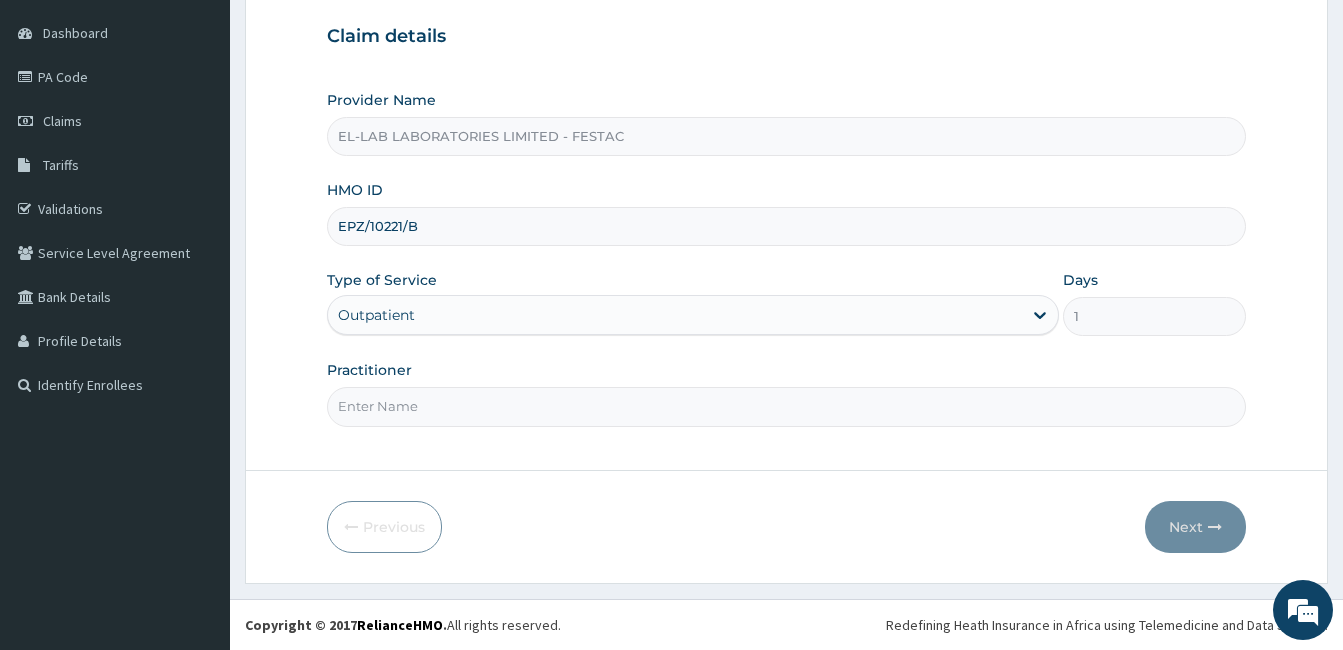 click on "Practitioner" at bounding box center [786, 406] 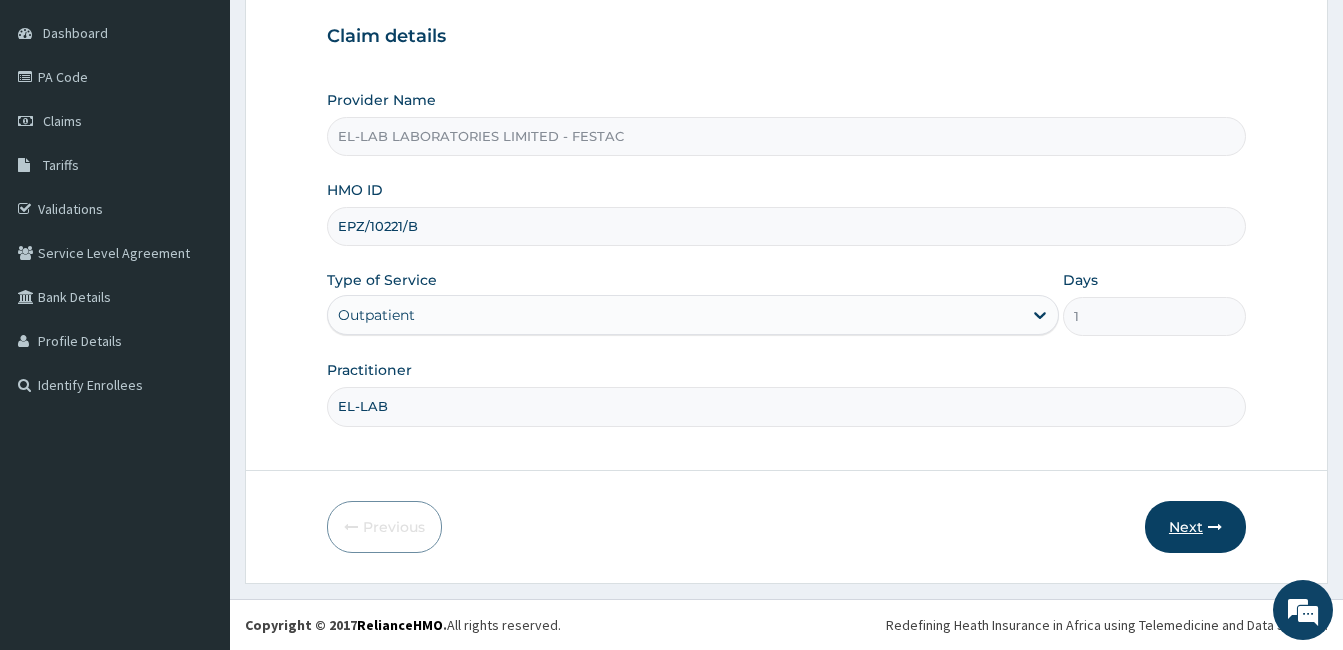 type on "EL-LAB" 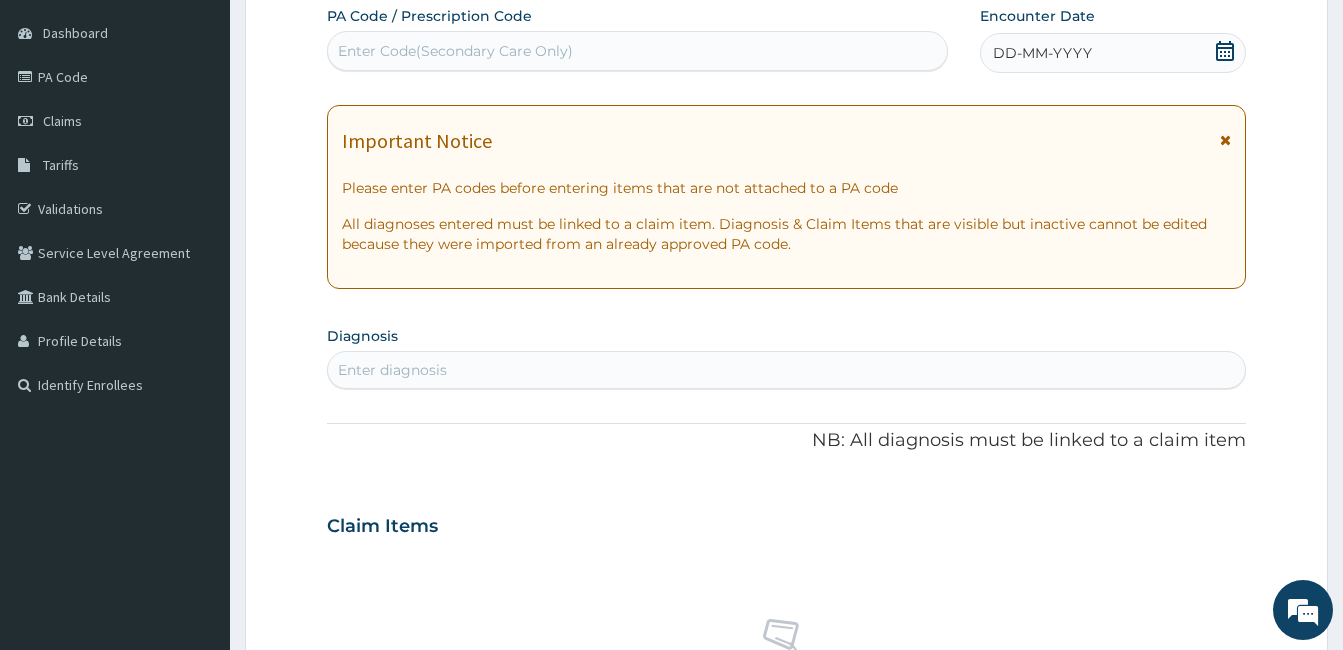 click on "Enter Code(Secondary Care Only)" at bounding box center (637, 51) 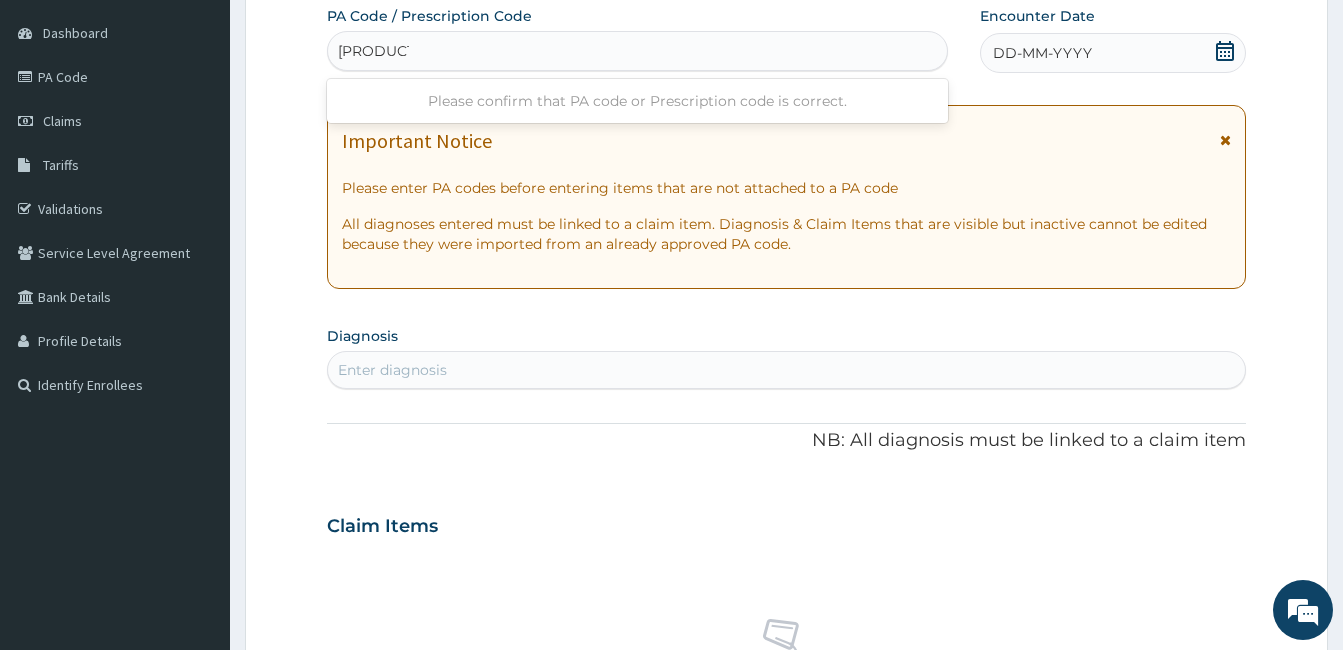 type on "[PRODUCT]" 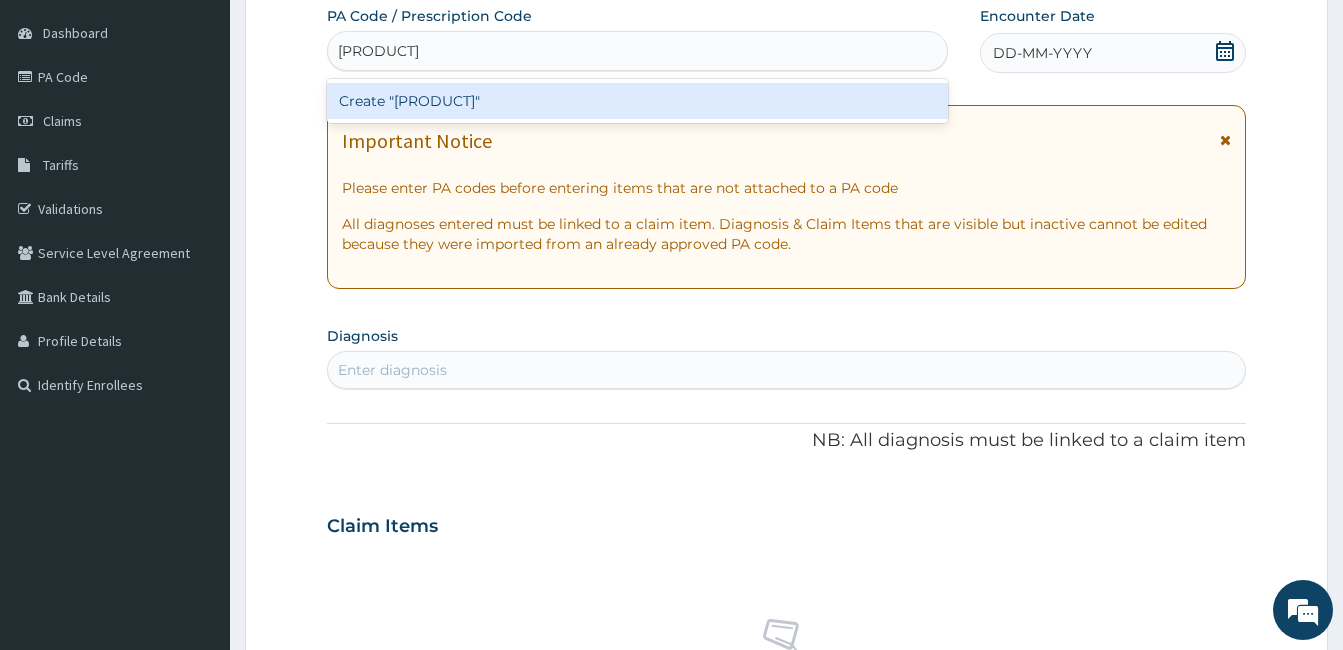 click on "Create "[PRODUCT]"" at bounding box center [637, 101] 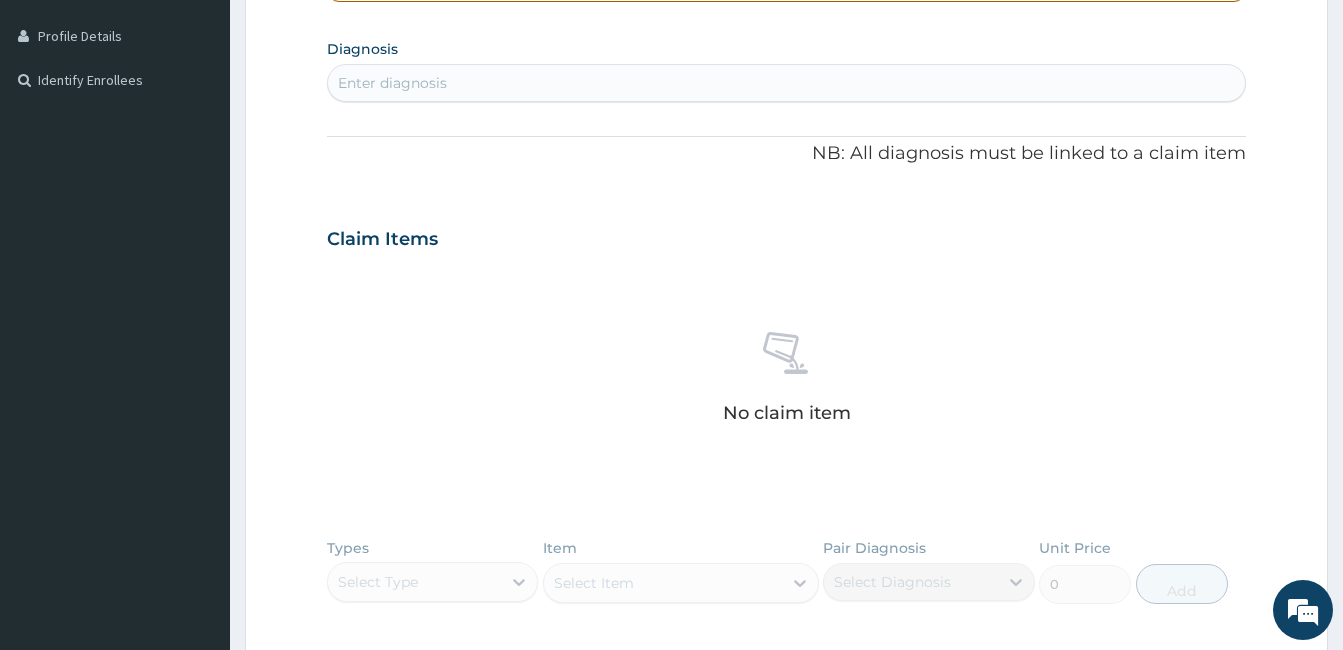scroll, scrollTop: 227, scrollLeft: 0, axis: vertical 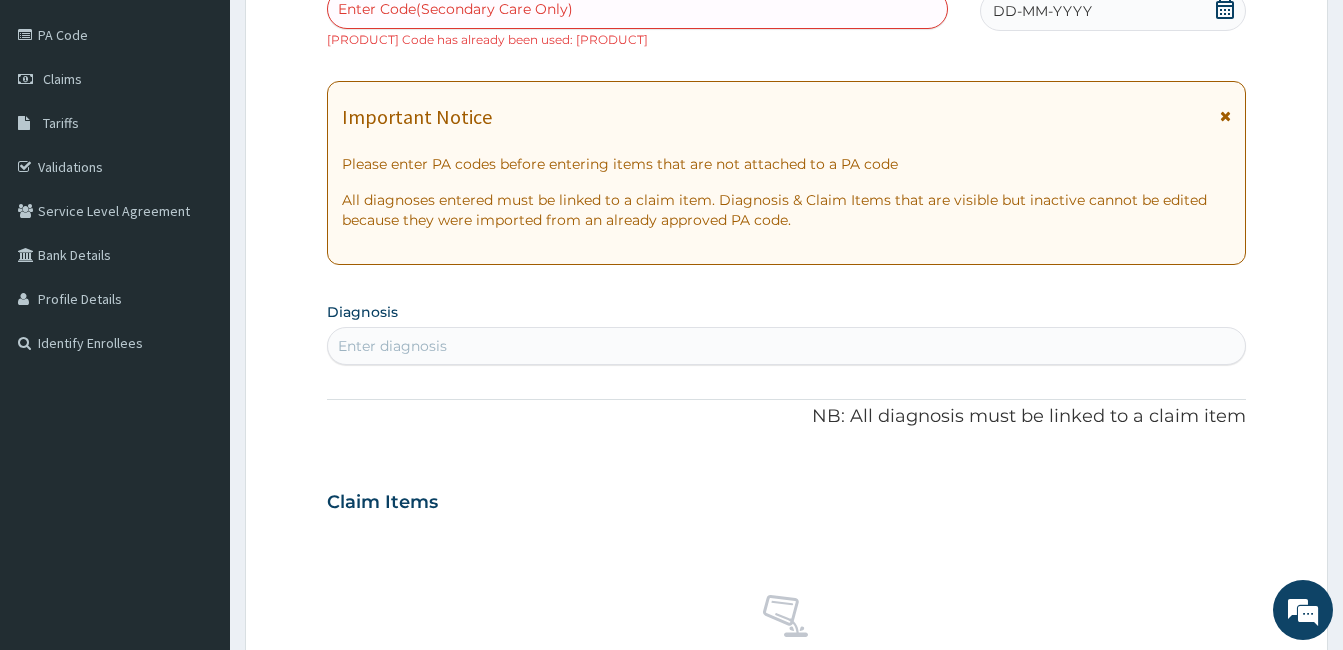 type 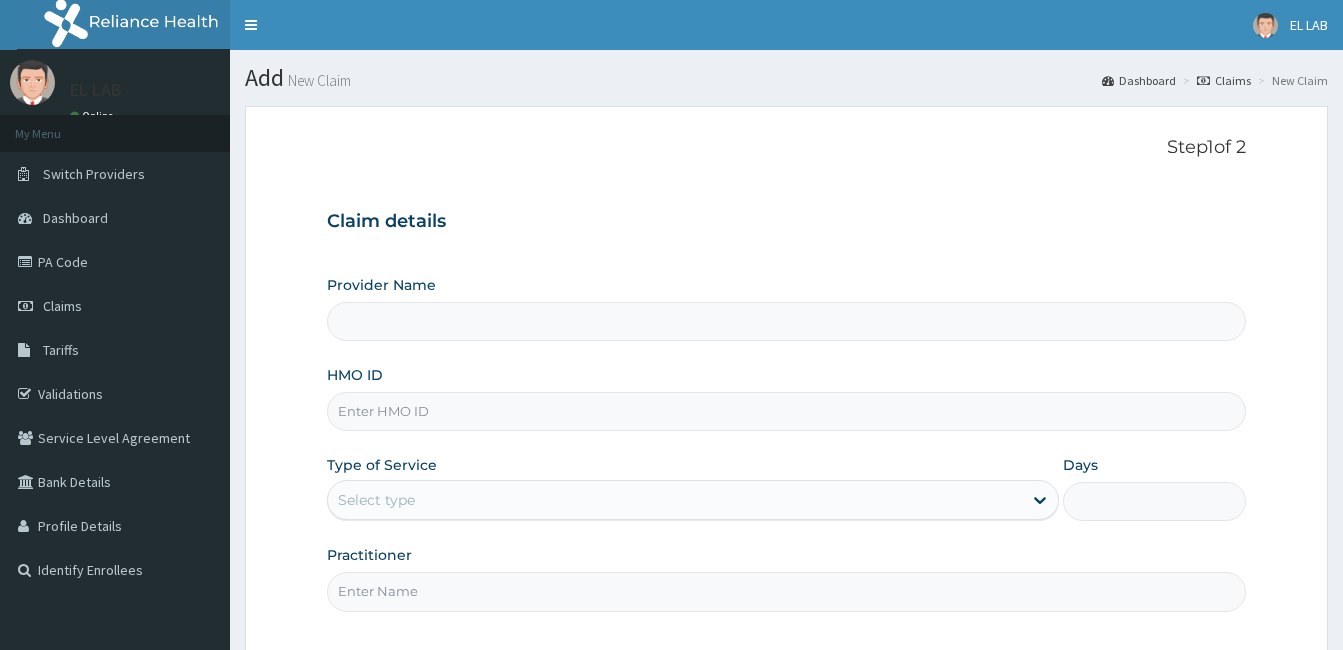 scroll, scrollTop: 0, scrollLeft: 0, axis: both 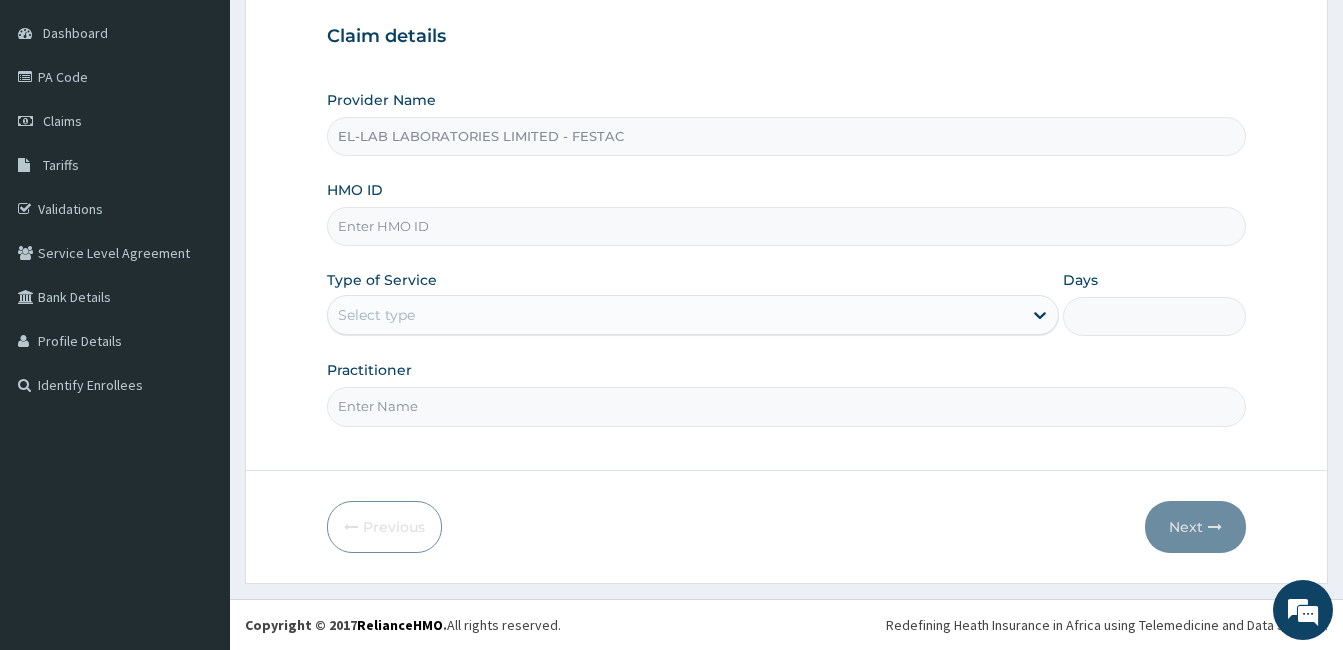 click on "HMO ID" at bounding box center (786, 226) 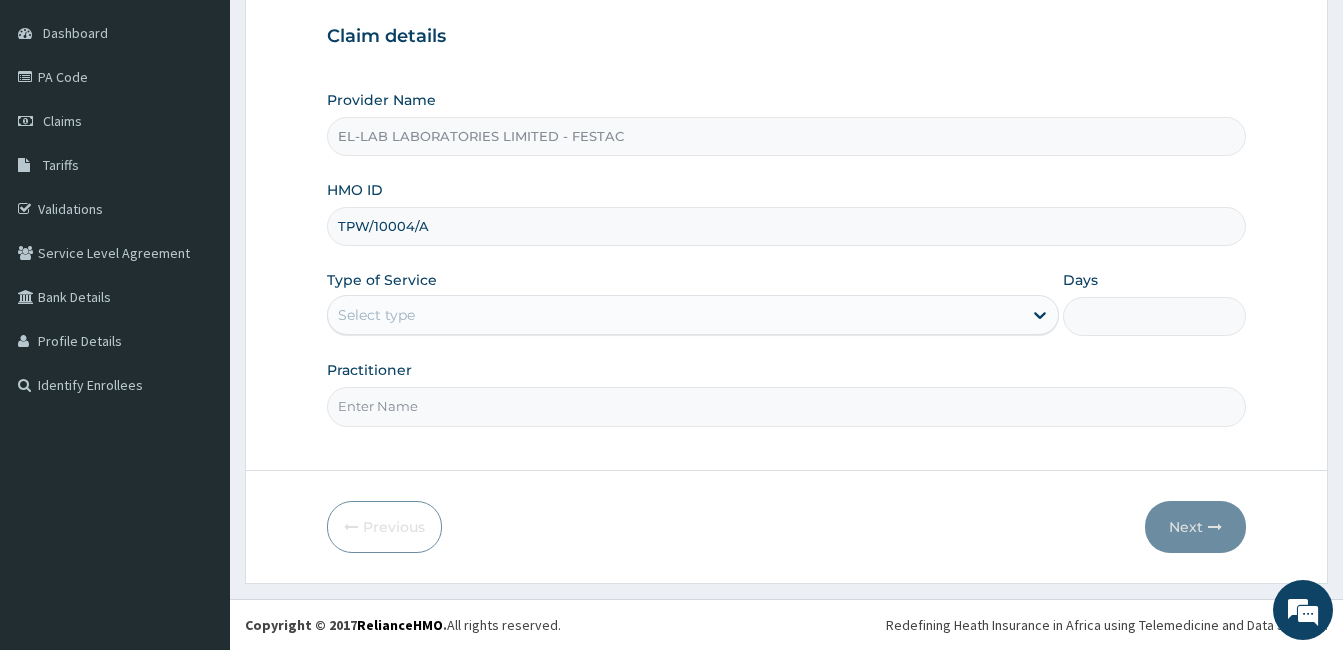 type on "TPW/10004/A" 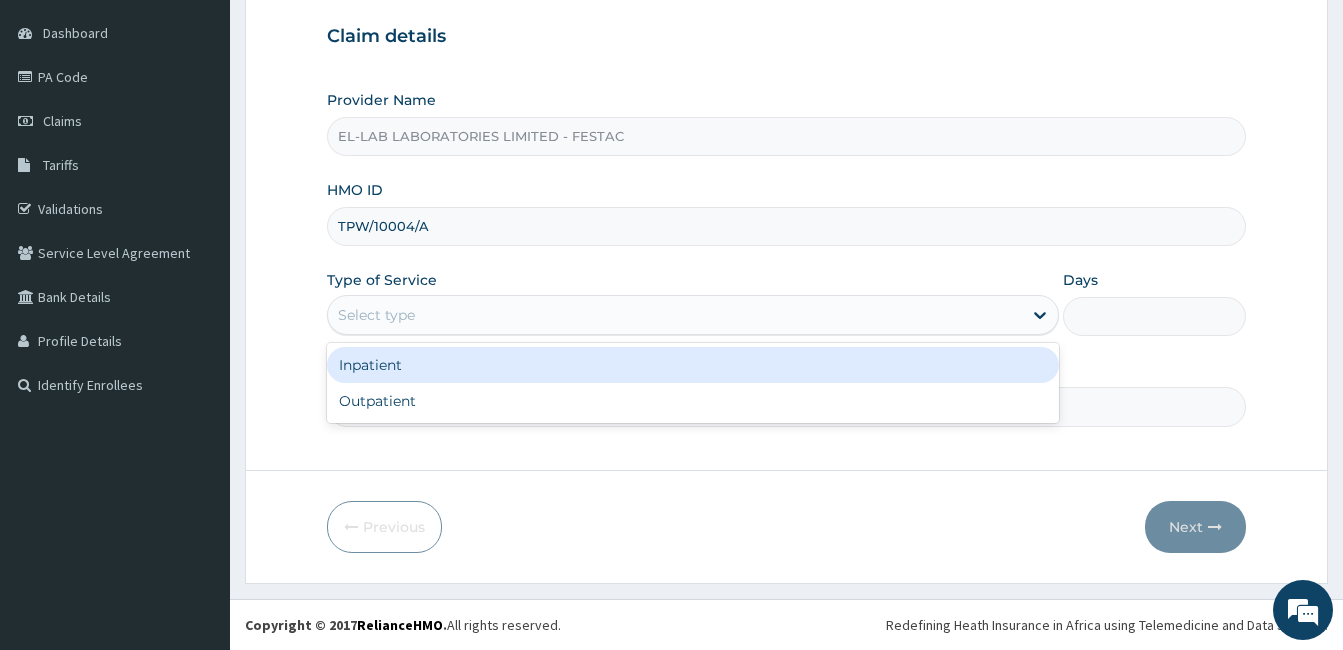 drag, startPoint x: 366, startPoint y: 324, endPoint x: 382, endPoint y: 386, distance: 64.03124 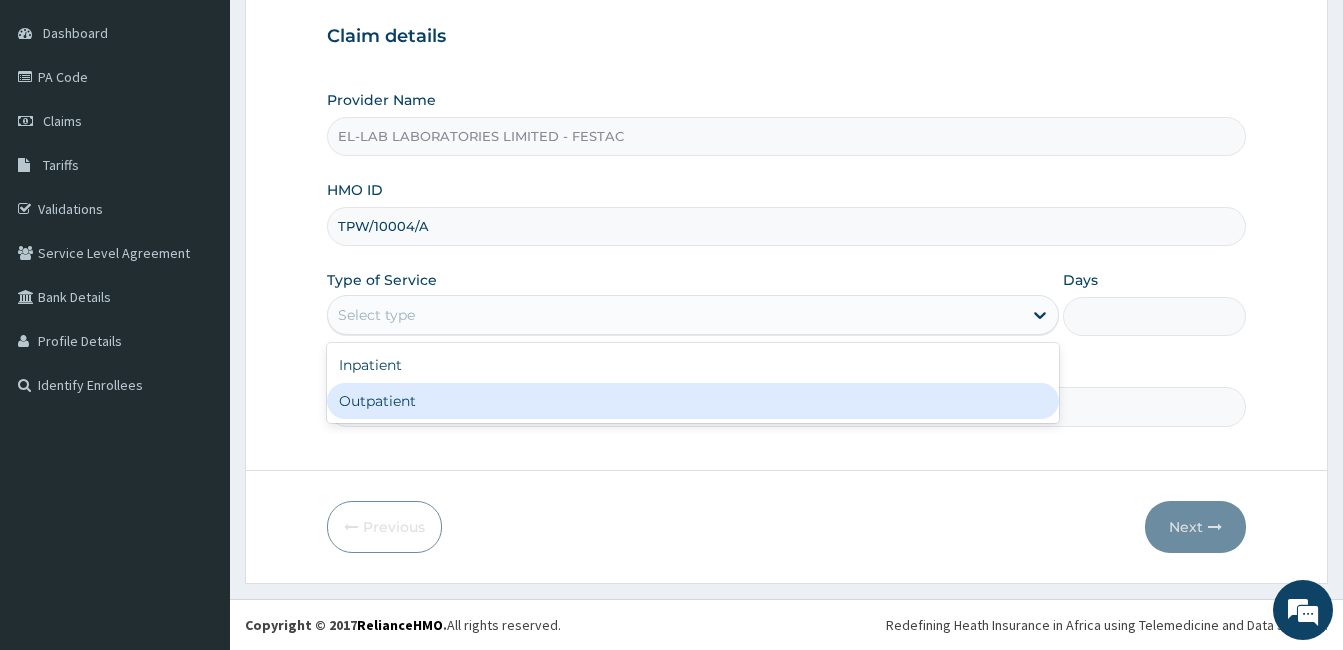 click on "Outpatient" at bounding box center [693, 401] 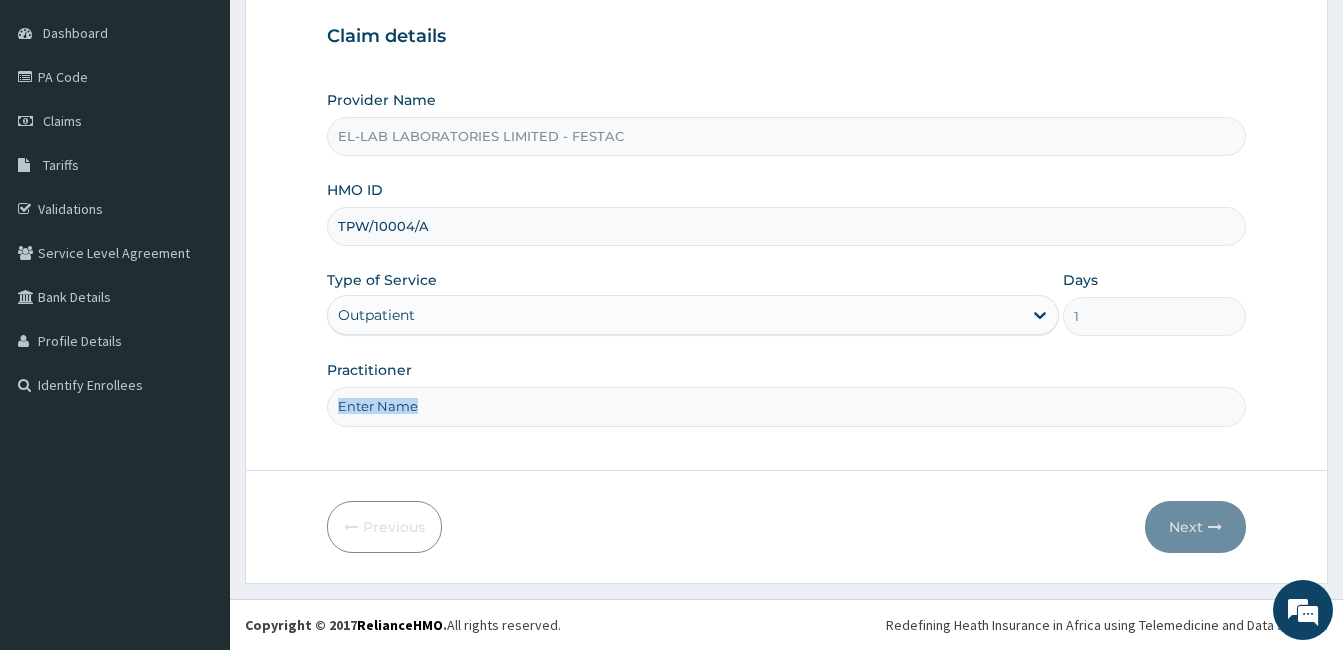 click on "Practitioner" at bounding box center (786, 393) 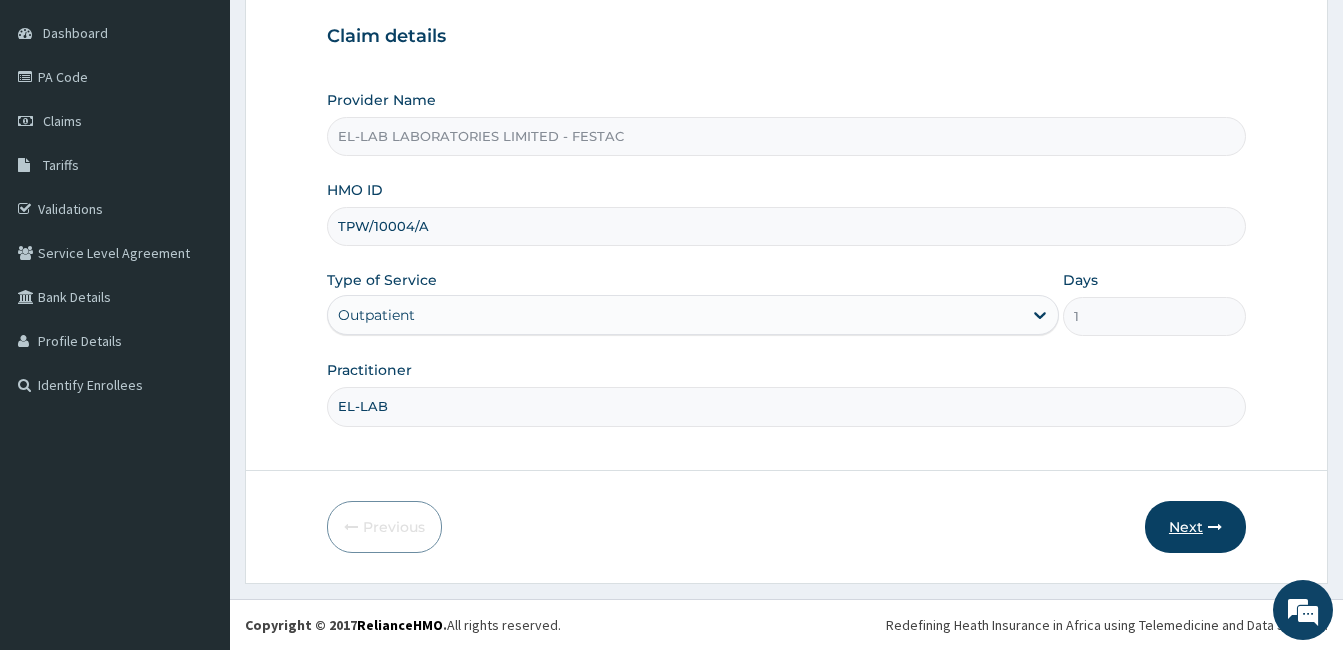 type on "EL-LAB" 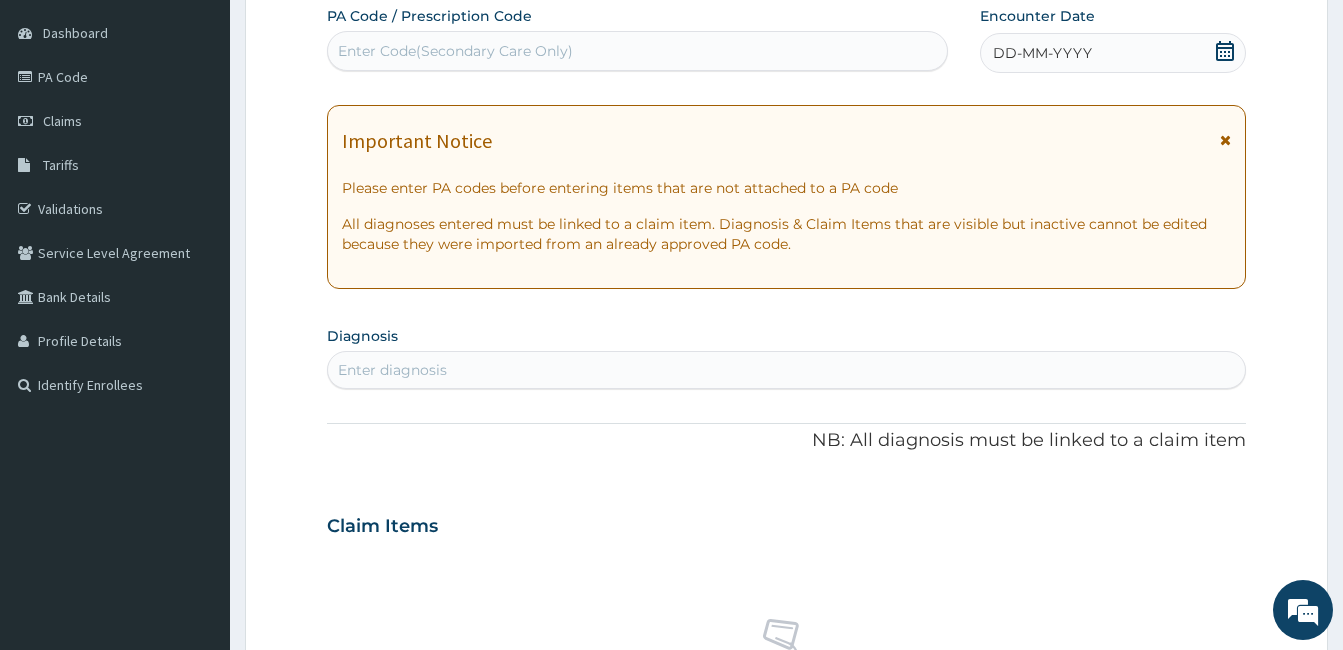click on "Enter Code(Secondary Care Only)" at bounding box center (637, 51) 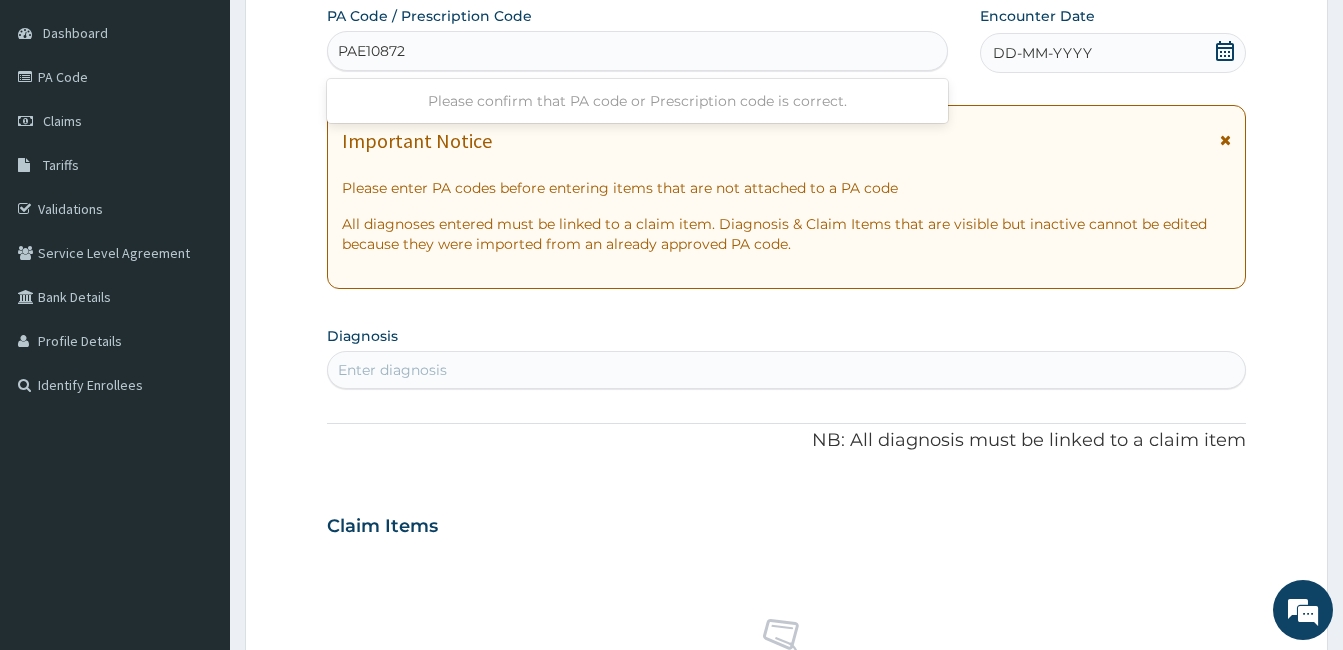 click on "PAE10872" at bounding box center [373, 51] 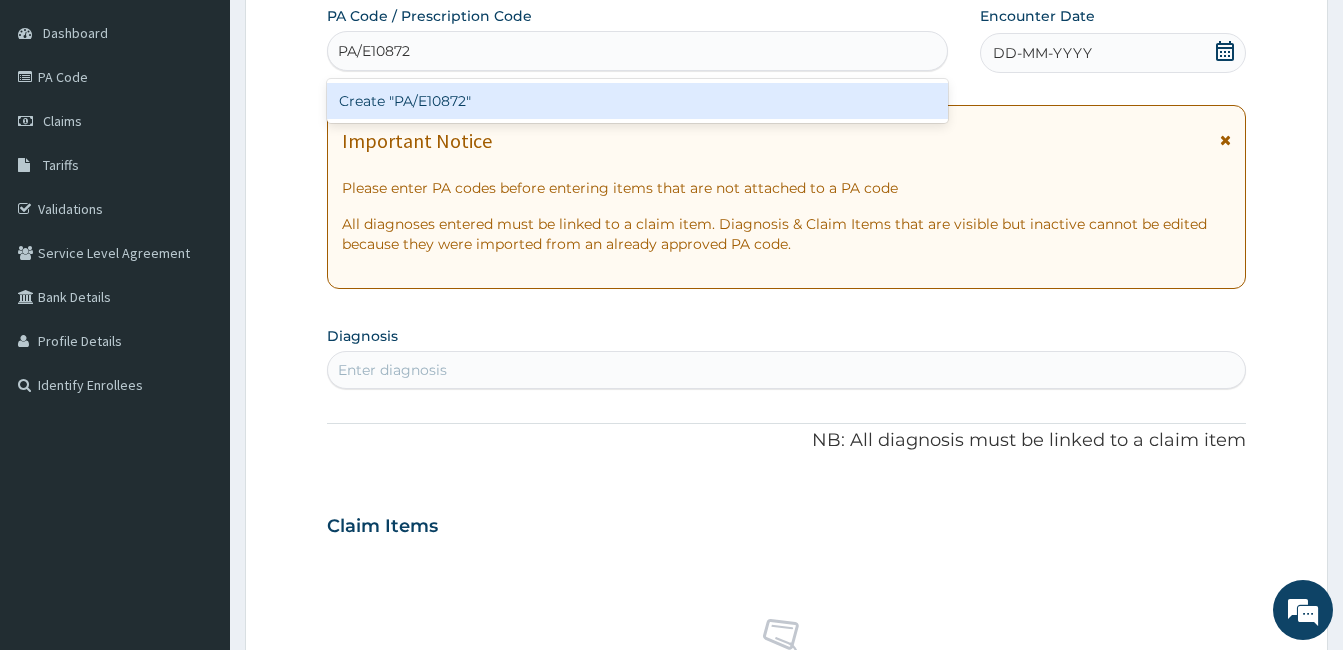 click on "Create "PA/E10872"" at bounding box center (637, 101) 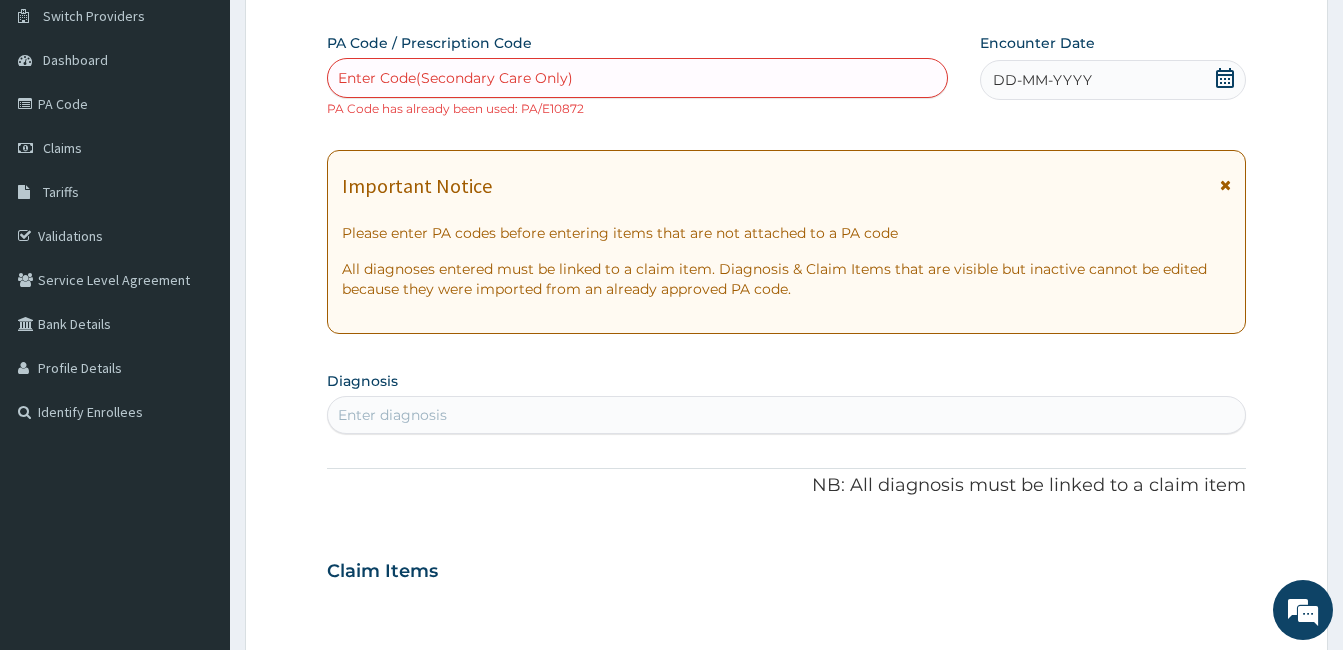 scroll, scrollTop: 165, scrollLeft: 0, axis: vertical 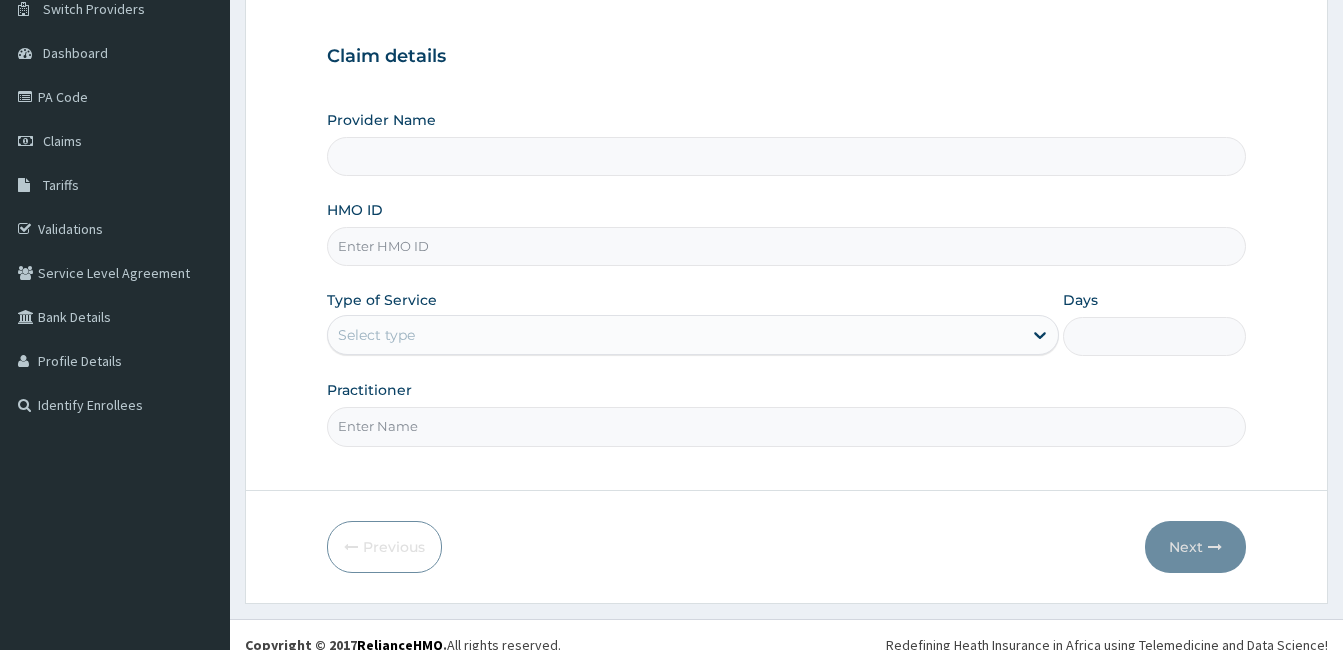 type on "EL-LAB LABORATORIES LIMITED - FESTAC" 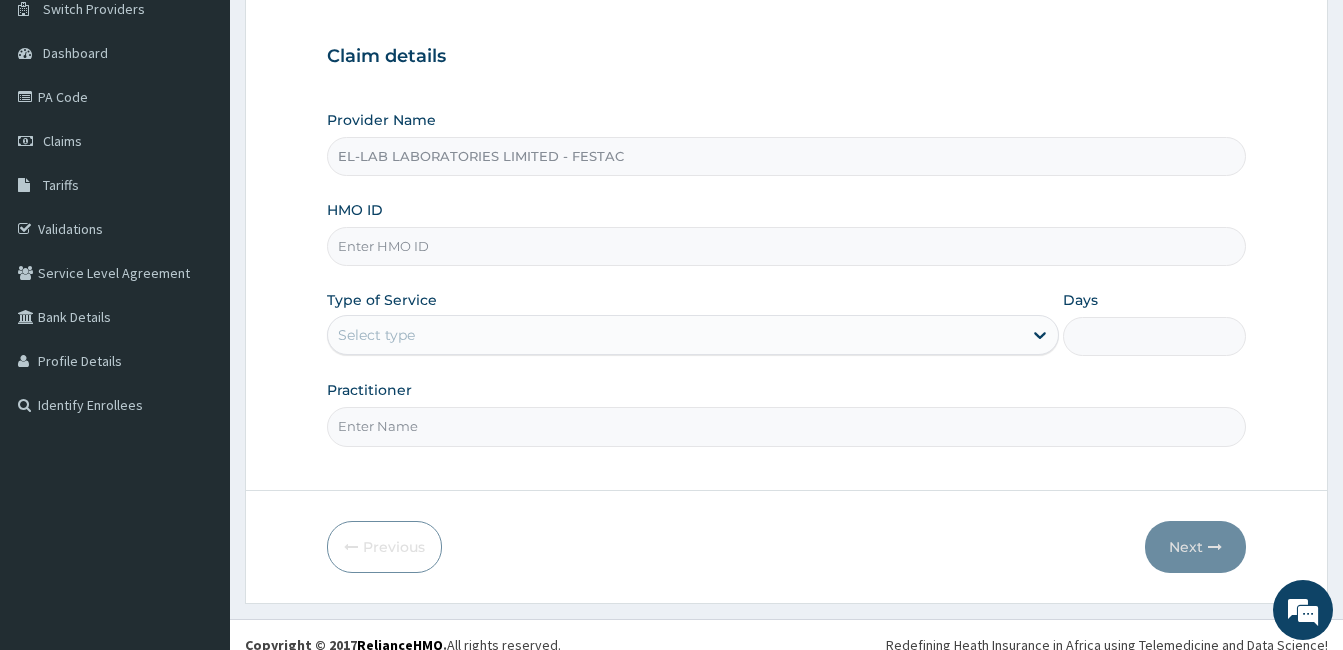 scroll, scrollTop: 0, scrollLeft: 0, axis: both 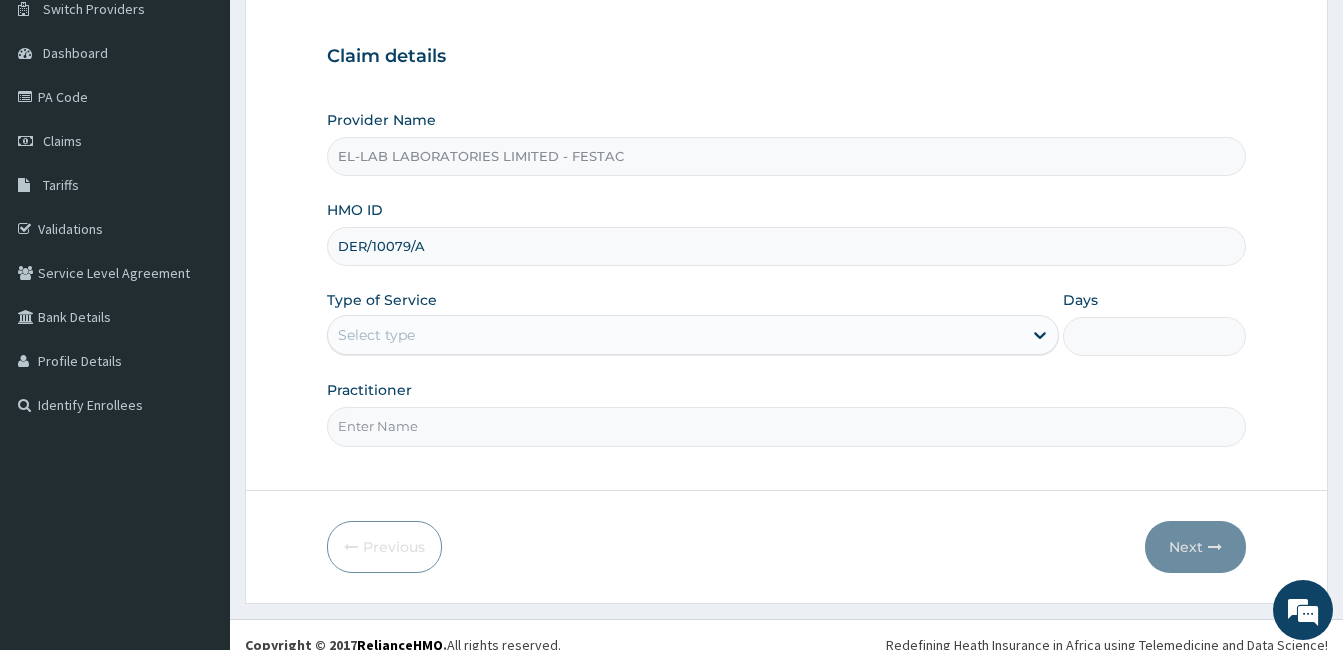 type on "DER/10079/A" 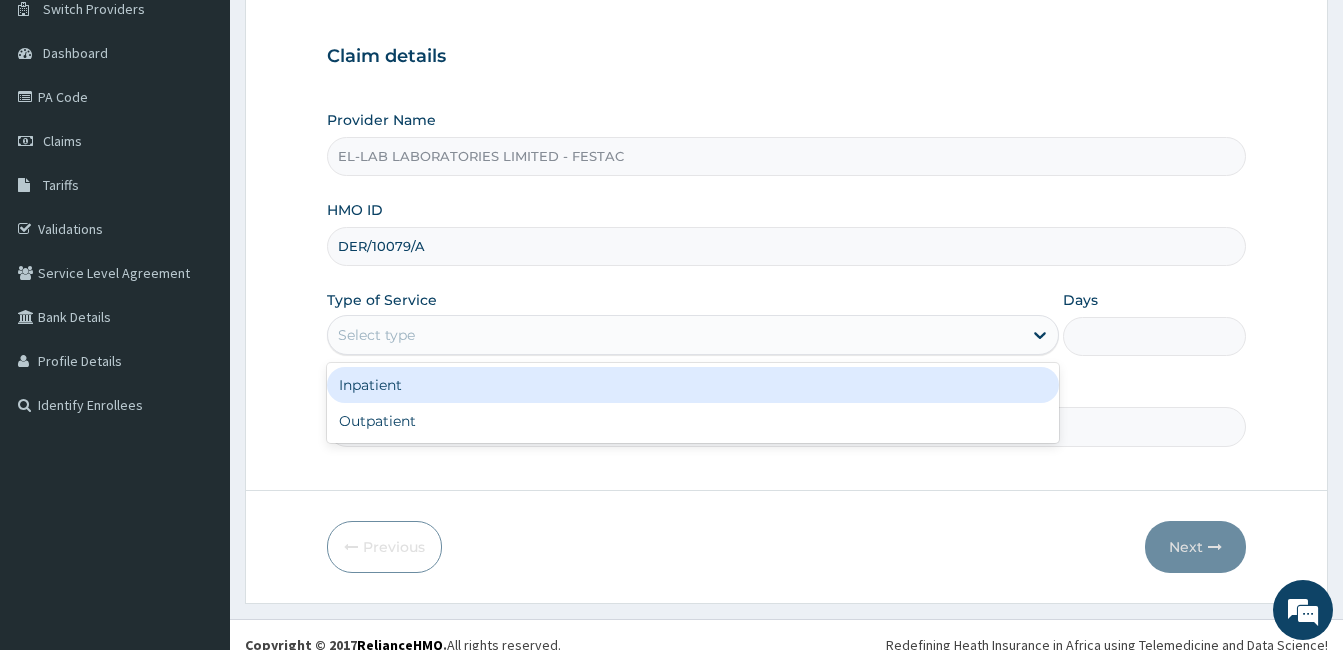 click on "Select type" at bounding box center [675, 335] 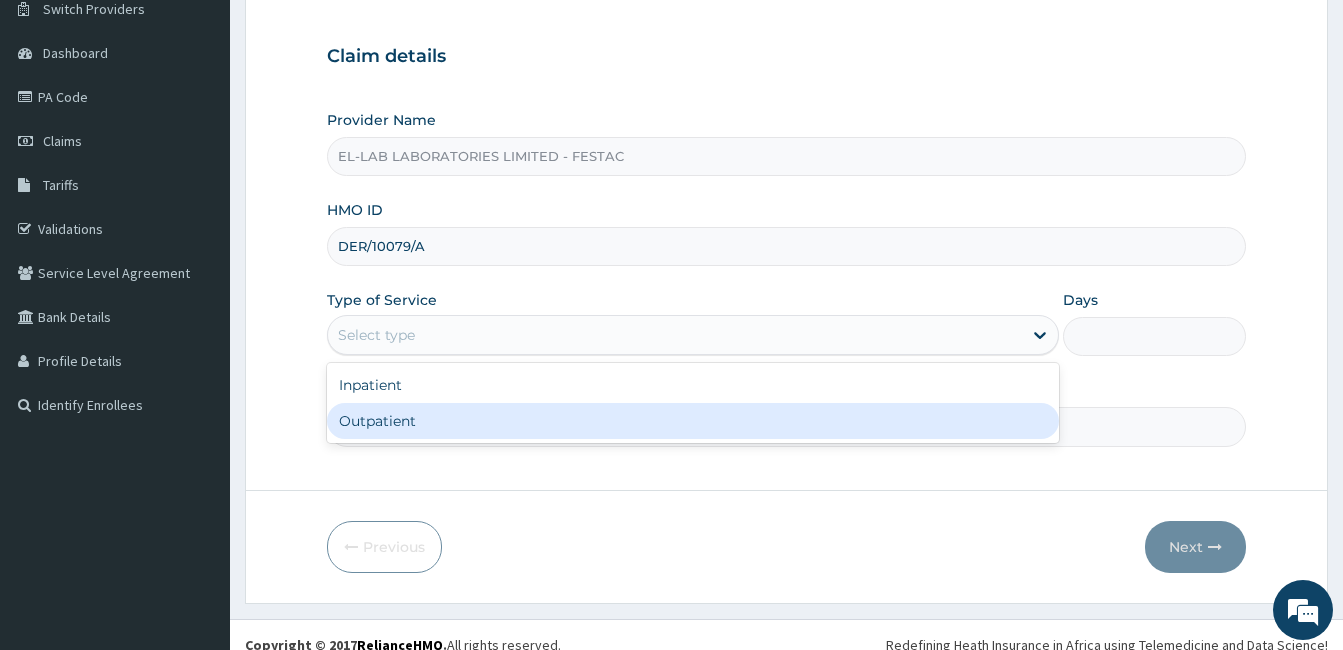 click on "Outpatient" at bounding box center [693, 421] 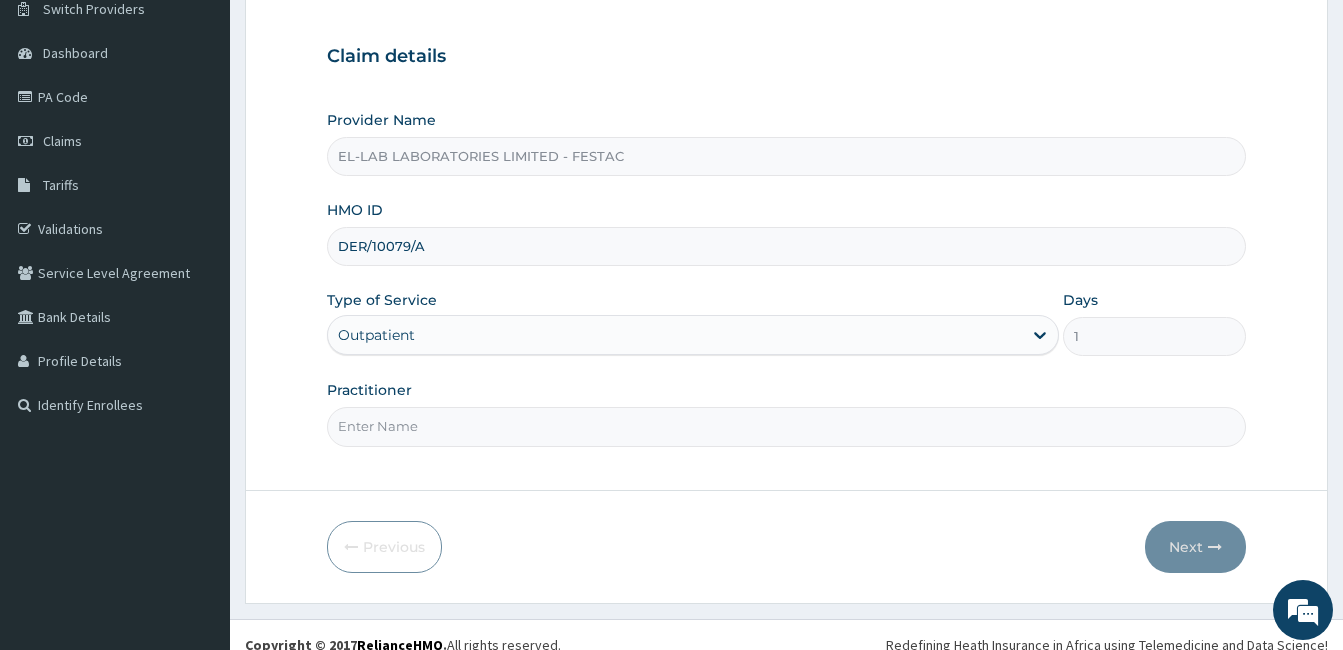 click on "Practitioner" at bounding box center (786, 426) 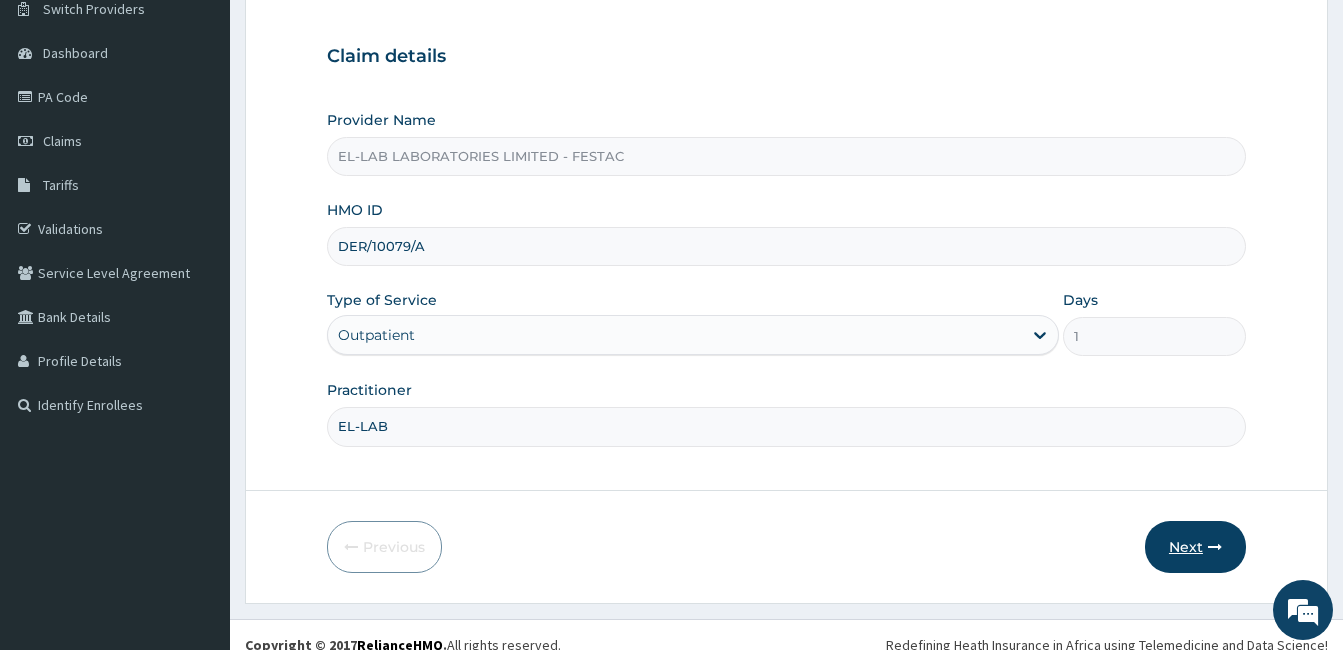 type on "EL-LAB" 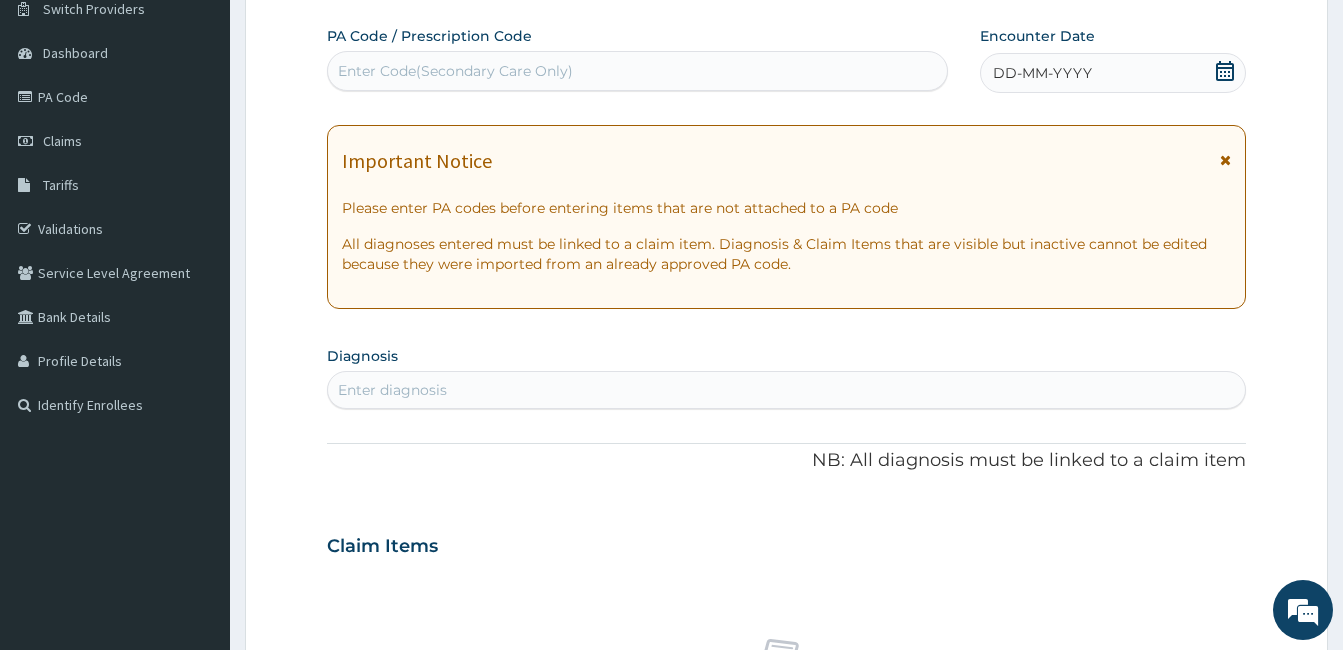 click on "Enter Code(Secondary Care Only)" at bounding box center (637, 71) 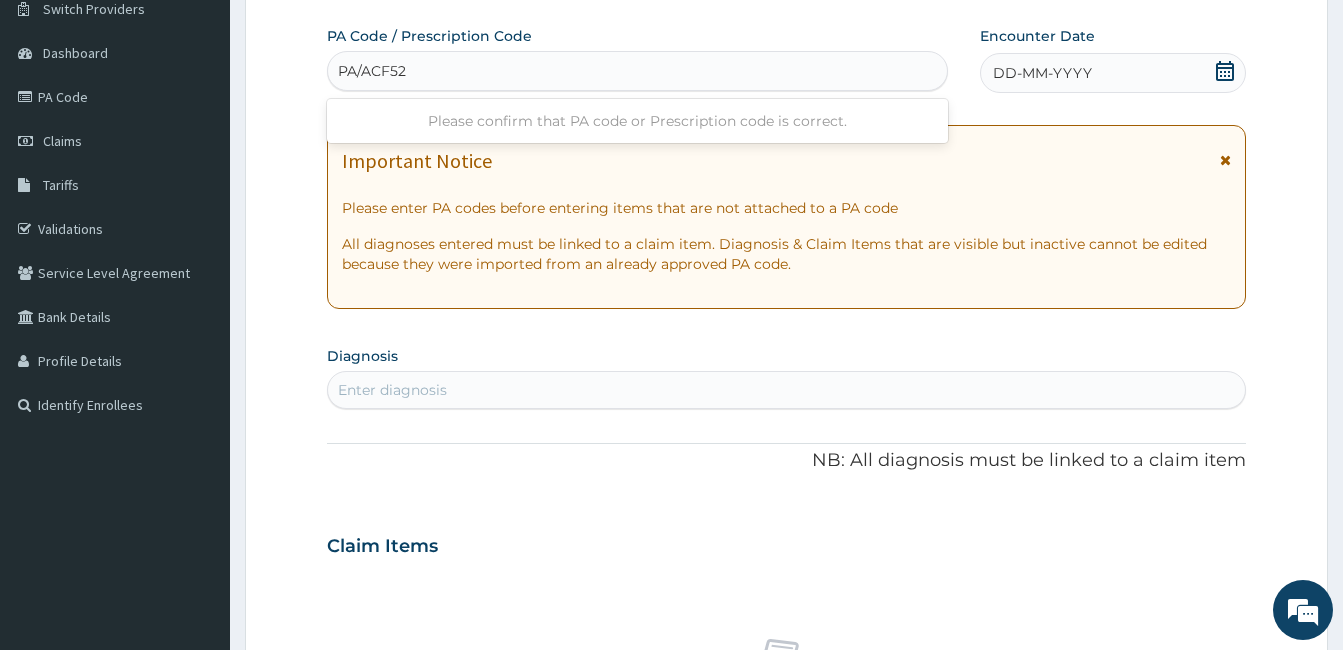 type on "PA/ACF528" 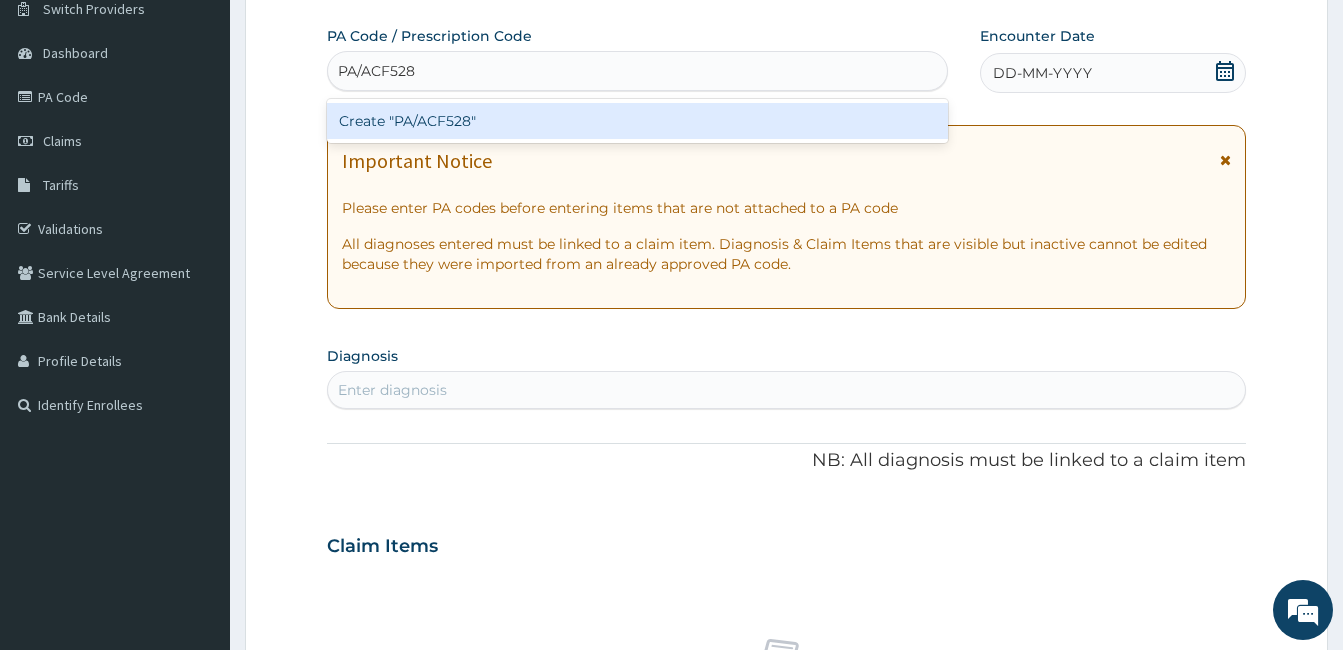 click on "Create "PA/ACF528"" at bounding box center (637, 121) 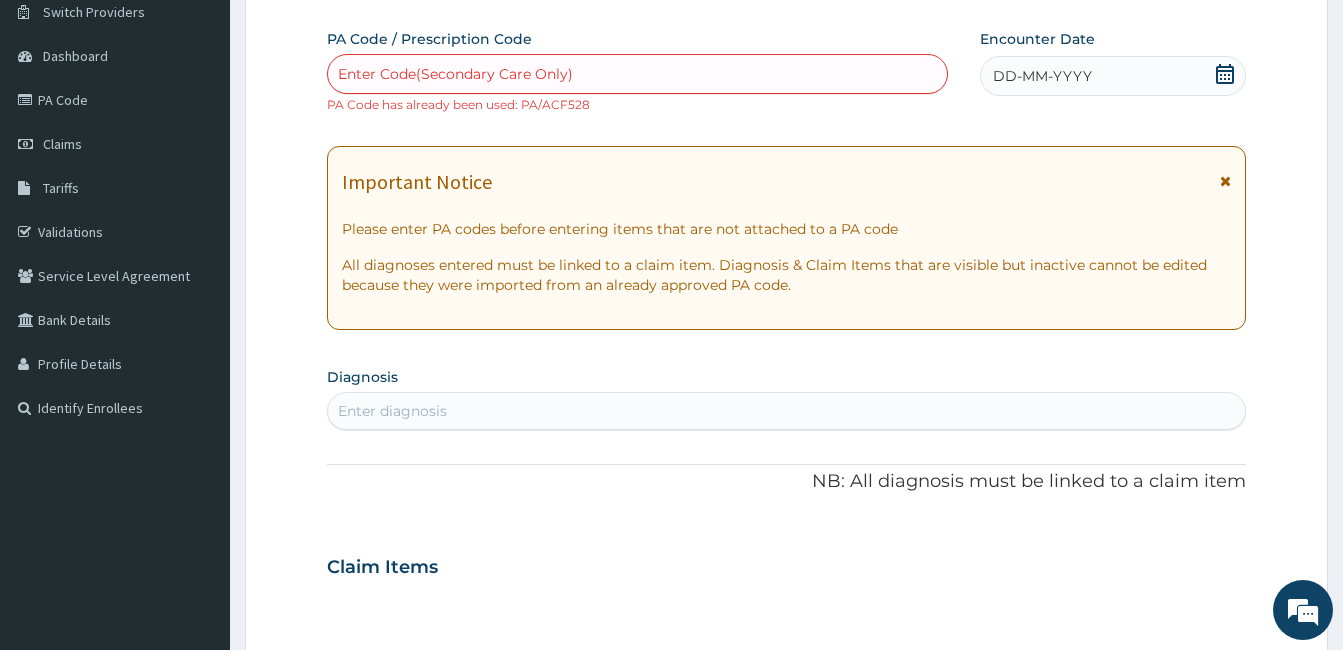 scroll, scrollTop: 167, scrollLeft: 0, axis: vertical 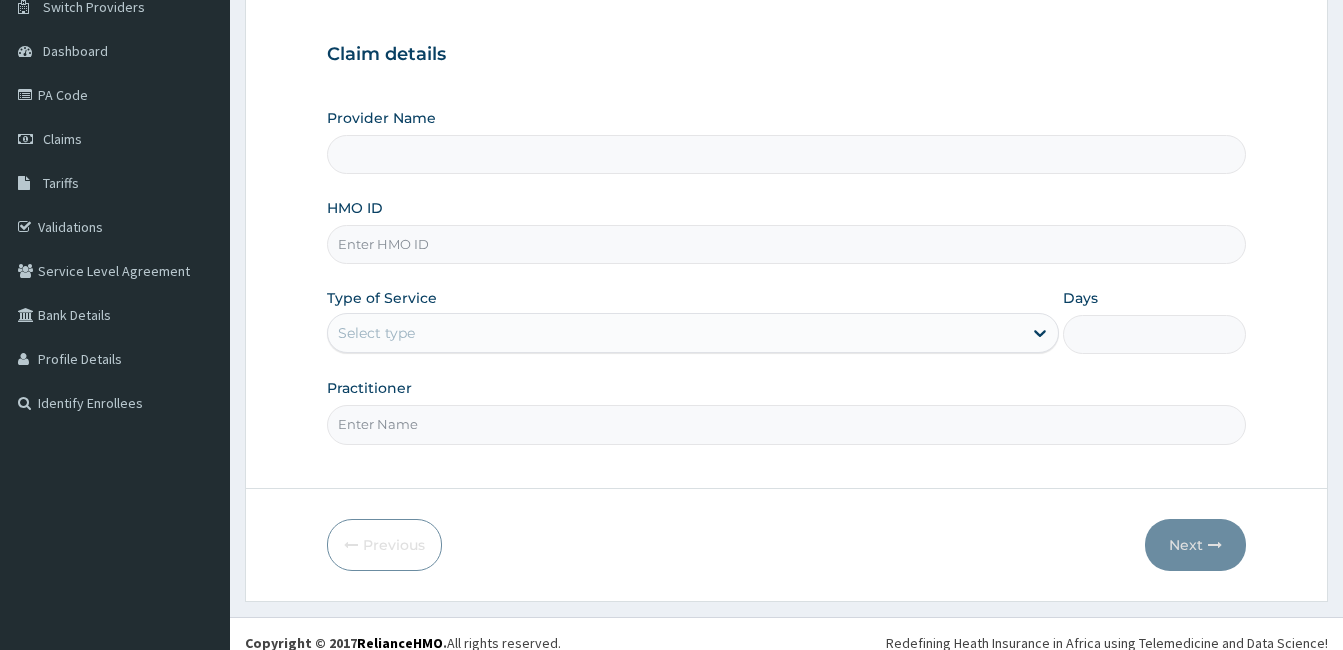 type on "EL-LAB LABORATORIES LIMITED - FESTAC" 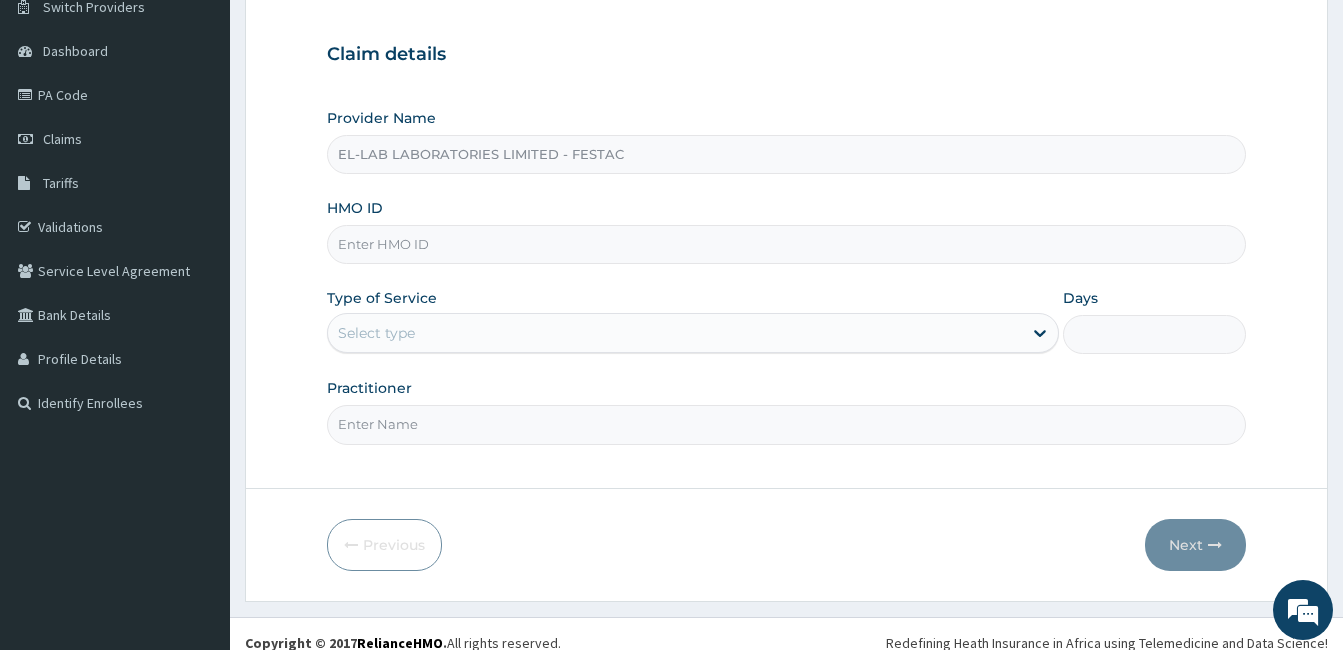 click on "HMO ID" at bounding box center (786, 244) 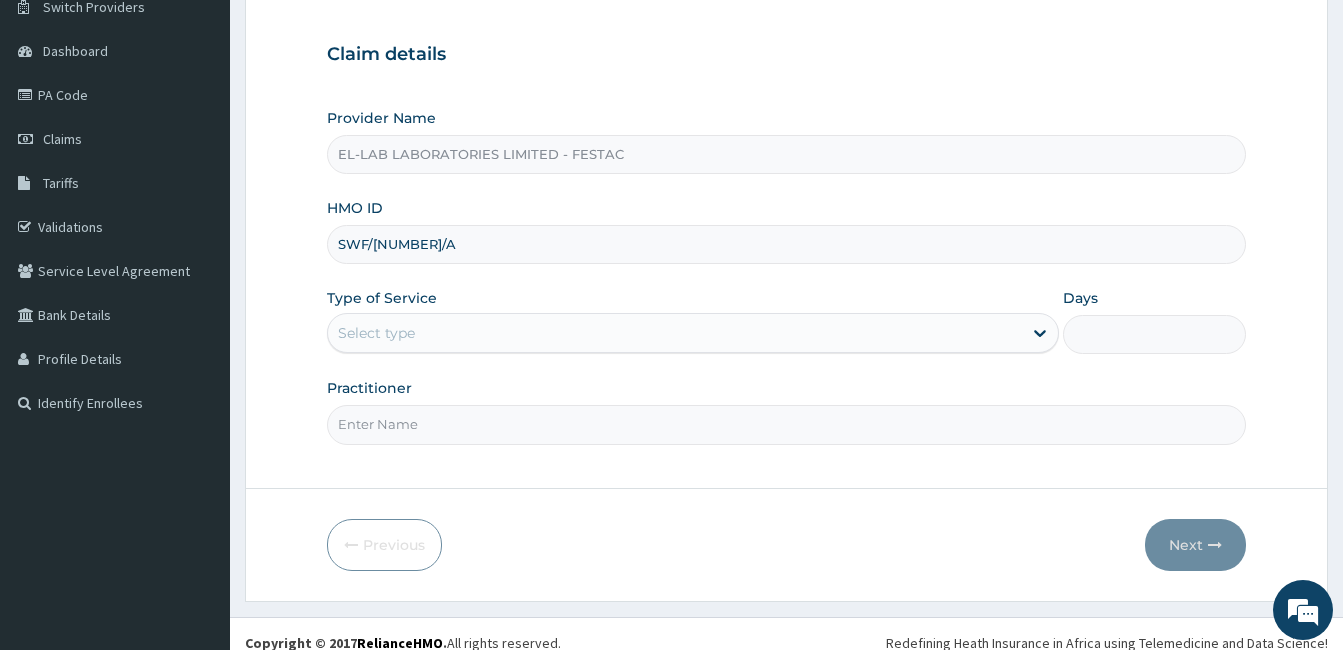 type on "SWF/[NUMBER]/A" 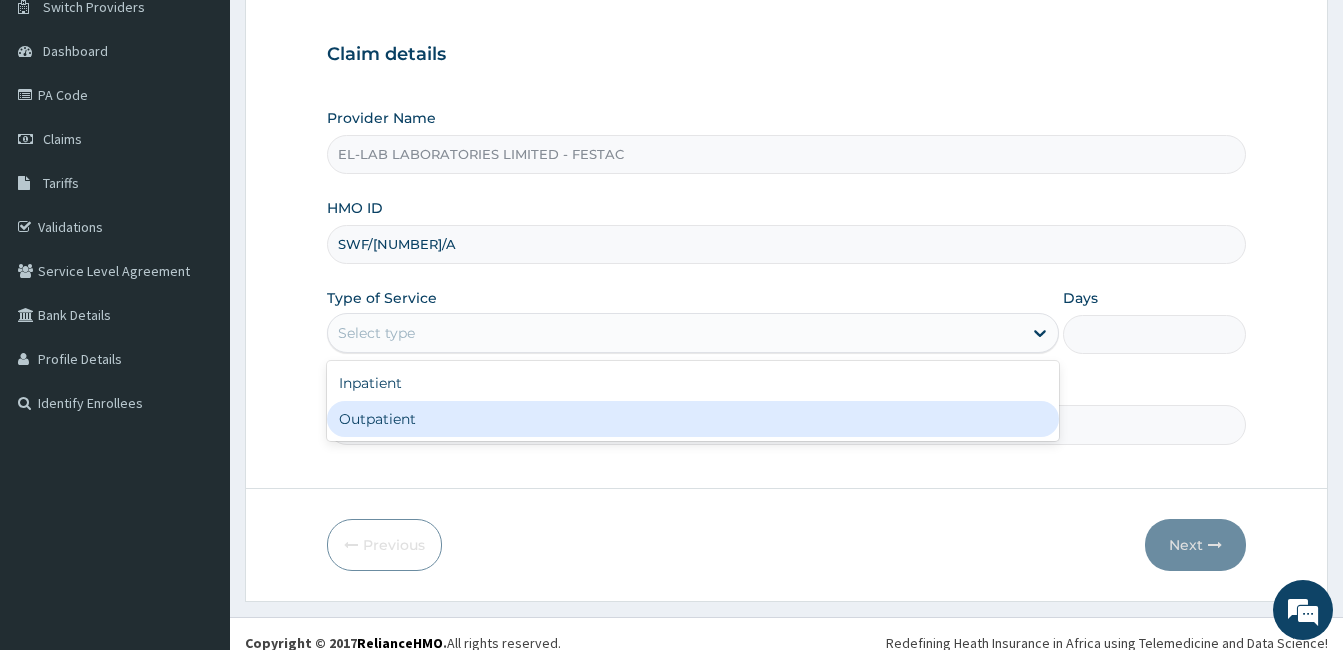 drag, startPoint x: 539, startPoint y: 332, endPoint x: 537, endPoint y: 416, distance: 84.0238 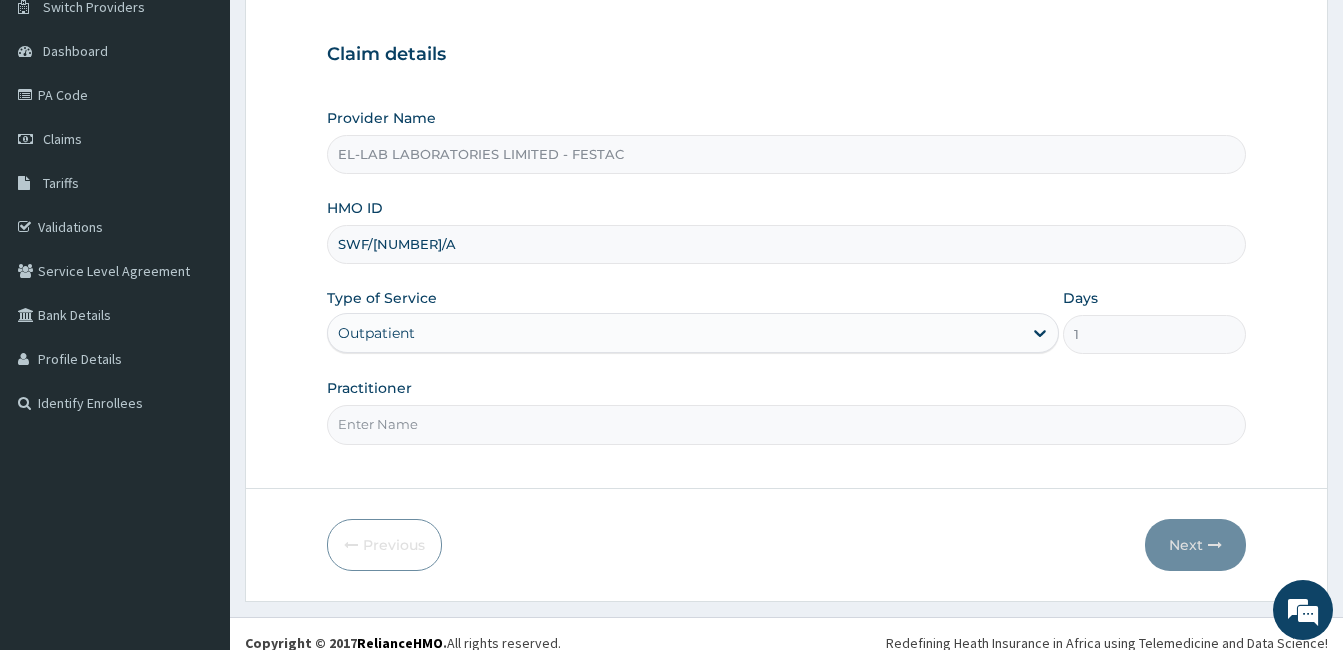click on "Practitioner" at bounding box center (786, 424) 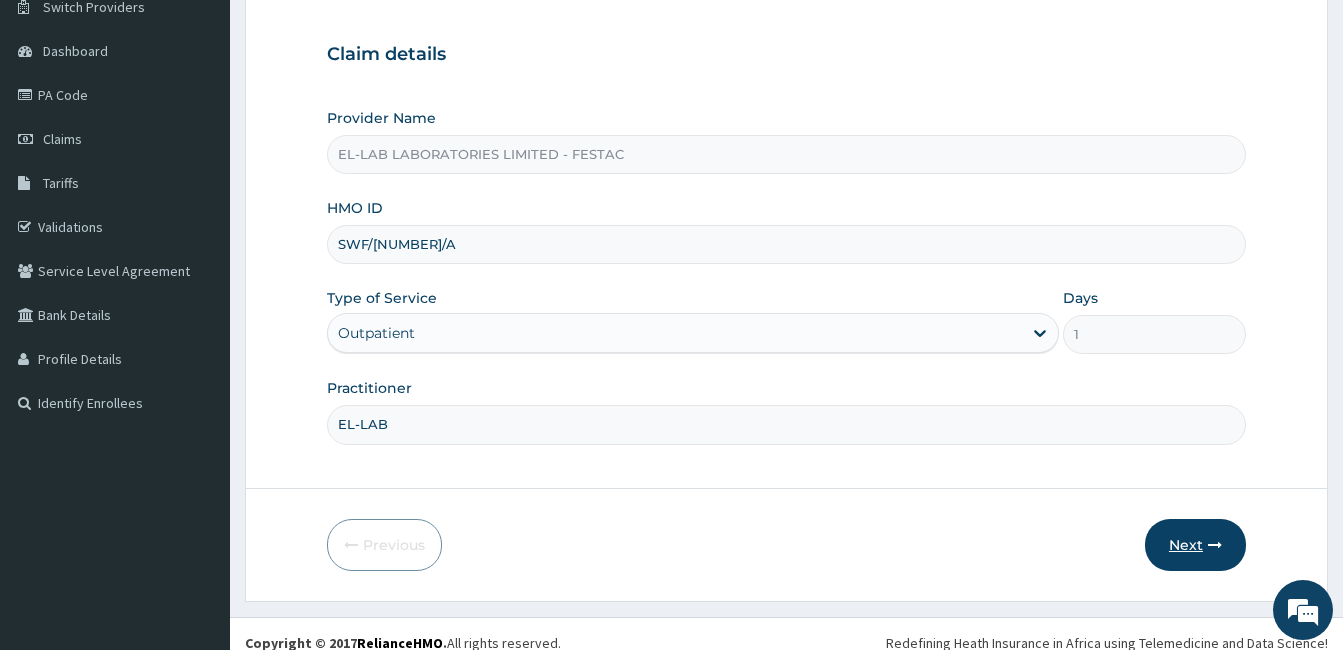 type on "EL-LAB" 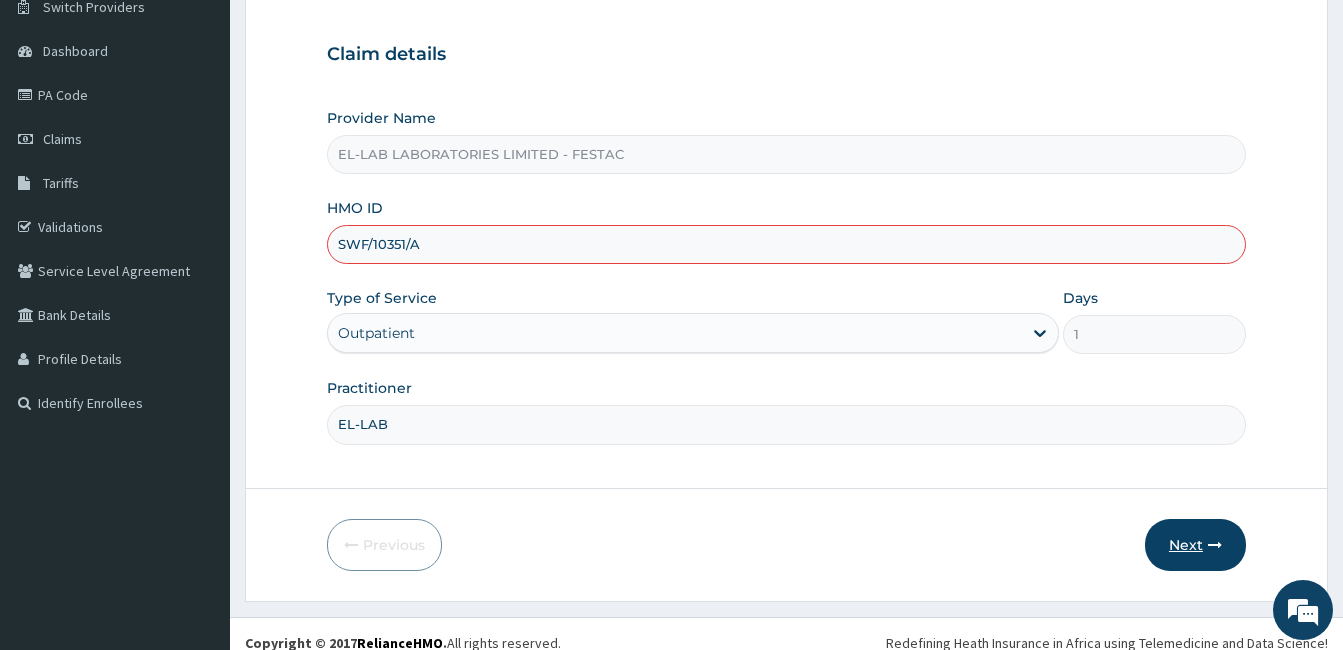 type on "SWF/10351/A" 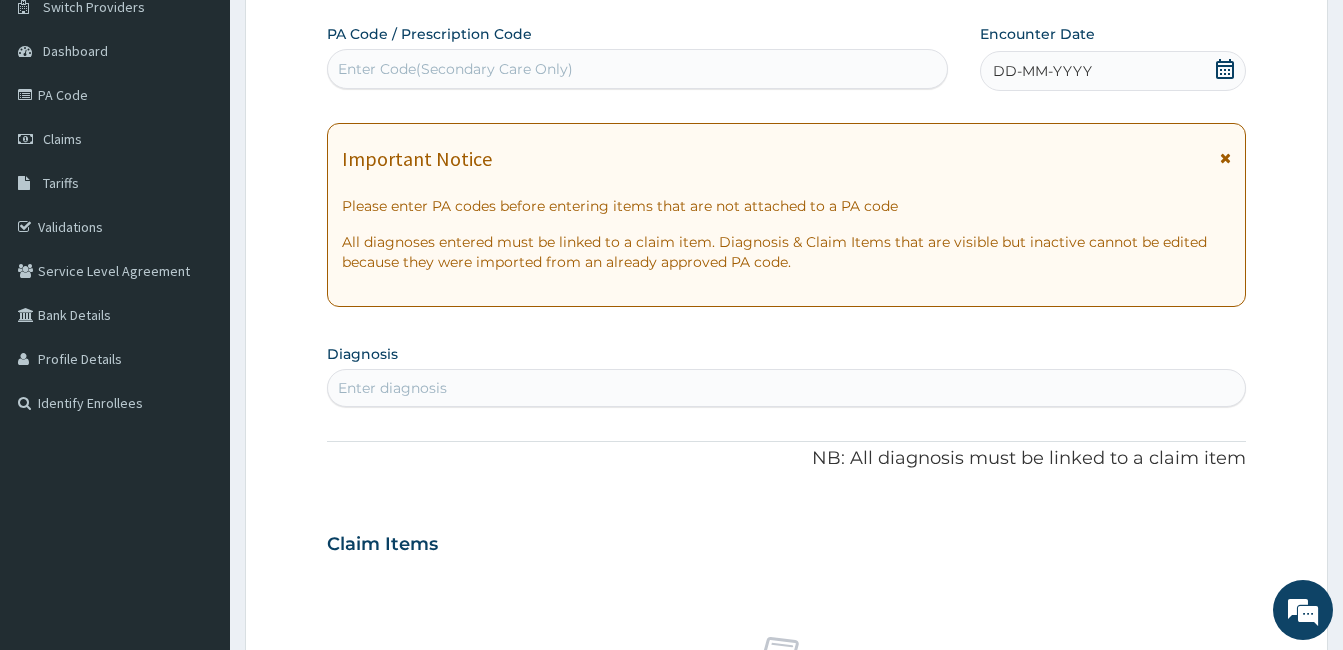 click on "Enter Code(Secondary Care Only)" at bounding box center [637, 69] 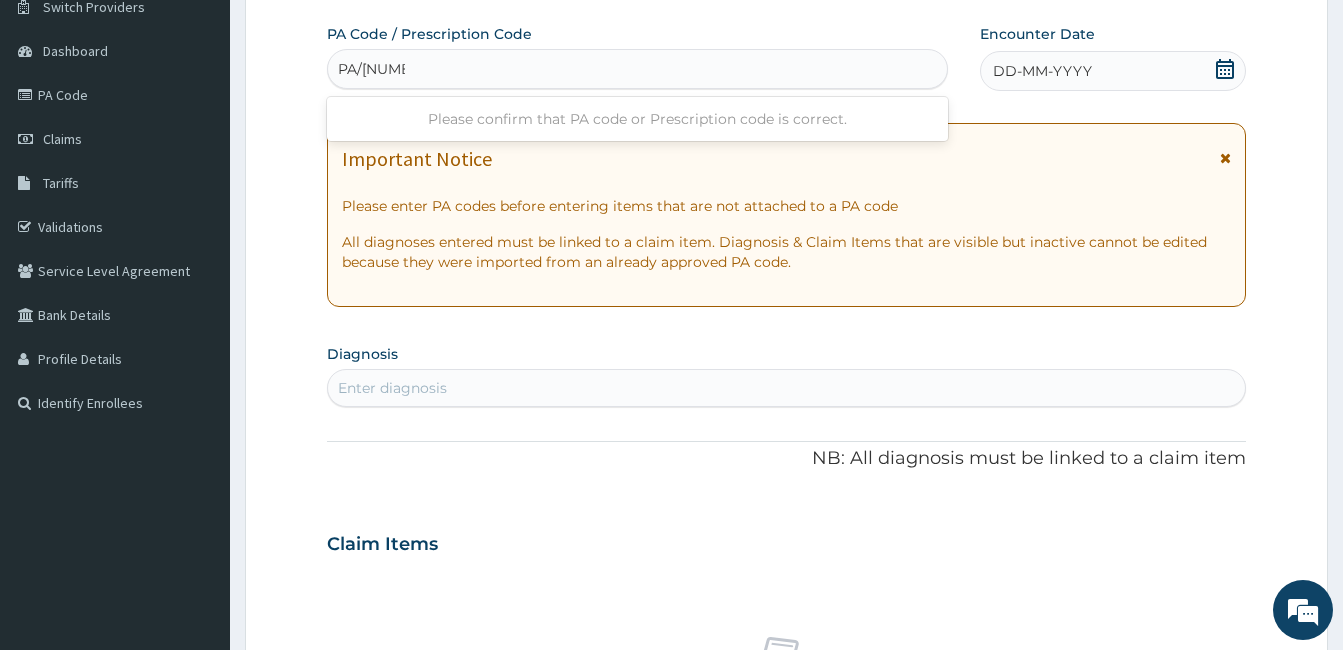 type on "PA/0FE120" 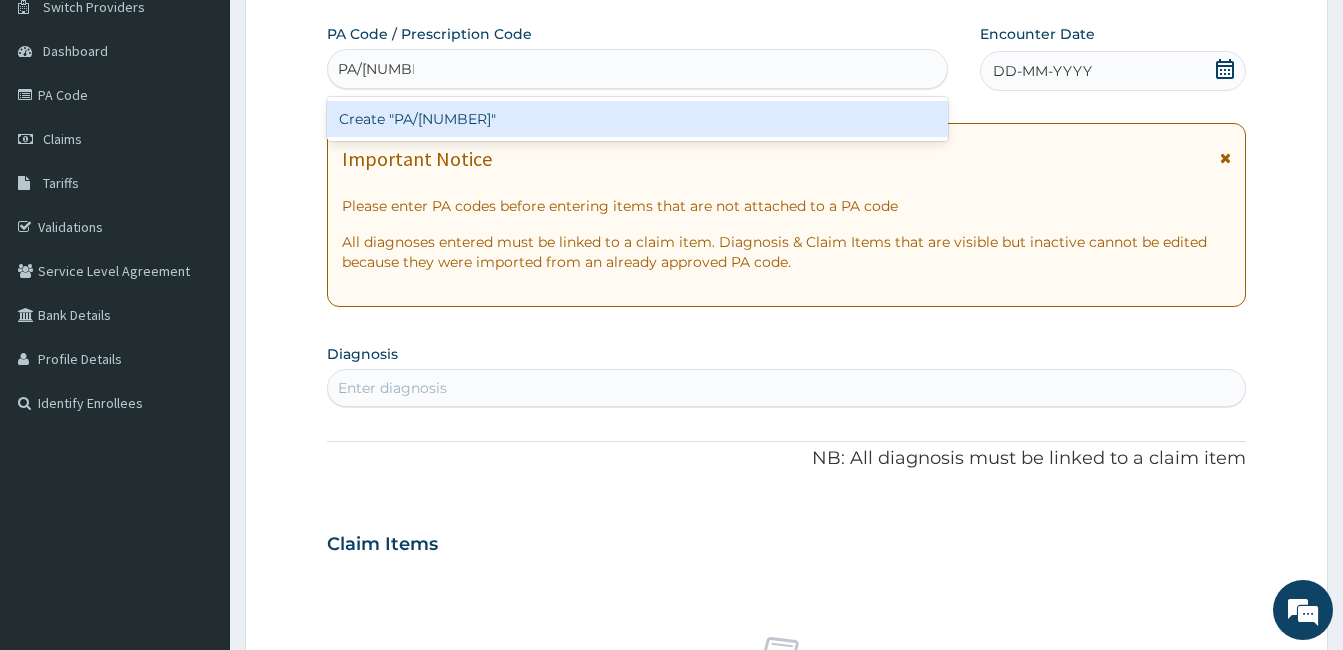 click on "Create "PA/0FE120"" at bounding box center (637, 119) 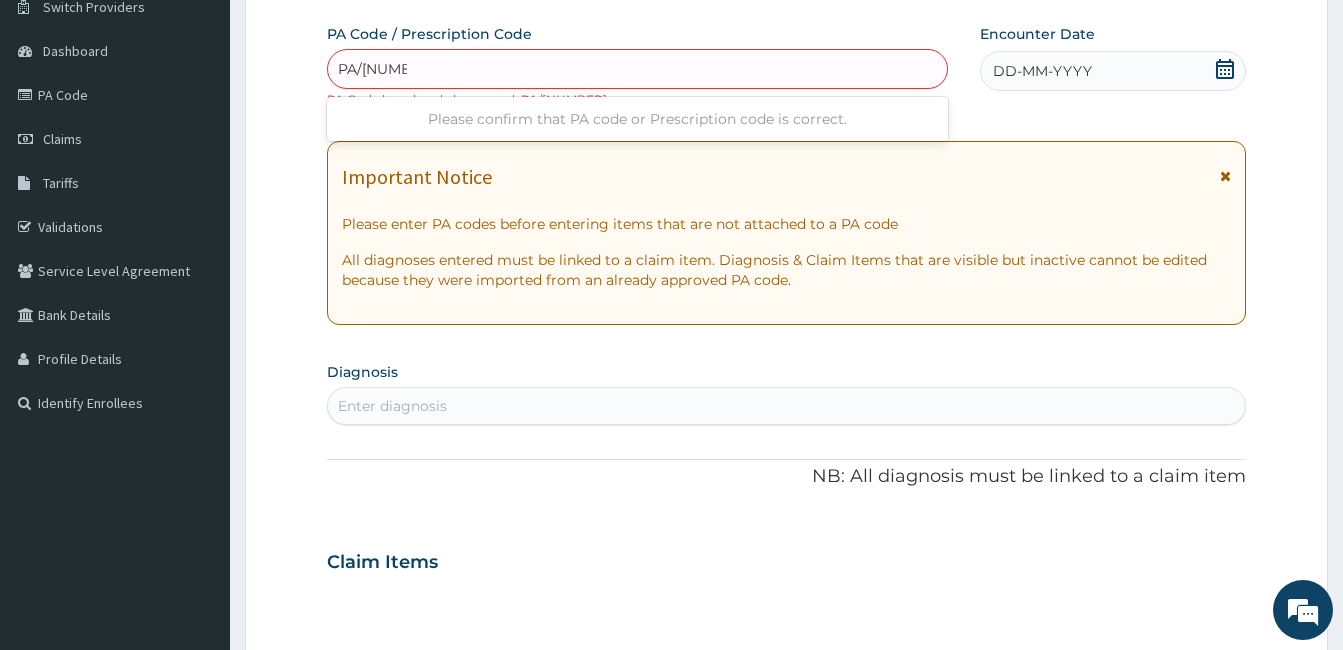 type on "PA/OFE120" 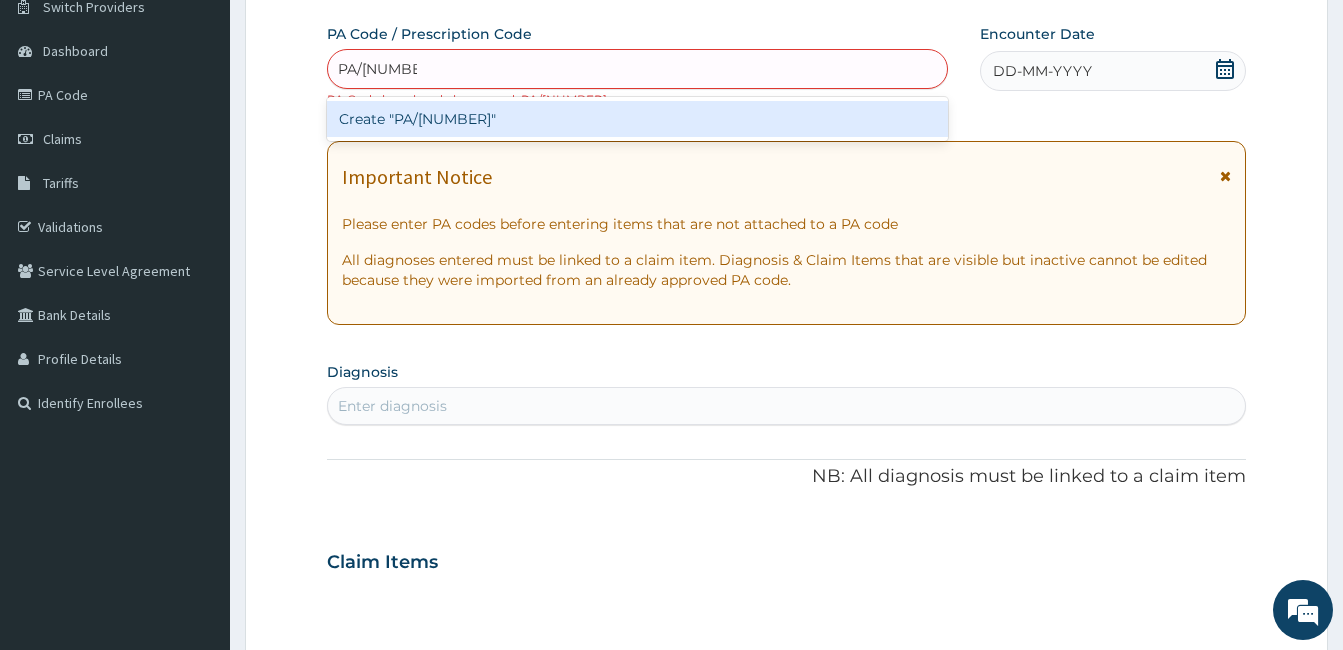 click on "Create "PA/OFE120"" at bounding box center (637, 119) 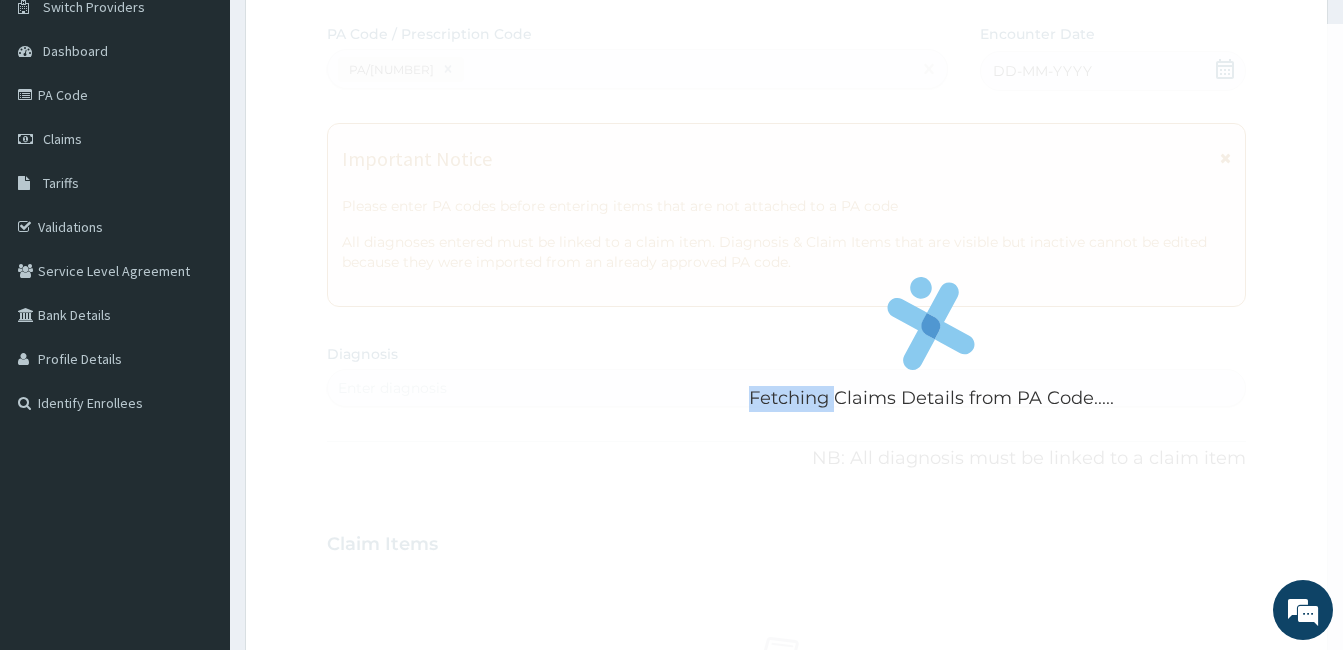 click on "Fetching Claims Details from PA Code....." at bounding box center [931, 349] 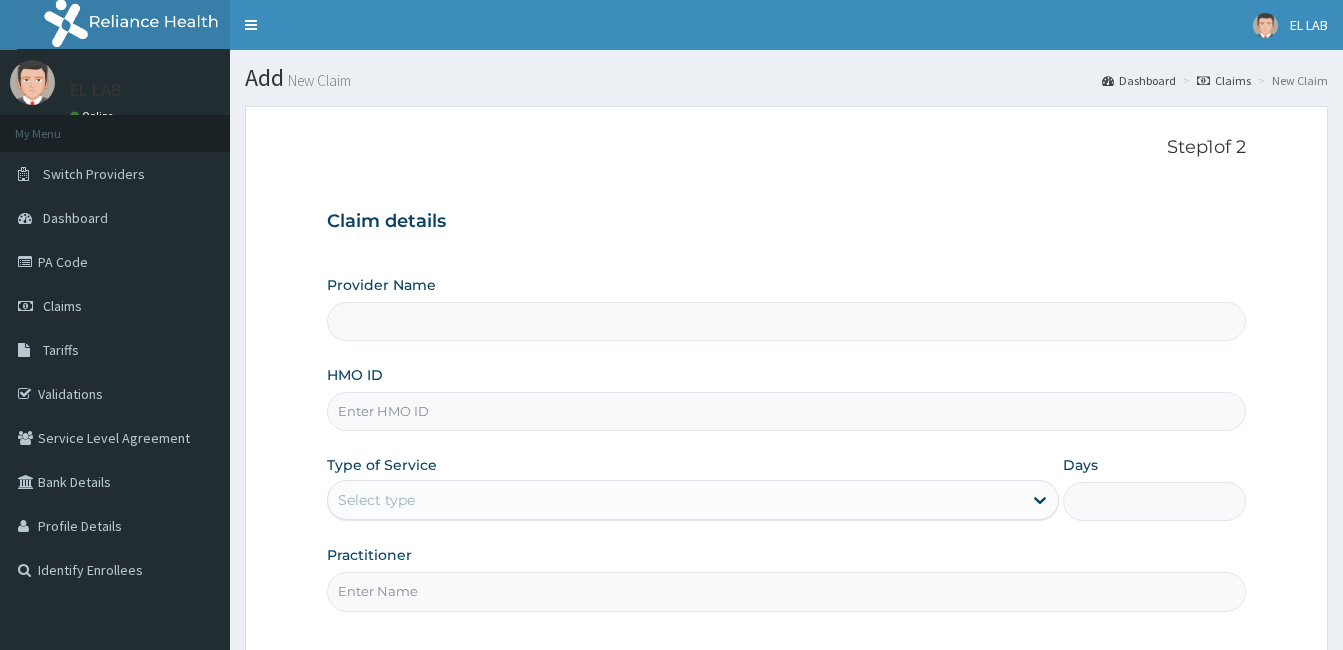 scroll, scrollTop: 167, scrollLeft: 0, axis: vertical 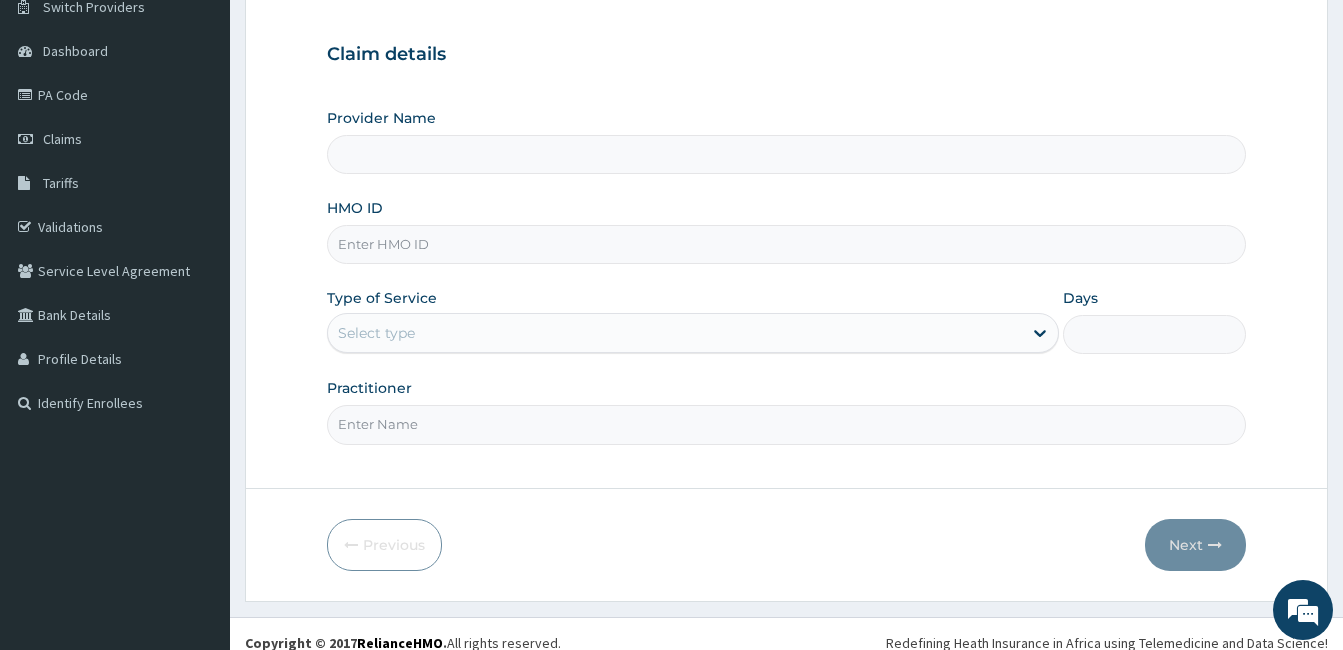 type on "EL-LAB LABORATORIES LIMITED - FESTAC" 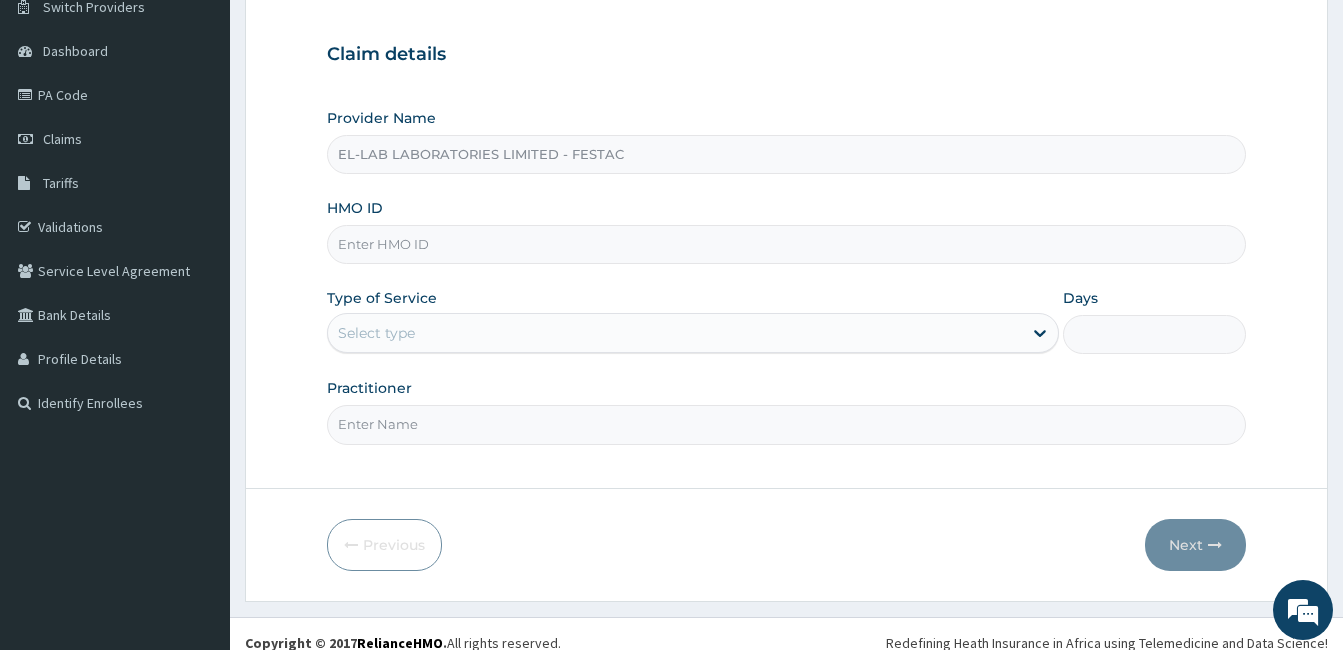 scroll, scrollTop: 185, scrollLeft: 0, axis: vertical 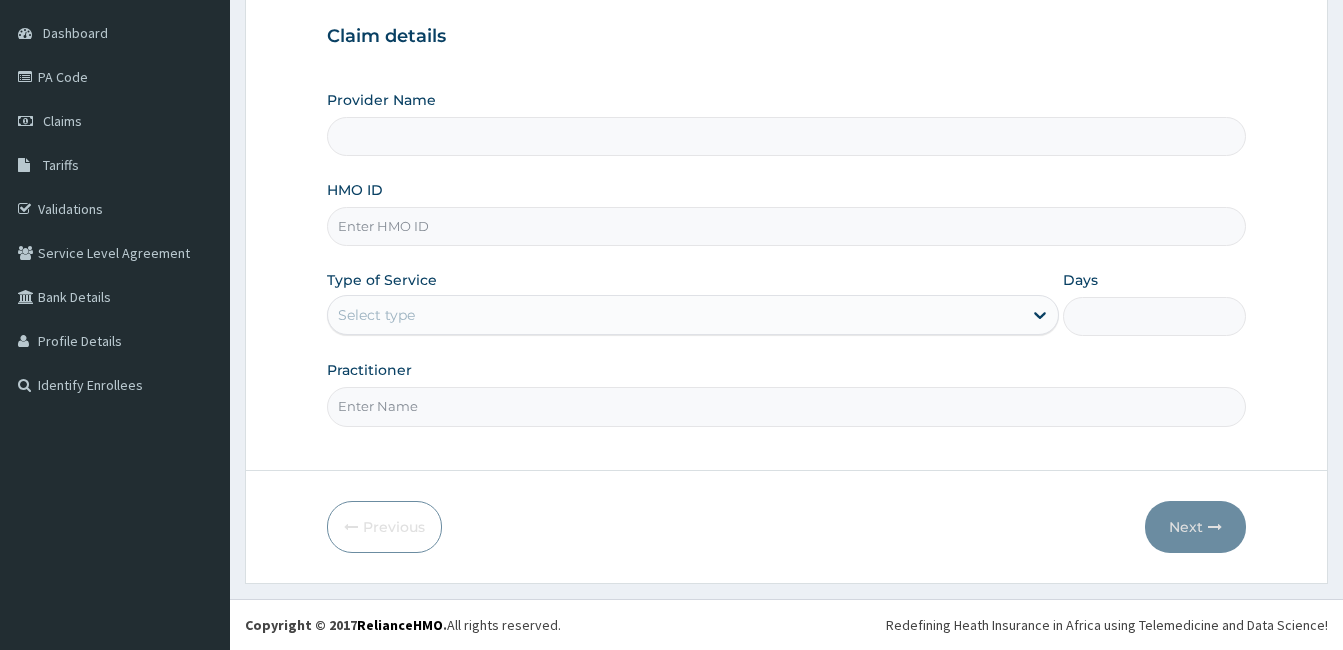 type on "EL-LAB LABORATORIES LIMITED - FESTAC" 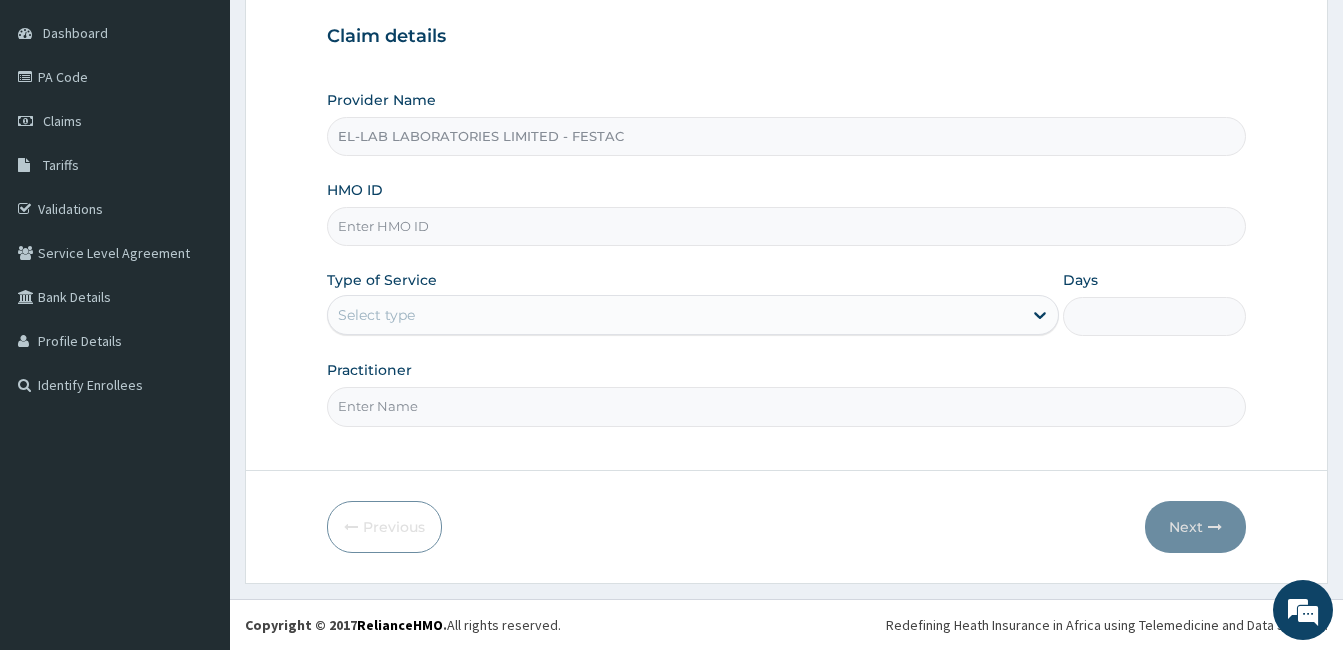 click on "HMO ID" at bounding box center [786, 226] 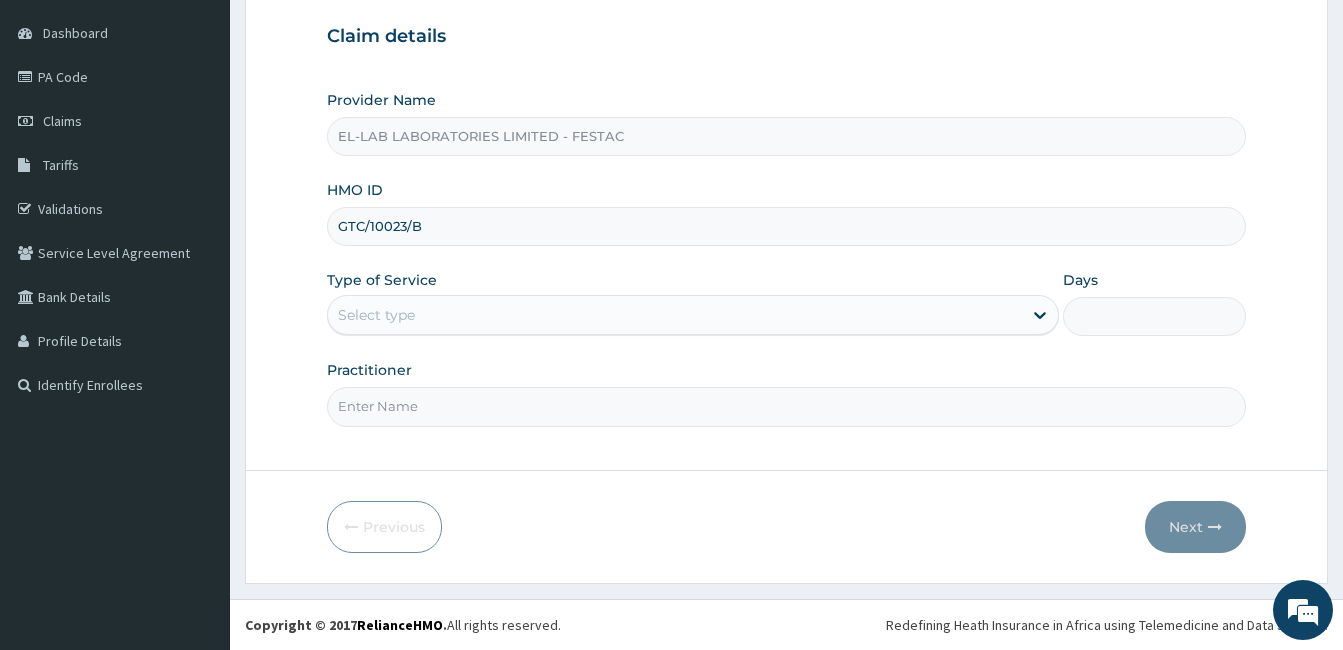 scroll, scrollTop: 0, scrollLeft: 0, axis: both 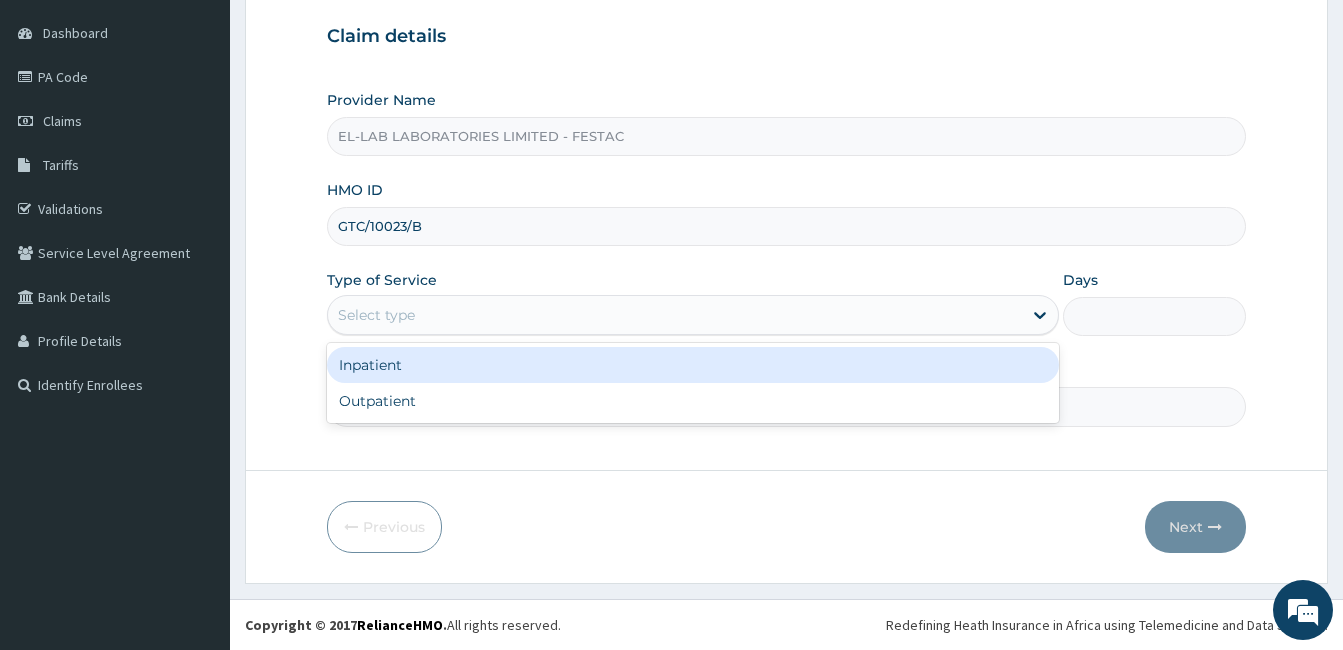 drag, startPoint x: 384, startPoint y: 316, endPoint x: 396, endPoint y: 385, distance: 70.035706 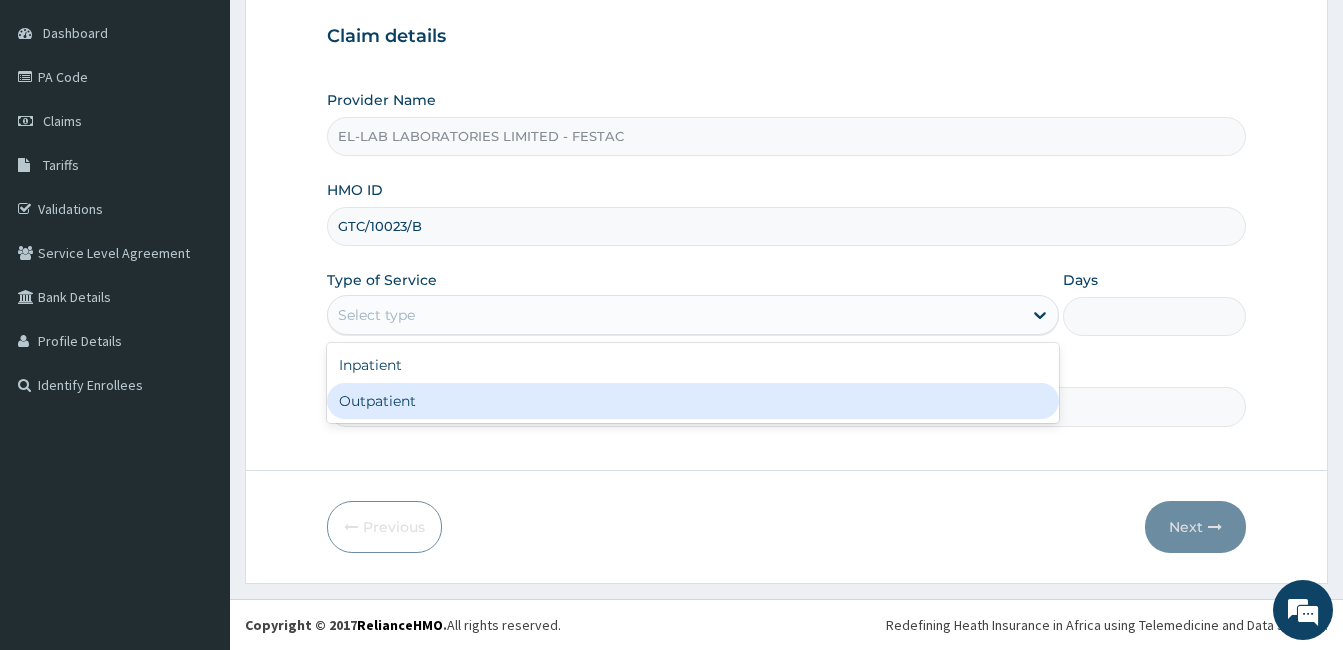 click on "Outpatient" at bounding box center (693, 401) 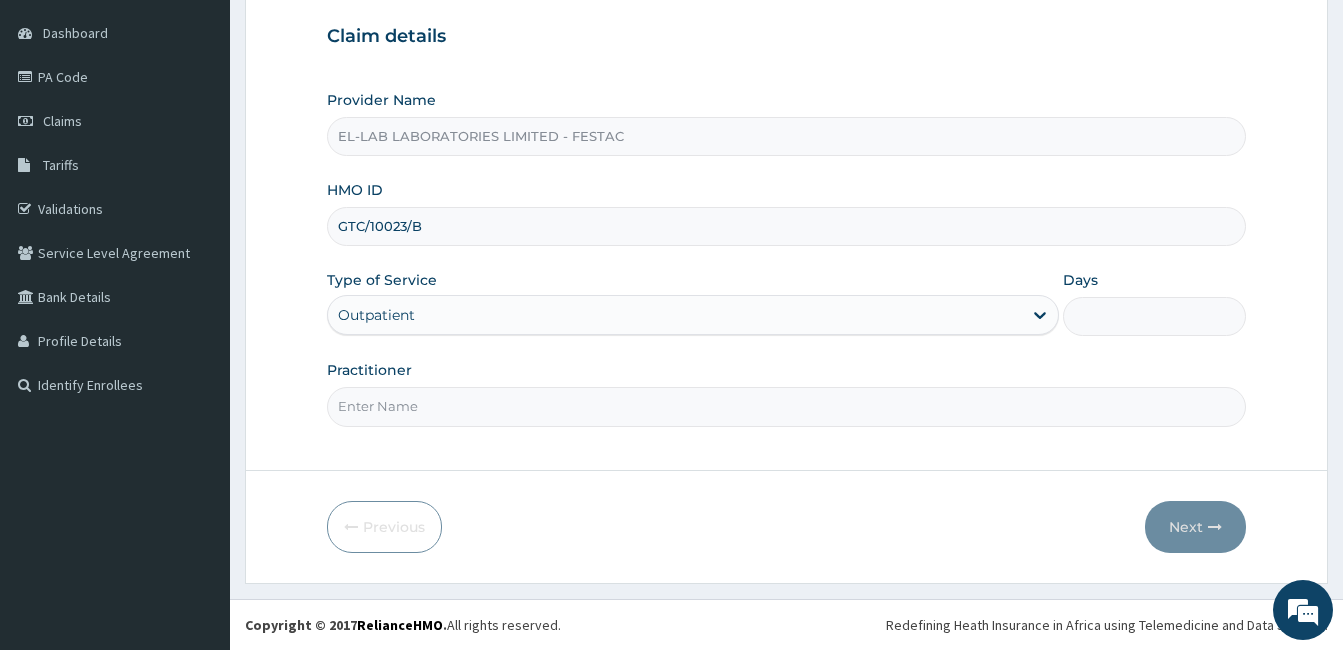 type on "1" 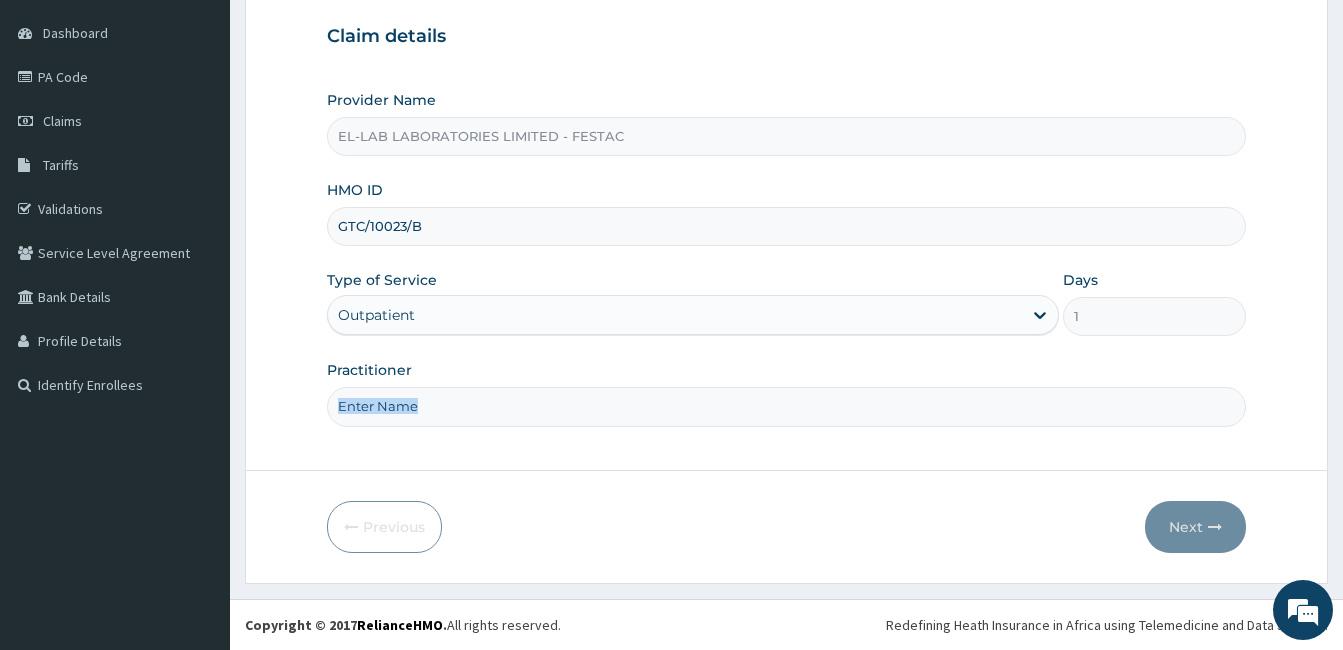 click on "Practitioner" at bounding box center [786, 393] 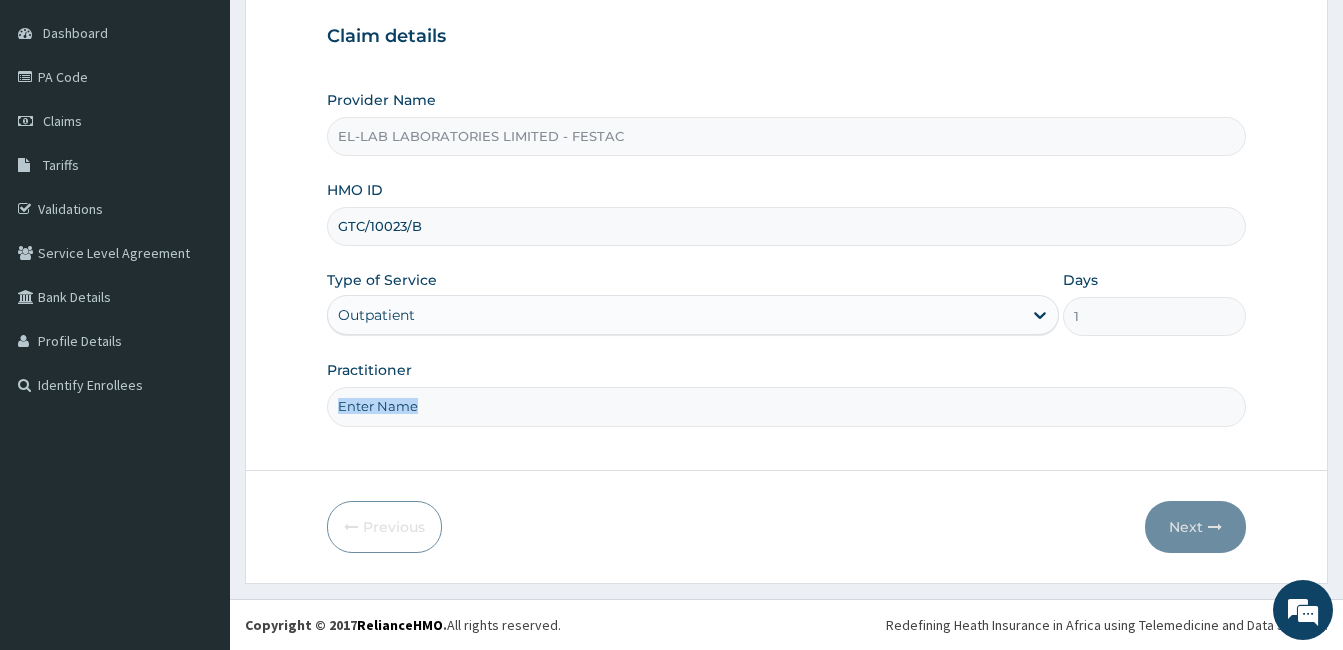 drag, startPoint x: 396, startPoint y: 385, endPoint x: 437, endPoint y: 414, distance: 50.219517 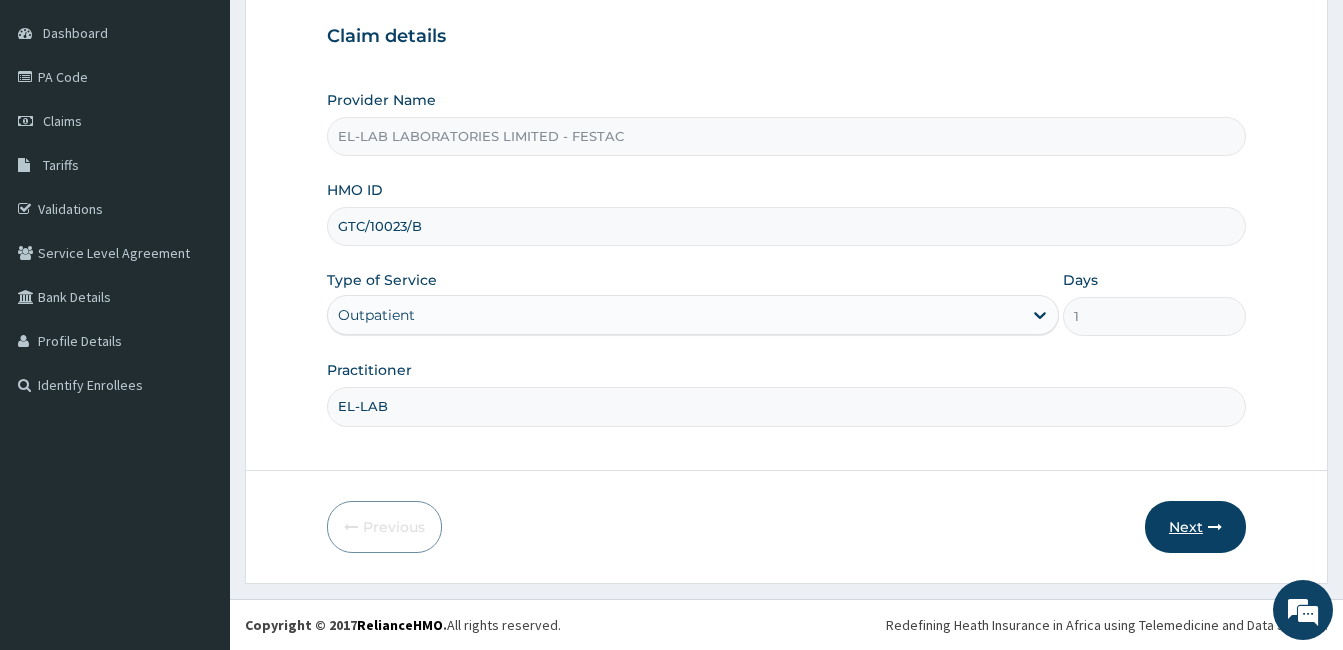 type on "EL-LAB" 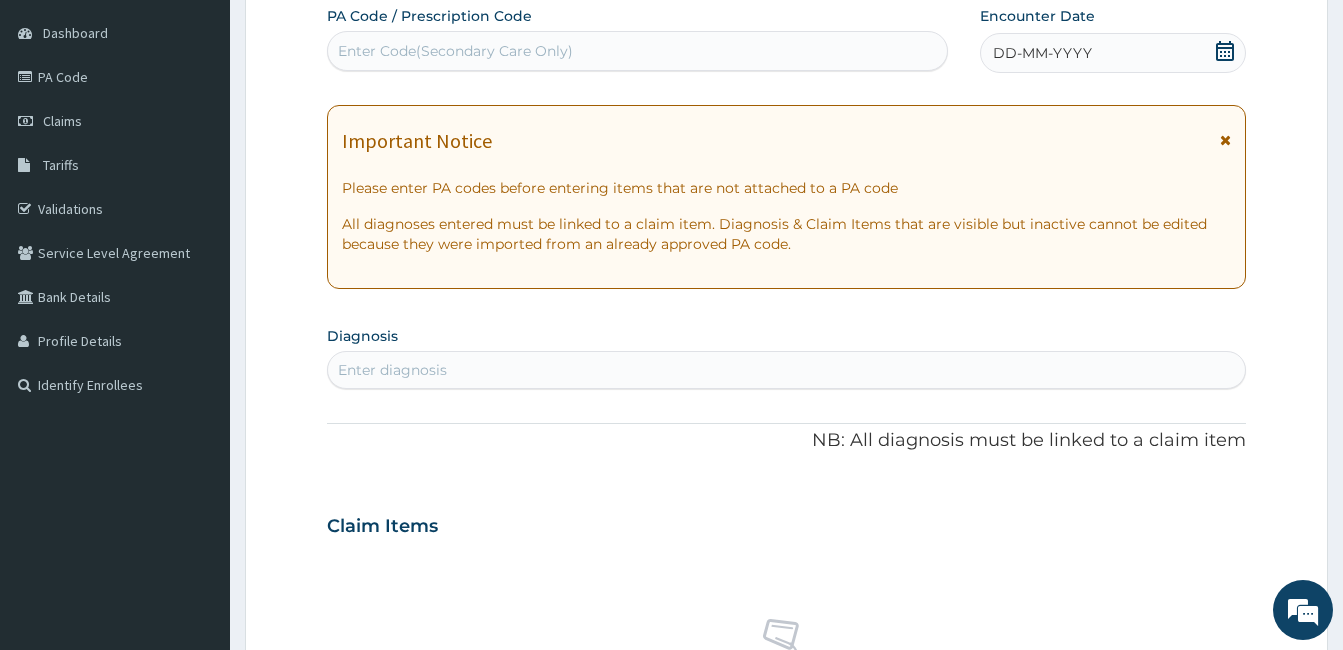 click on "Enter Code(Secondary Care Only)" at bounding box center (455, 51) 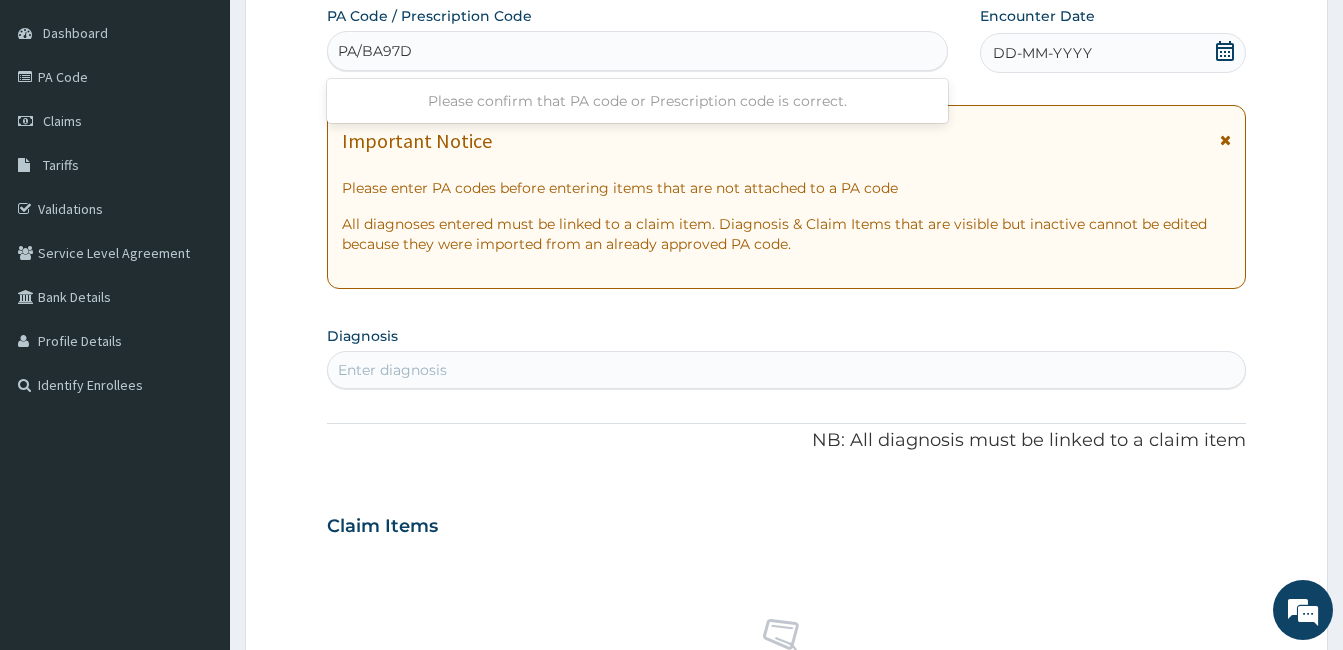 type on "PA/BA97D8" 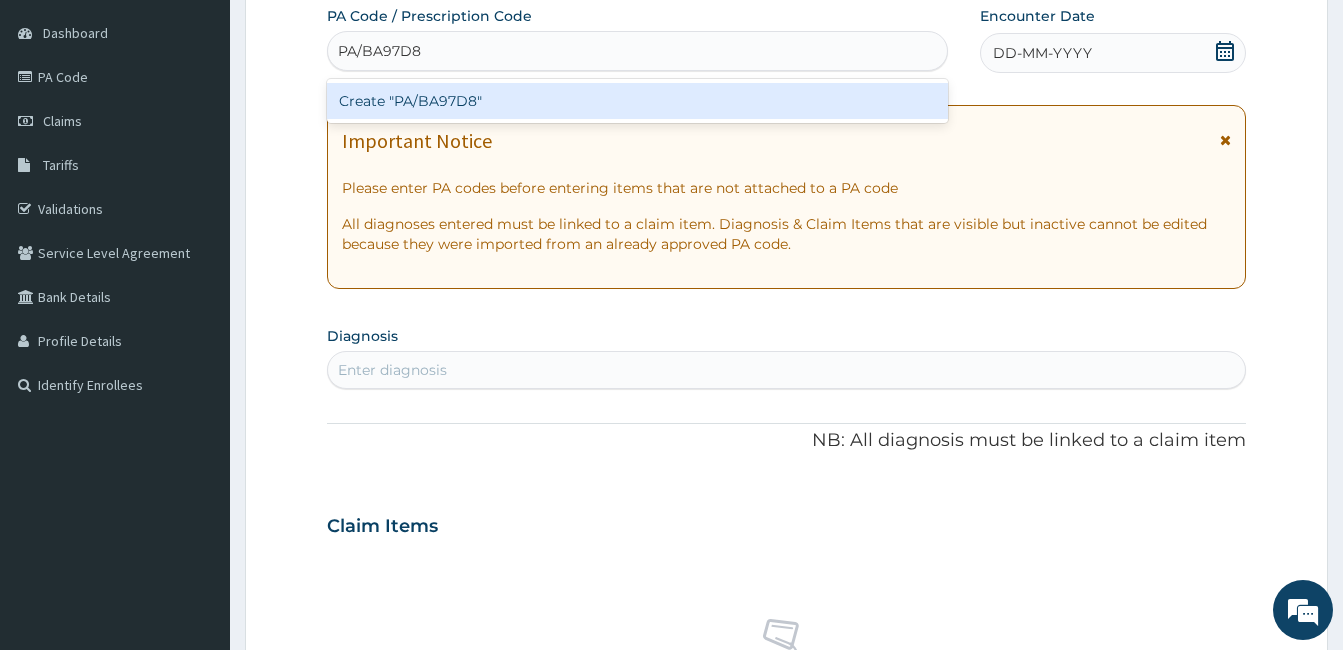 click on "Create "PA/BA97D8"" at bounding box center (637, 101) 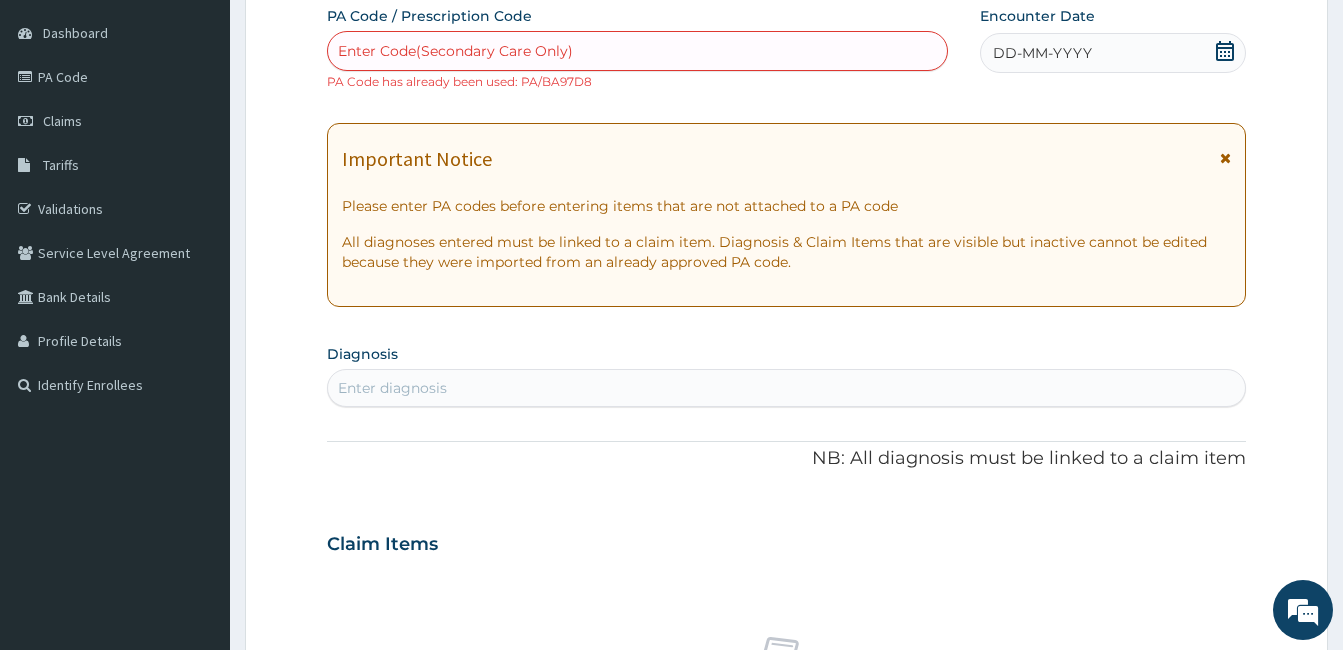 click on "PA Code / Prescription Code Enter Code(Secondary Care Only) PA Code has already been used: PA/BA97D8 Encounter Date DD-MM-YYYY Important Notice Please enter PA codes before entering items that are not attached to a PA code   All diagnoses entered must be linked to a claim item. Diagnosis & Claim Items that are visible but inactive cannot be edited because they were imported from an already approved PA code. Diagnosis Enter diagnosis NB: All diagnosis must be linked to a claim item Claim Items No claim item Types Select Type Item Select Item Pair Diagnosis Select Diagnosis Unit Price 0 Add Comment" at bounding box center [786, 532] 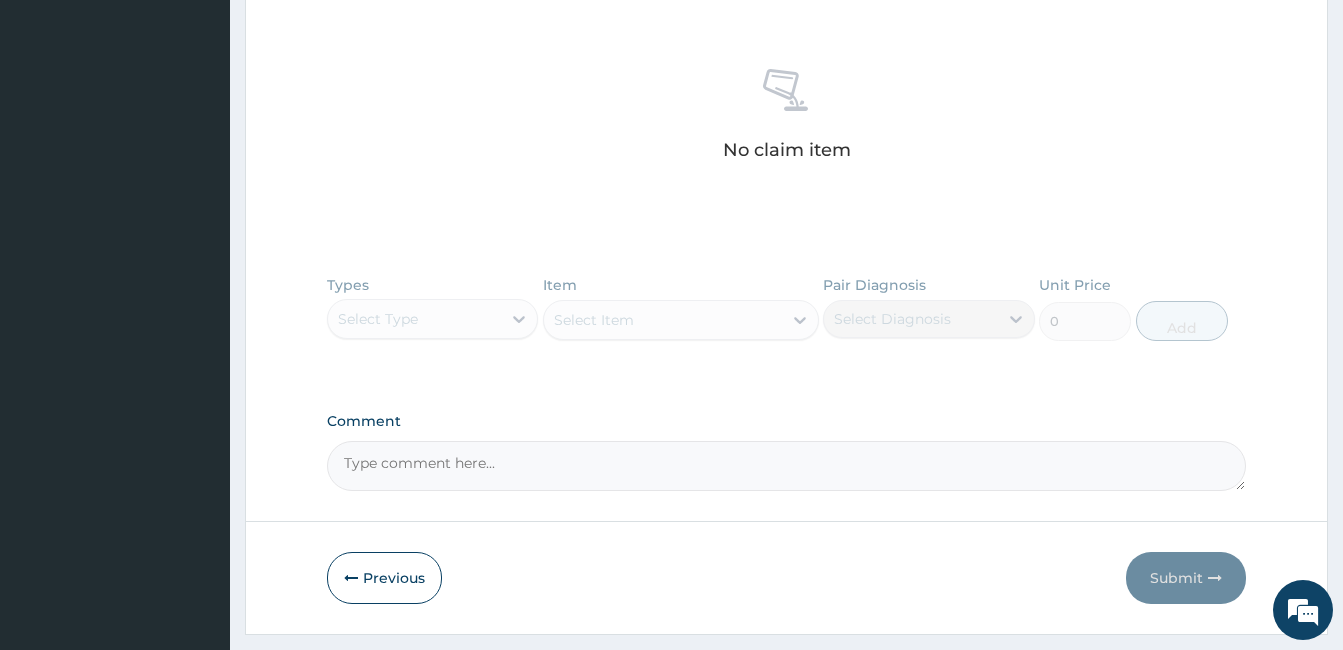 scroll, scrollTop: 804, scrollLeft: 0, axis: vertical 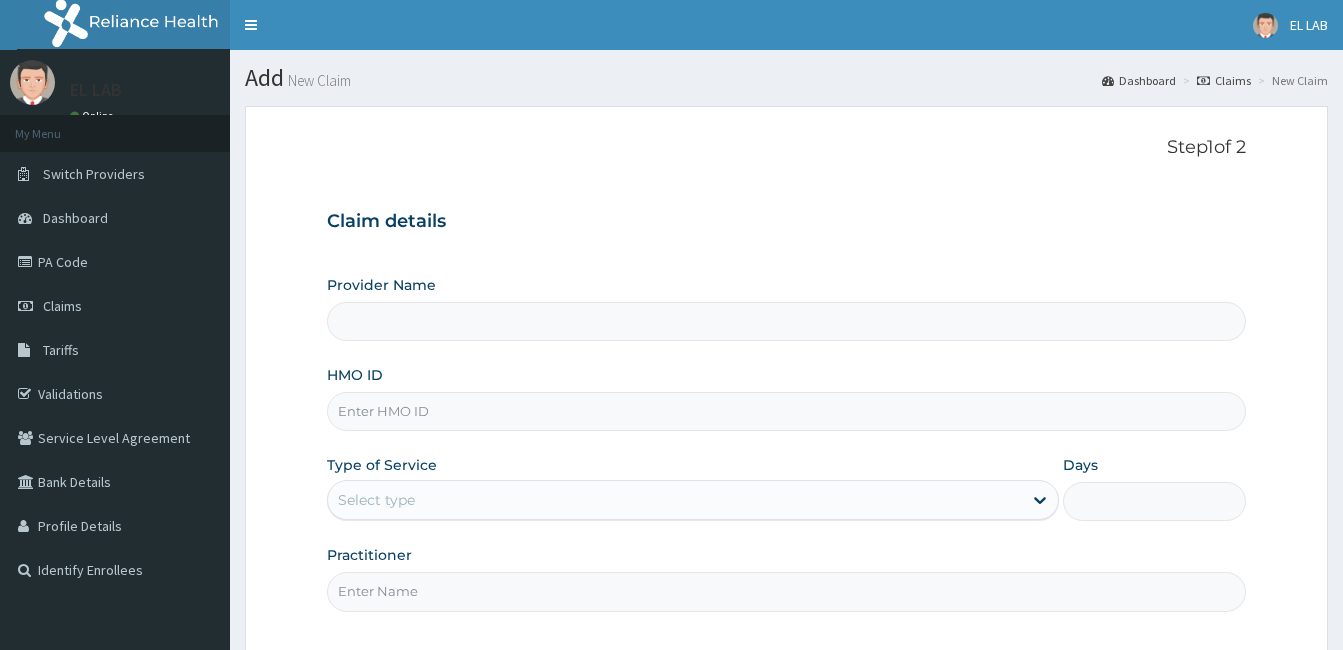 click on "HMO ID" at bounding box center (786, 411) 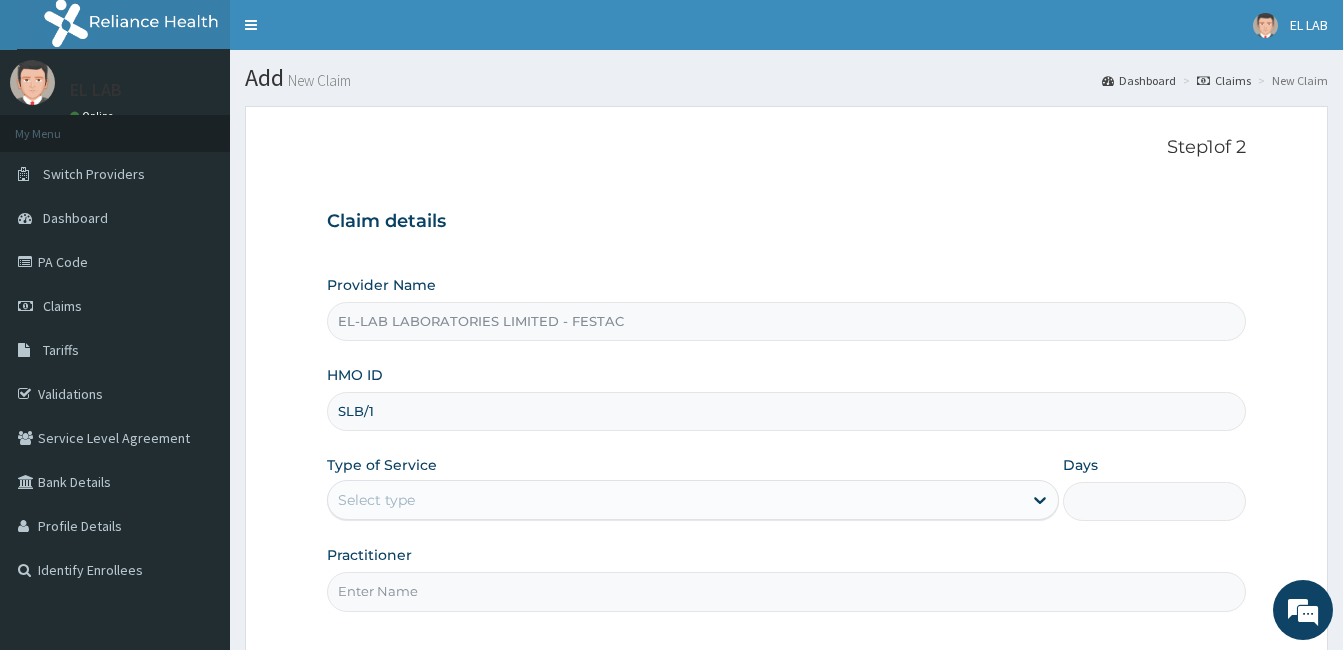 scroll, scrollTop: 0, scrollLeft: 0, axis: both 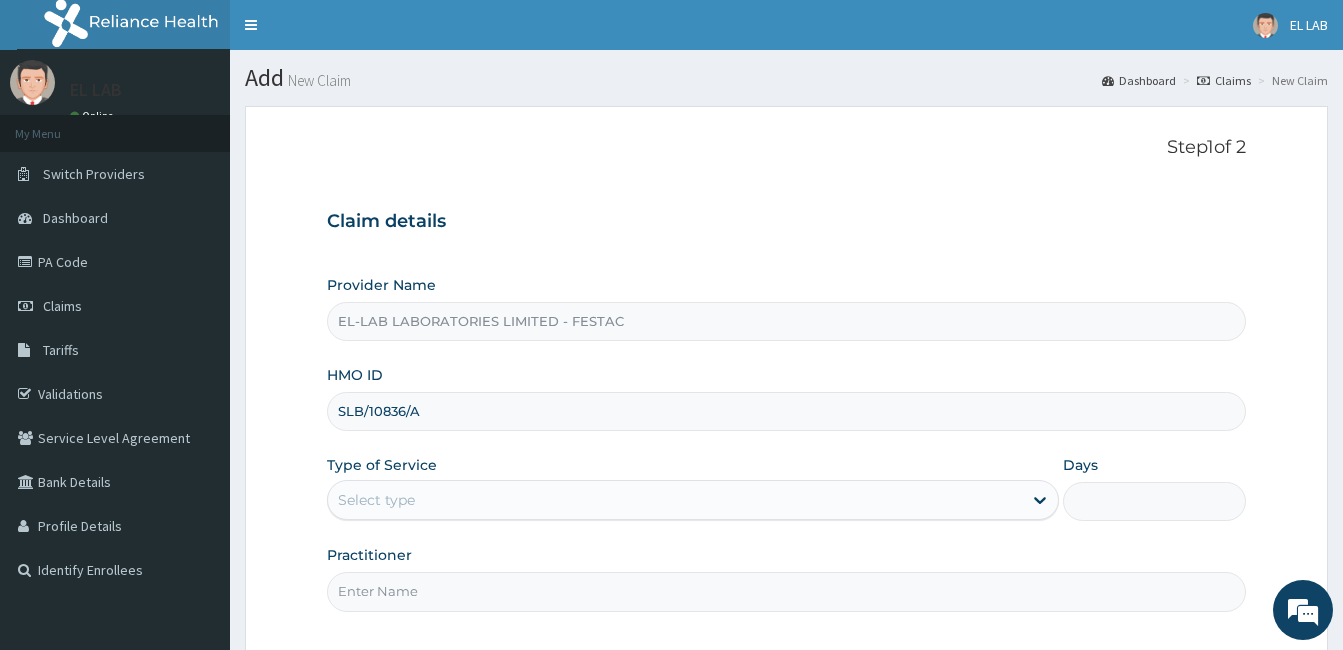 type on "SLB/10836/A" 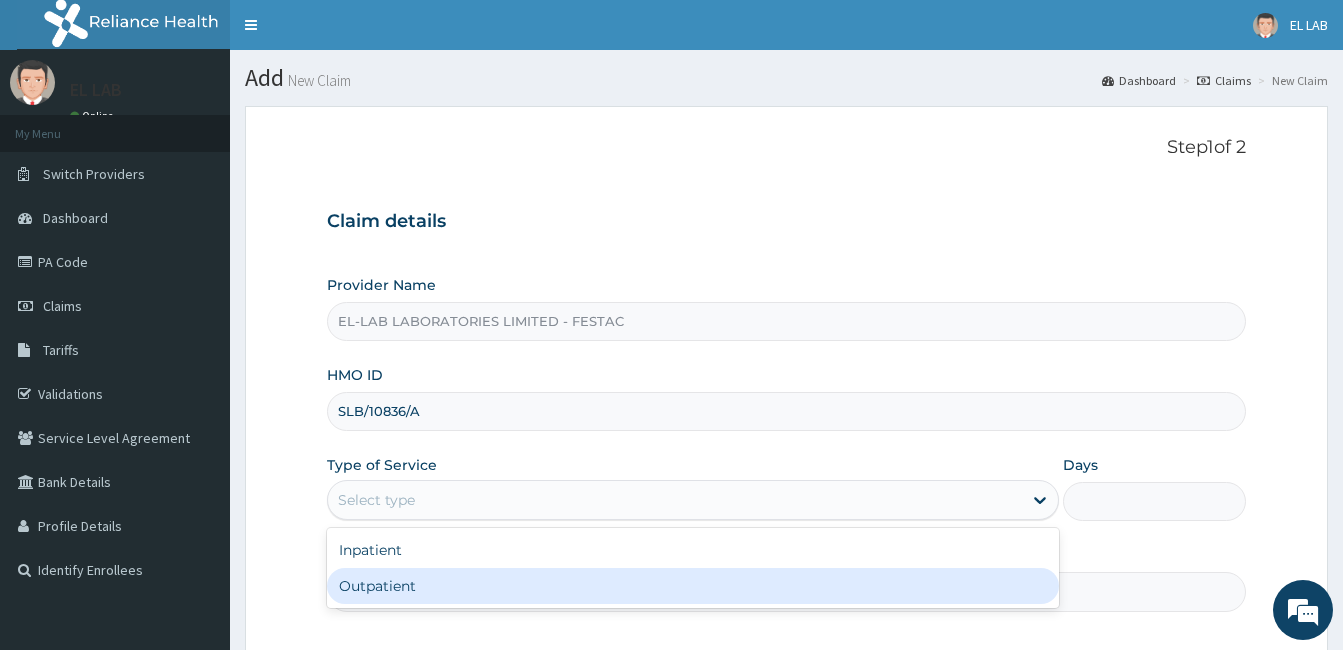 drag, startPoint x: 437, startPoint y: 511, endPoint x: 428, endPoint y: 585, distance: 74.54529 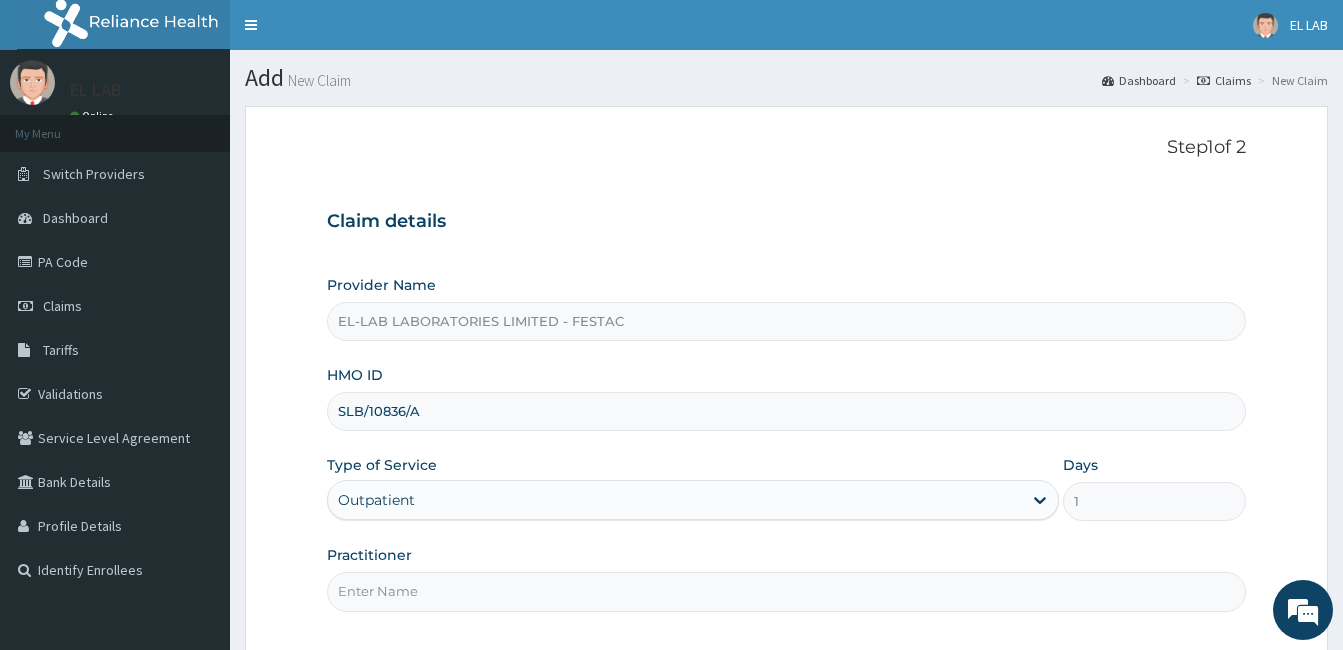 click on "Practitioner" at bounding box center [786, 591] 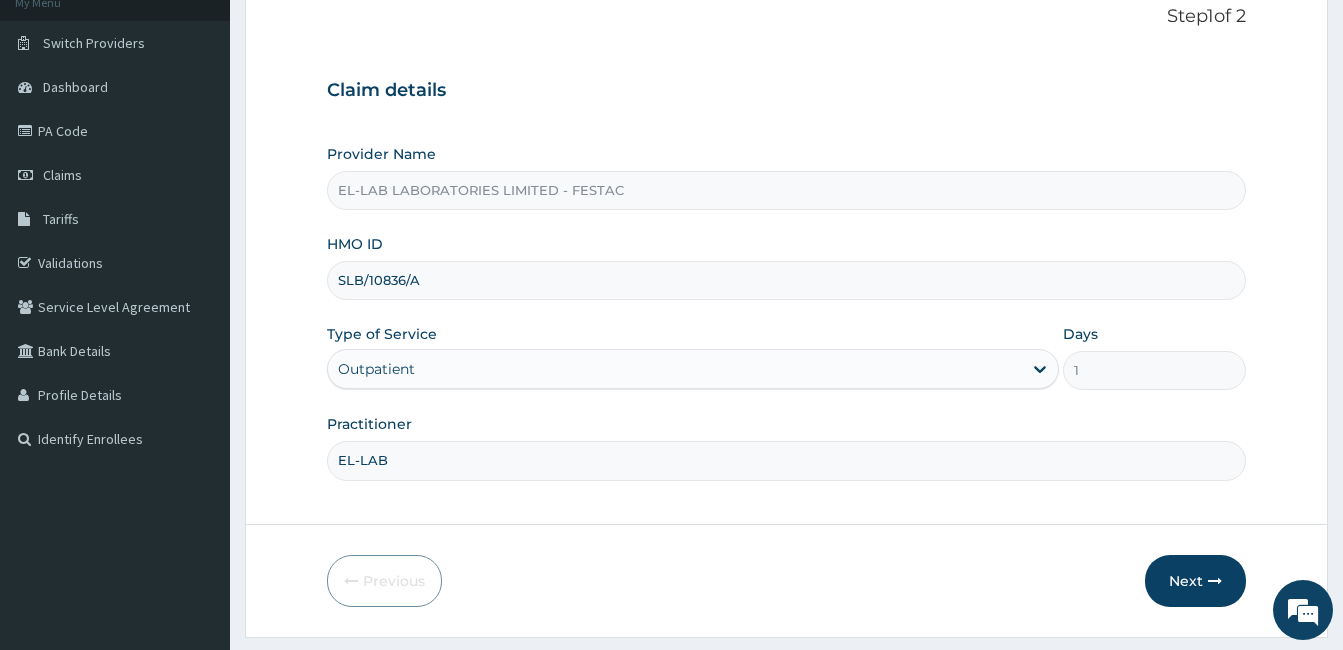 scroll, scrollTop: 135, scrollLeft: 0, axis: vertical 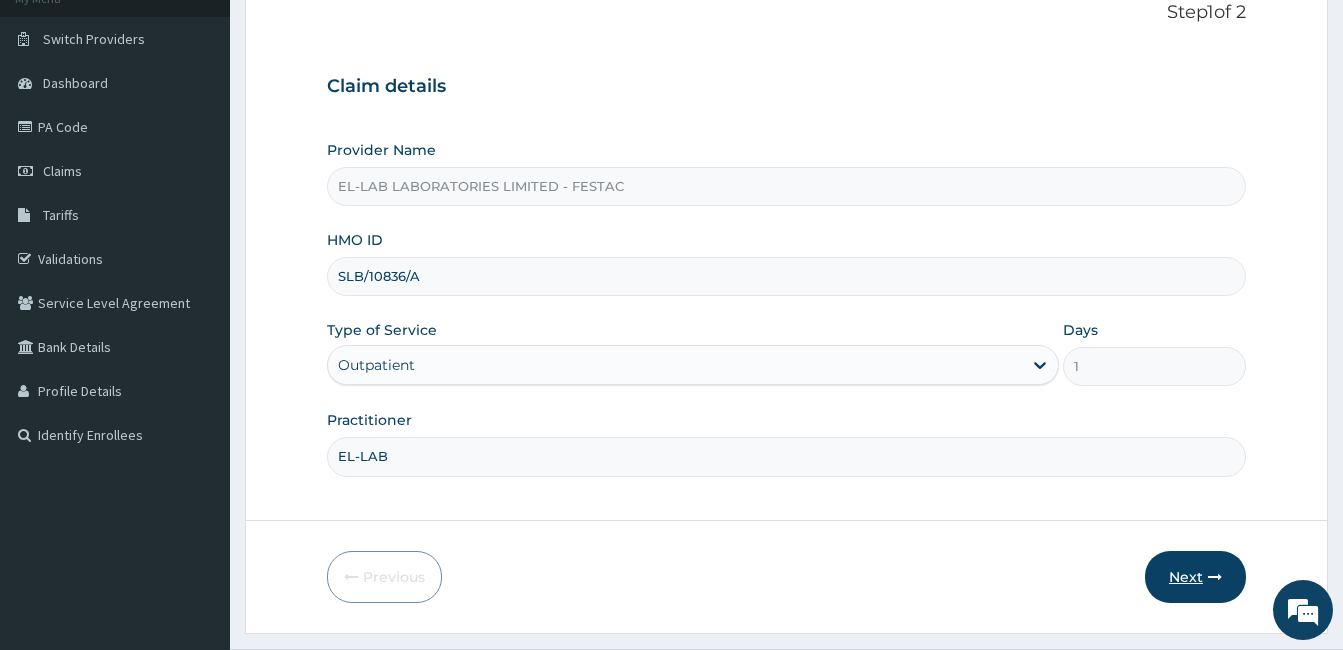 type on "EL-LAB" 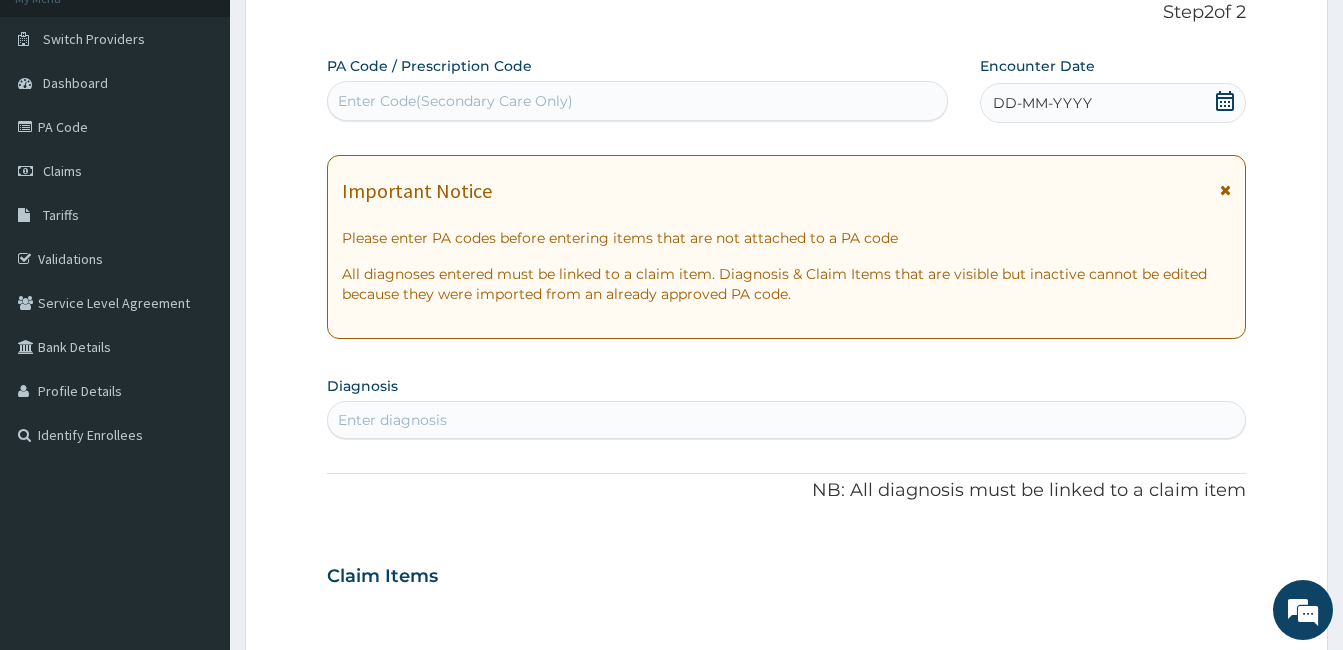 click on "Enter Code(Secondary Care Only)" at bounding box center [455, 101] 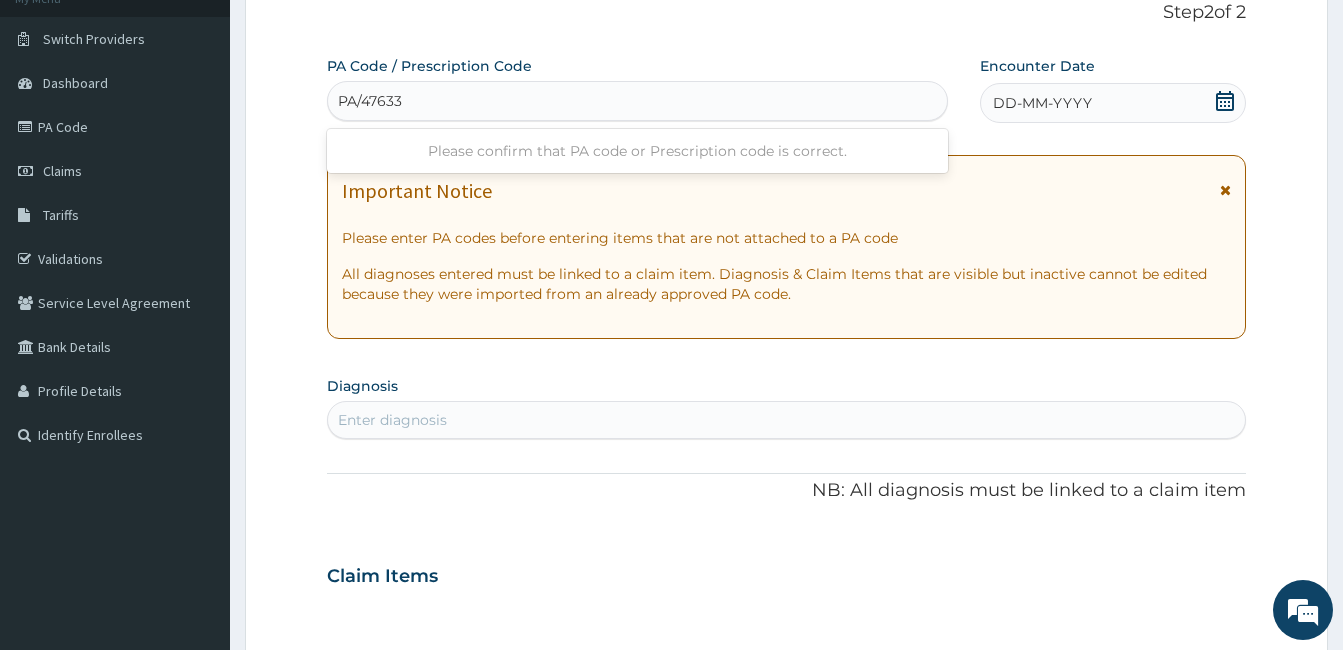 type on "PA/476338" 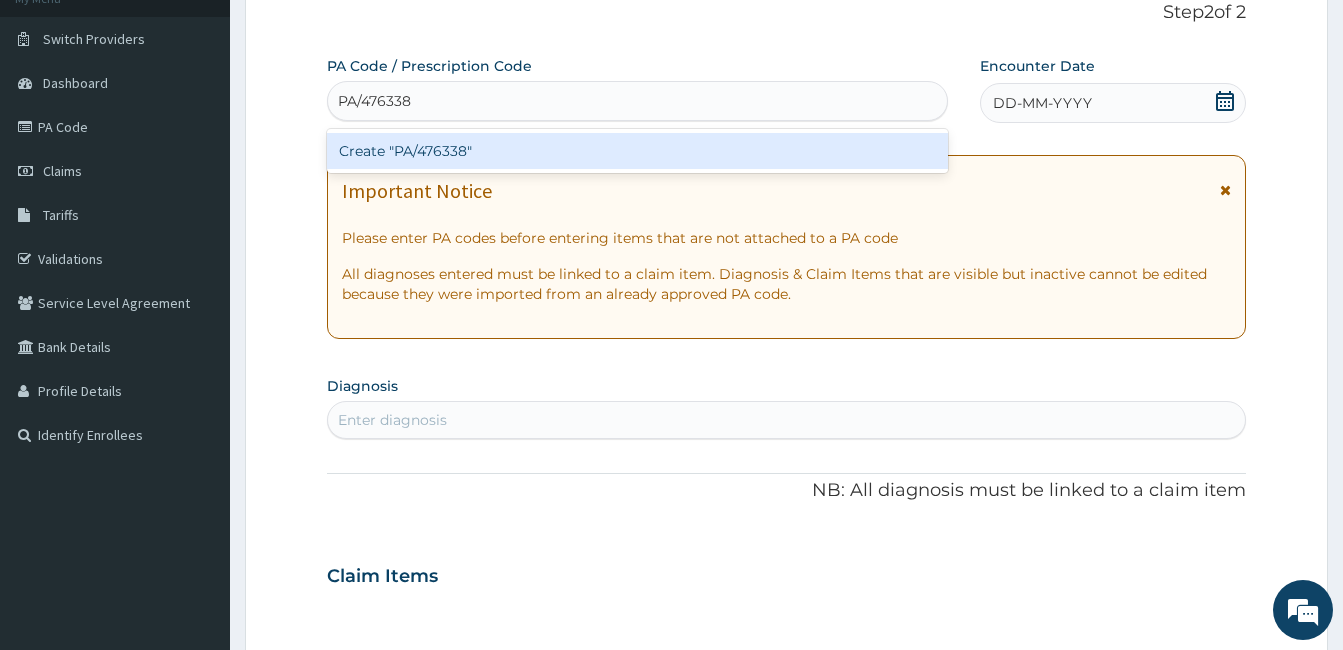 click on "Create "PA/476338"" at bounding box center [637, 151] 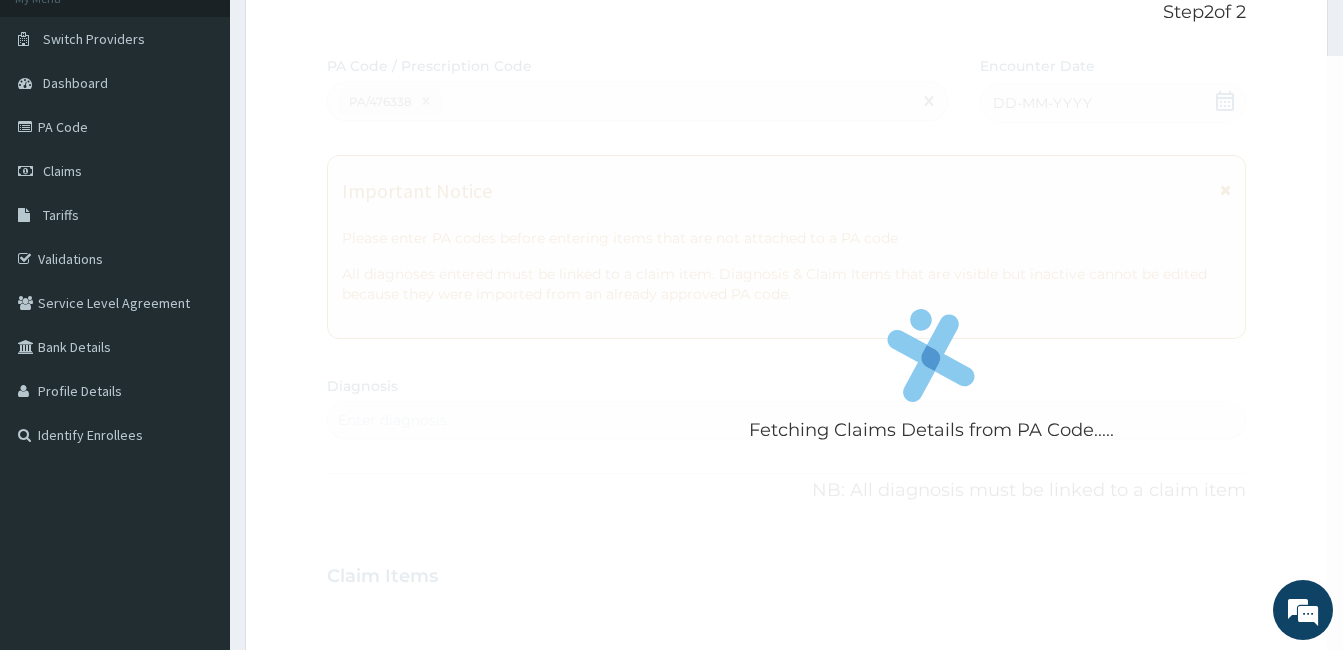 scroll, scrollTop: 137, scrollLeft: 0, axis: vertical 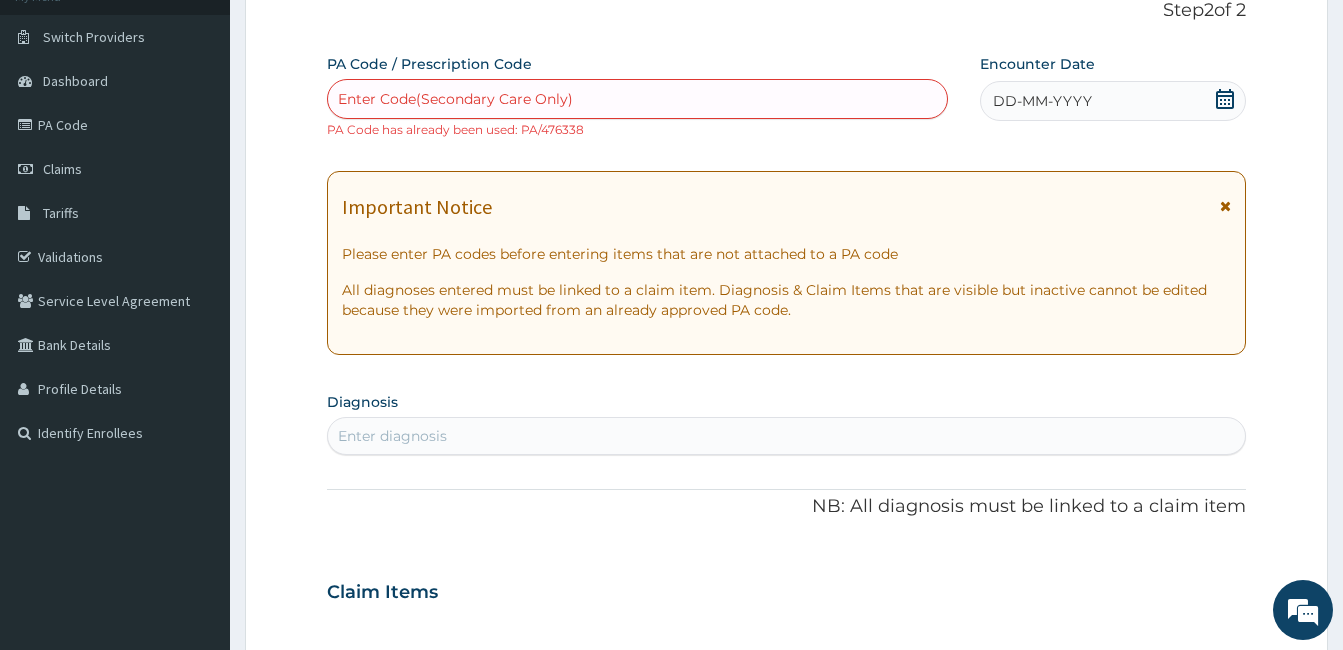 click on "PA Code / Prescription Code Enter Code(Secondary Care Only) PA Code has already been used: PA/476338 Encounter Date DD-MM-YYYY Important Notice Please enter PA codes before entering items that are not attached to a PA code   All diagnoses entered must be linked to a claim item. Diagnosis & Claim Items that are visible but inactive cannot be edited because they were imported from an already approved PA code. Diagnosis Enter diagnosis NB: All diagnosis must be linked to a claim item Claim Items No claim item Types Select Type Item Select Item Pair Diagnosis Select Diagnosis Unit Price 0 Add Comment" at bounding box center [786, 580] 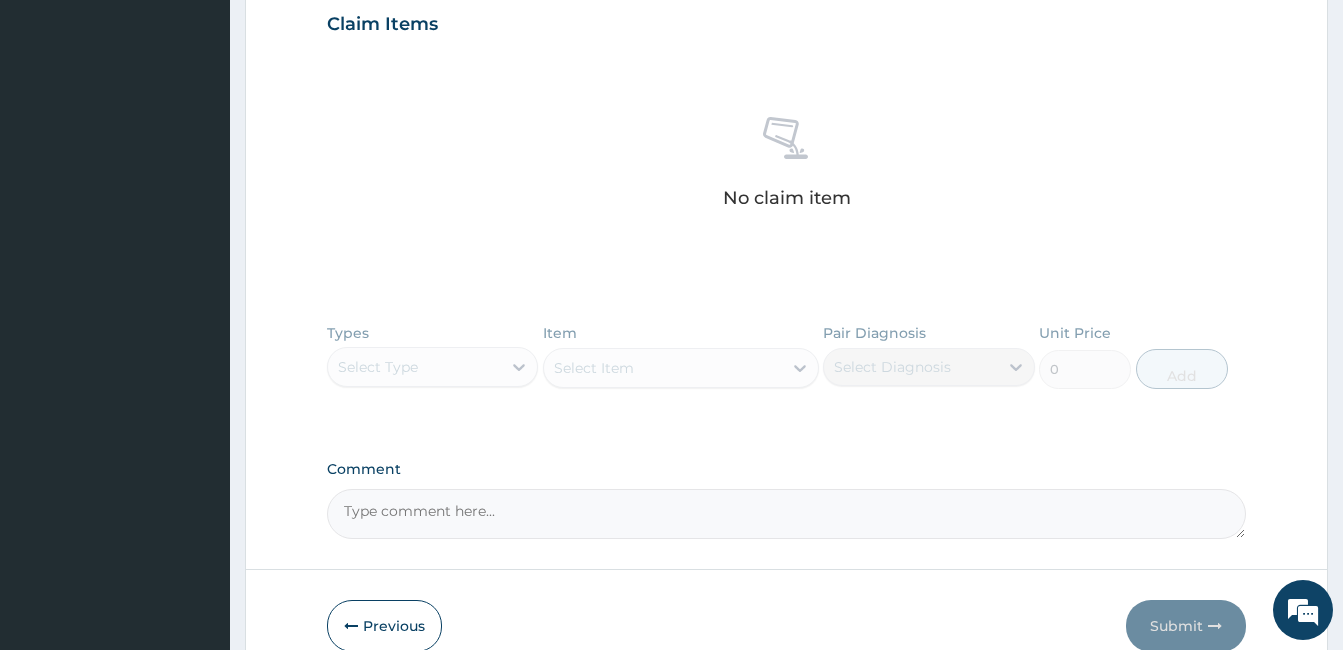 scroll, scrollTop: 804, scrollLeft: 0, axis: vertical 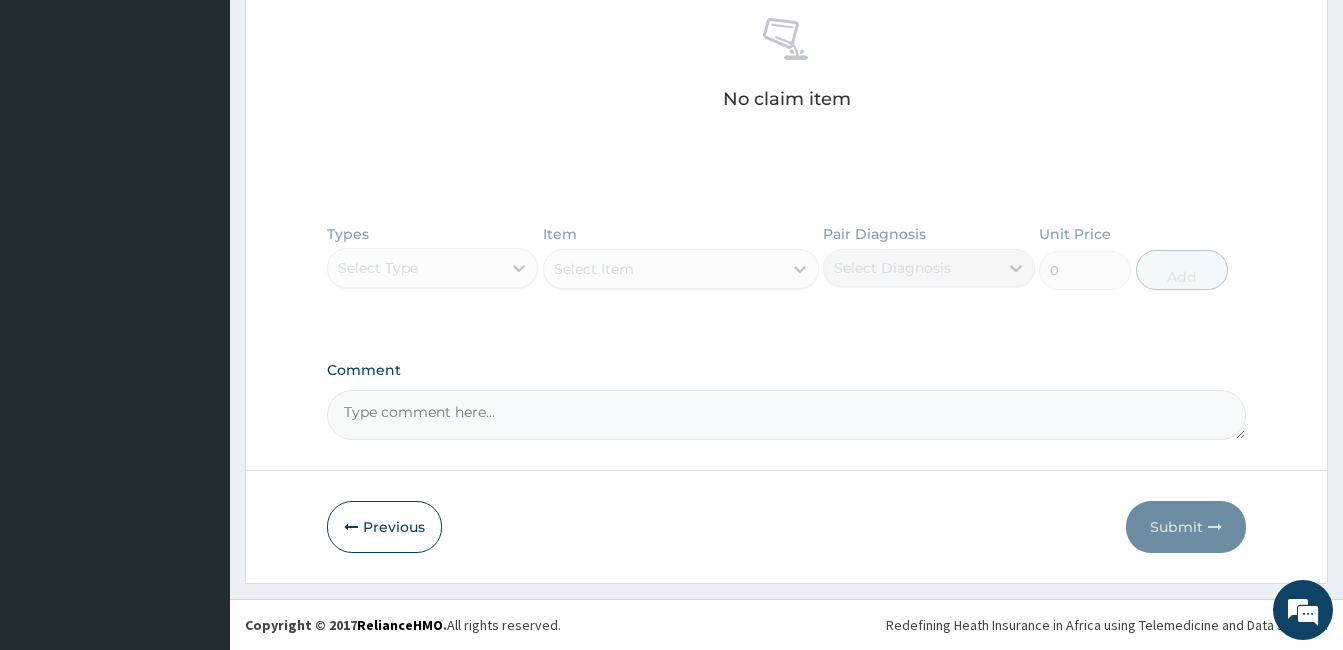 click on "No claim item" at bounding box center (786, 67) 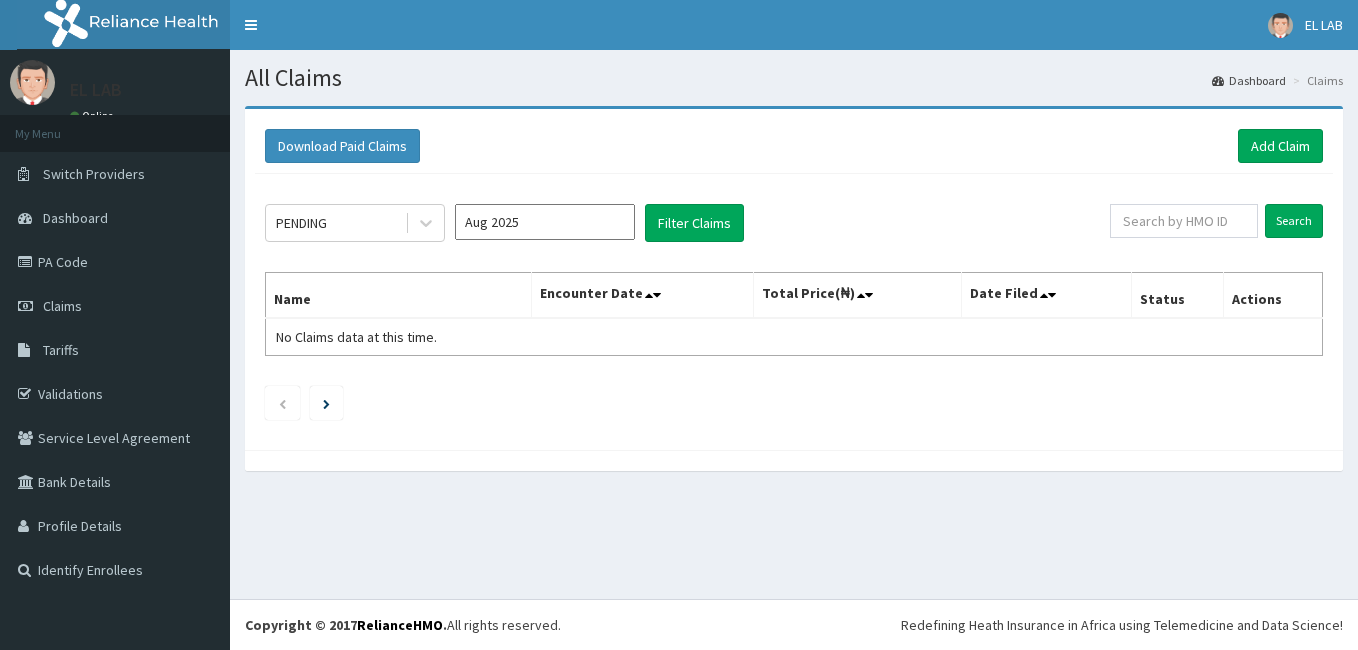 scroll, scrollTop: 0, scrollLeft: 0, axis: both 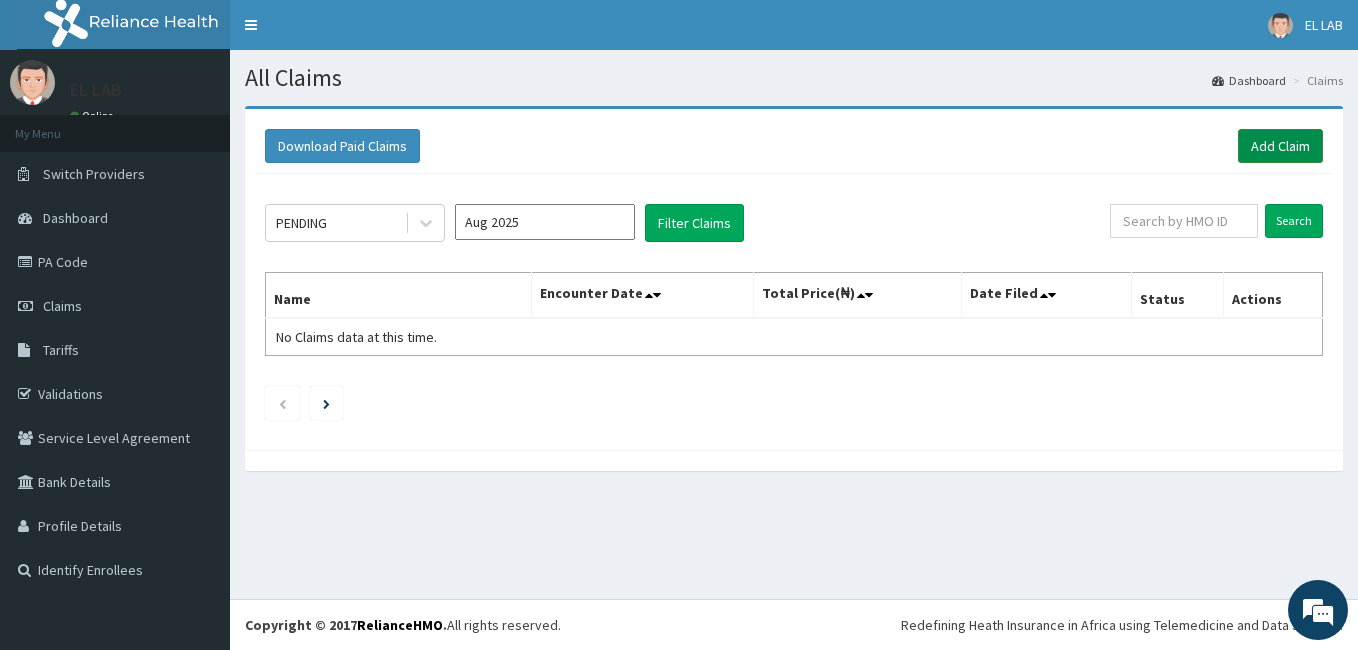 click on "Add Claim" at bounding box center [1280, 146] 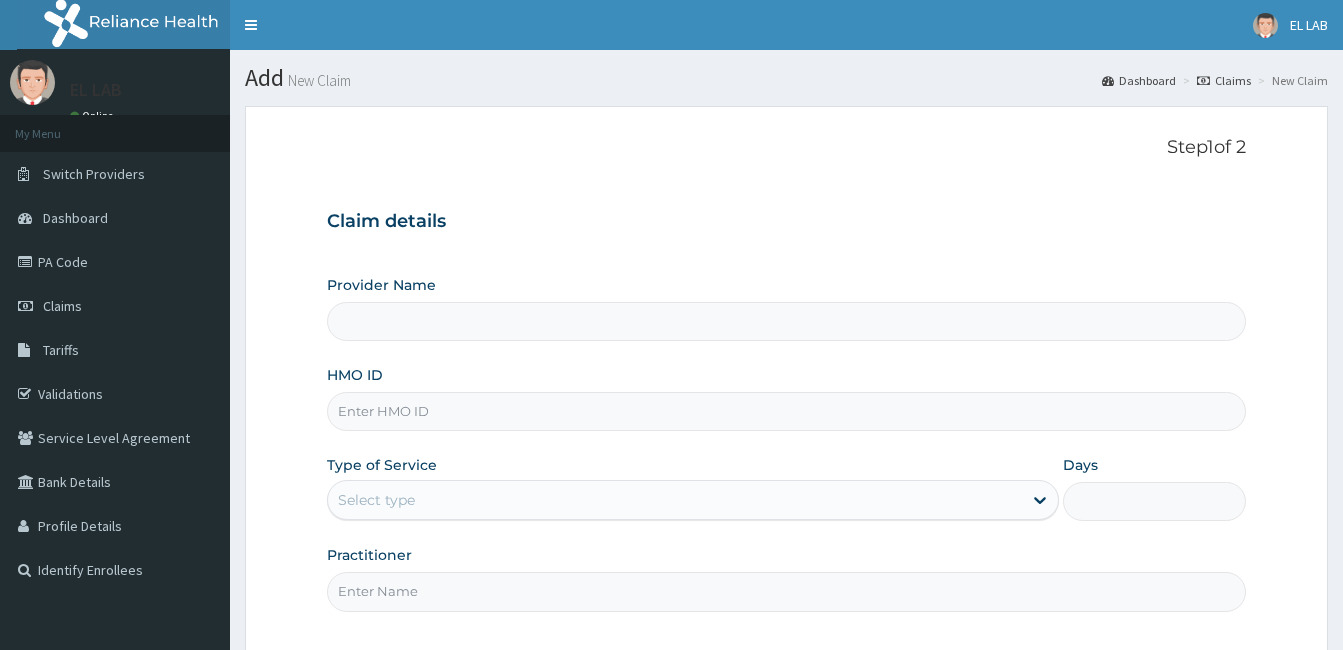 scroll, scrollTop: 0, scrollLeft: 0, axis: both 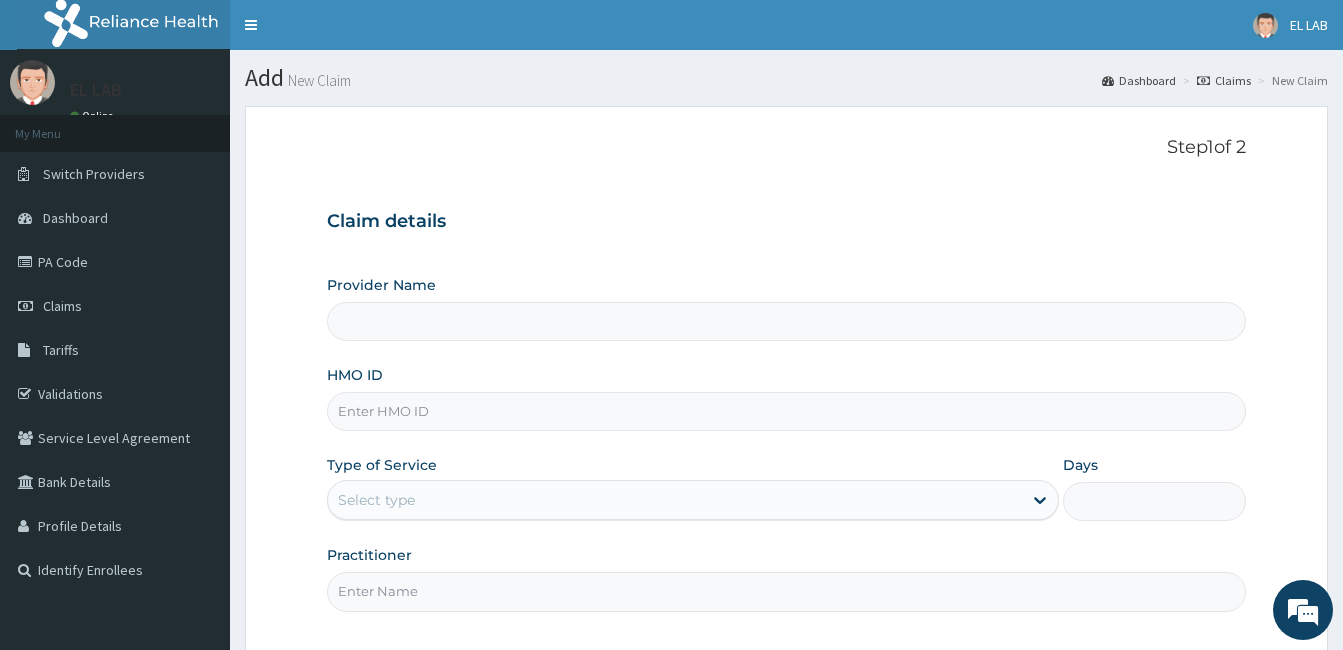 type on "EL-LAB LABORATORIES LIMITED - FESTAC" 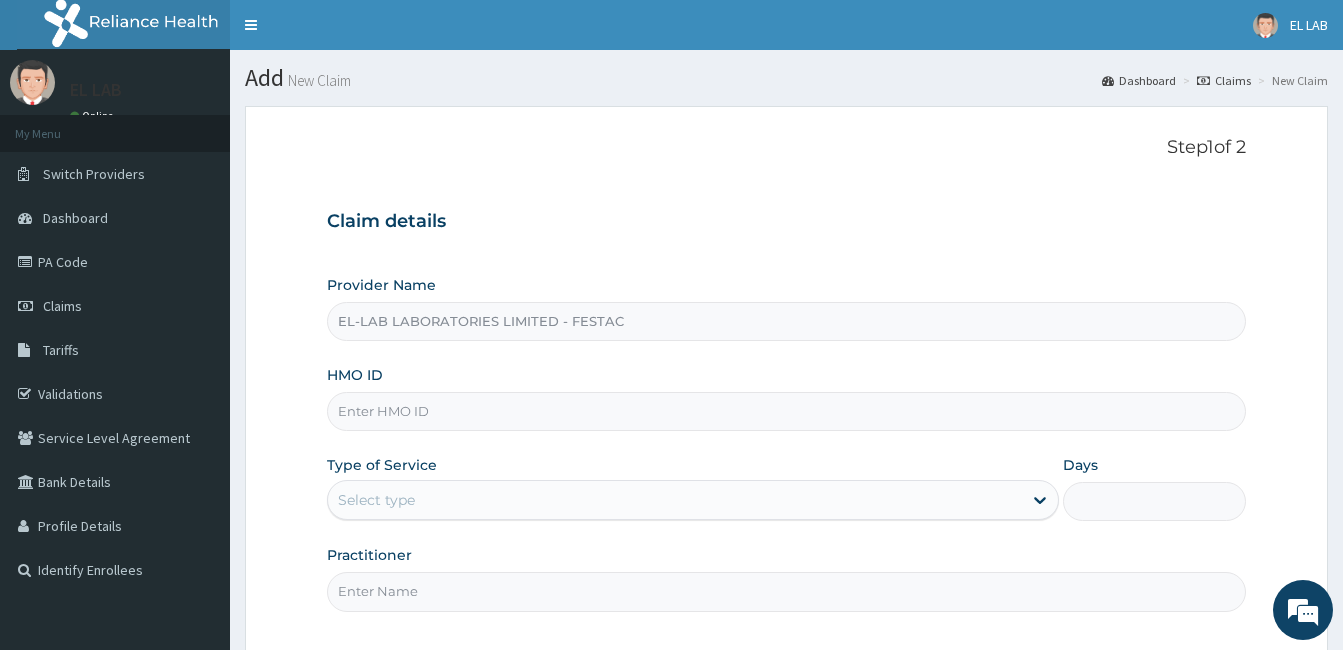 click on "HMO ID" at bounding box center [786, 411] 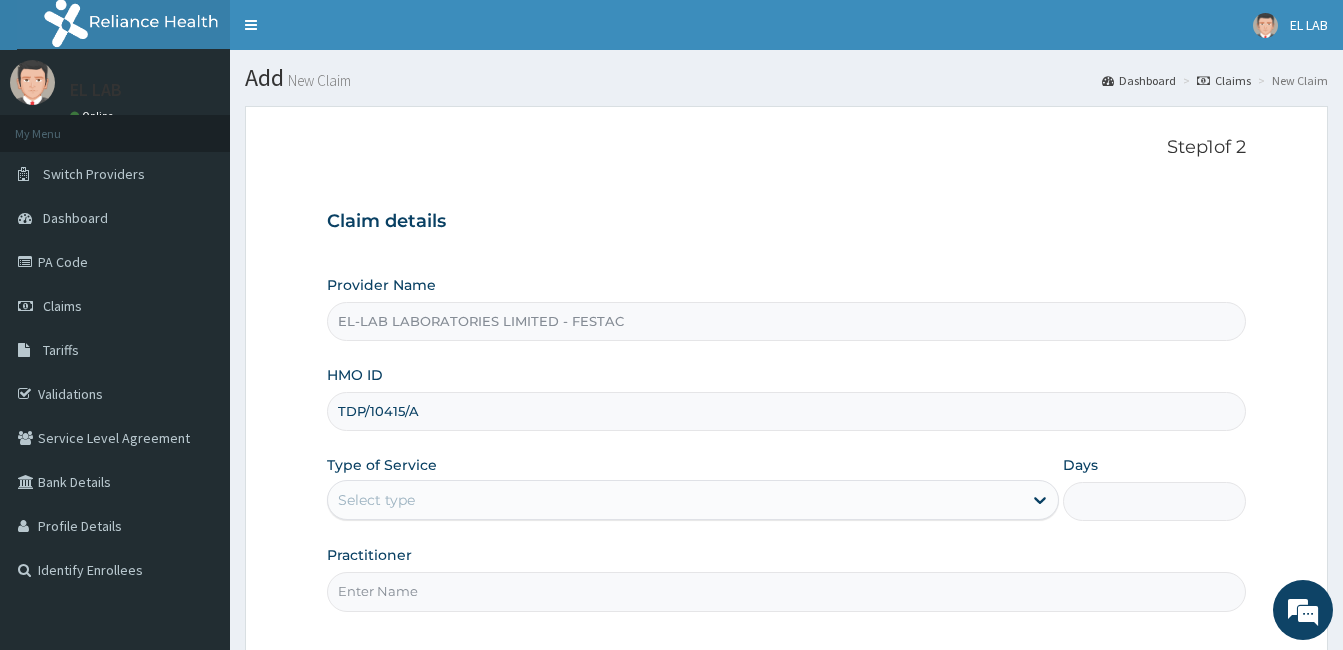 type on "TDP/10415/A" 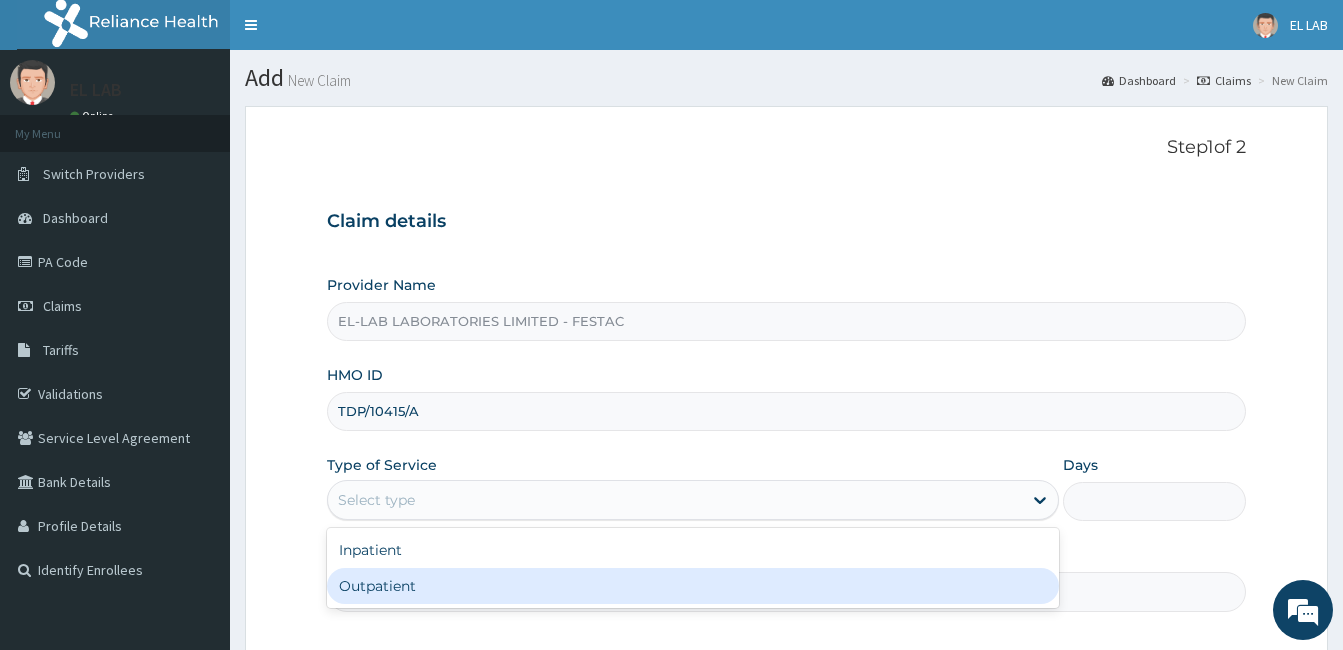 drag, startPoint x: 742, startPoint y: 509, endPoint x: 723, endPoint y: 576, distance: 69.641945 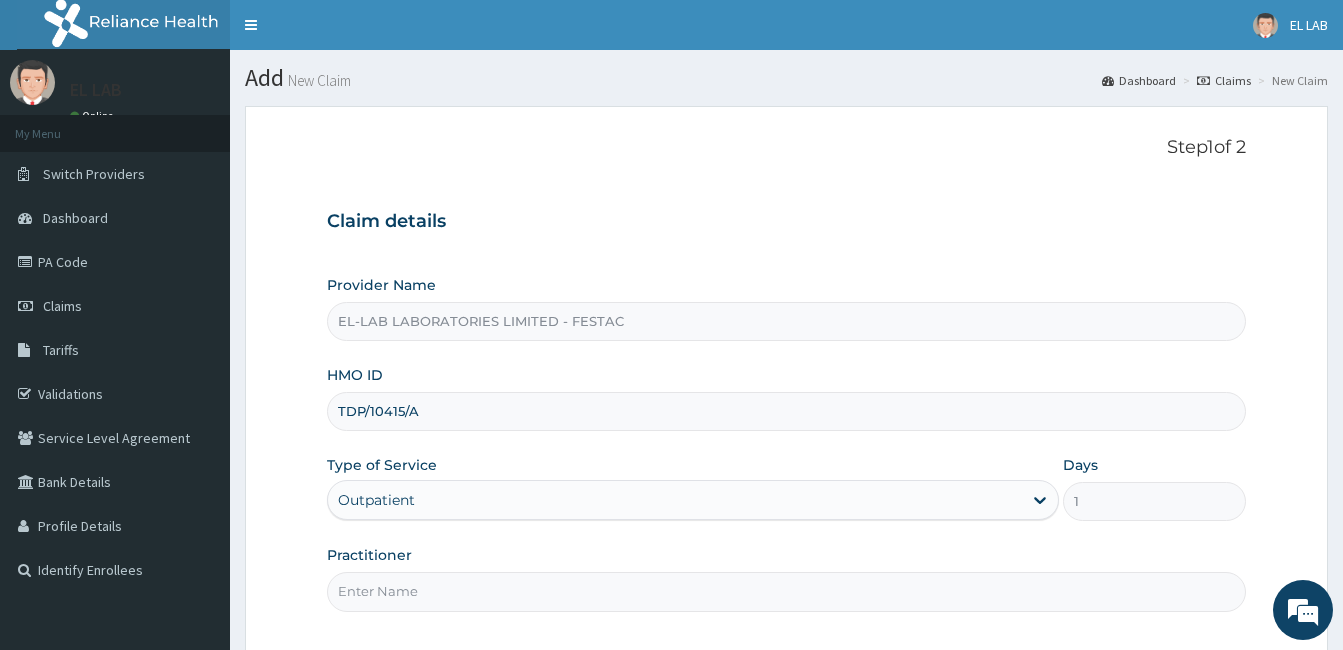 click on "Practitioner" at bounding box center [786, 591] 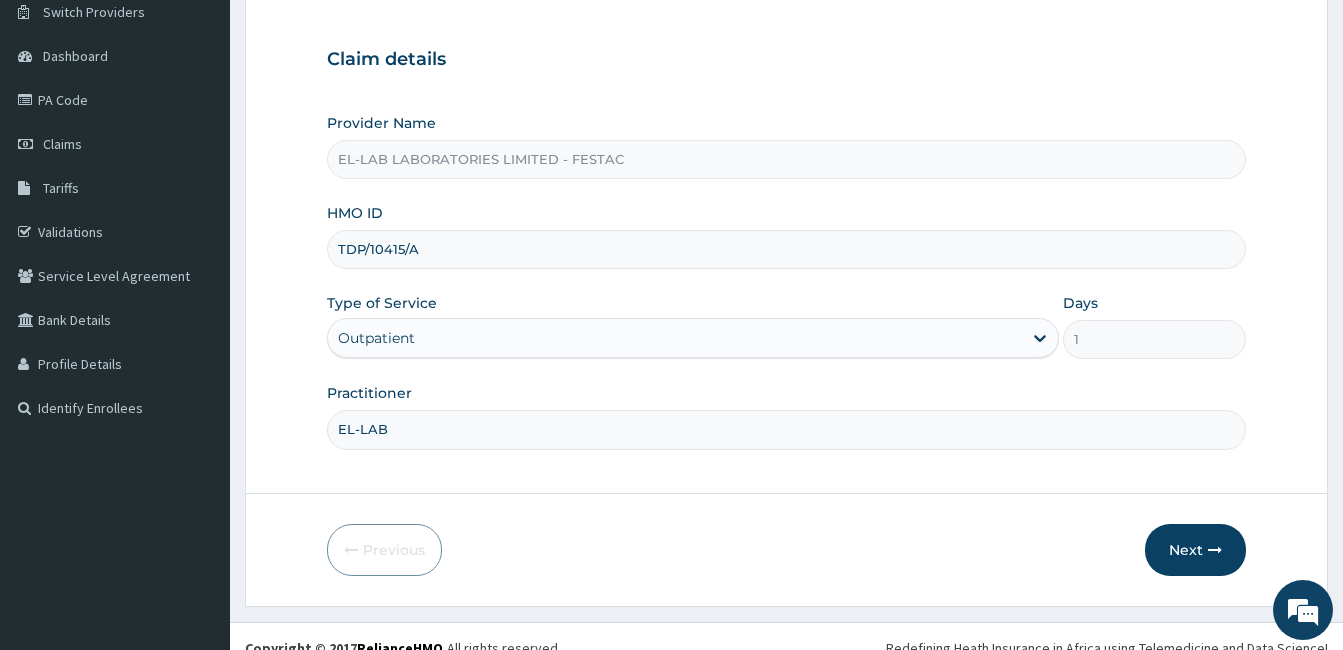 scroll, scrollTop: 185, scrollLeft: 0, axis: vertical 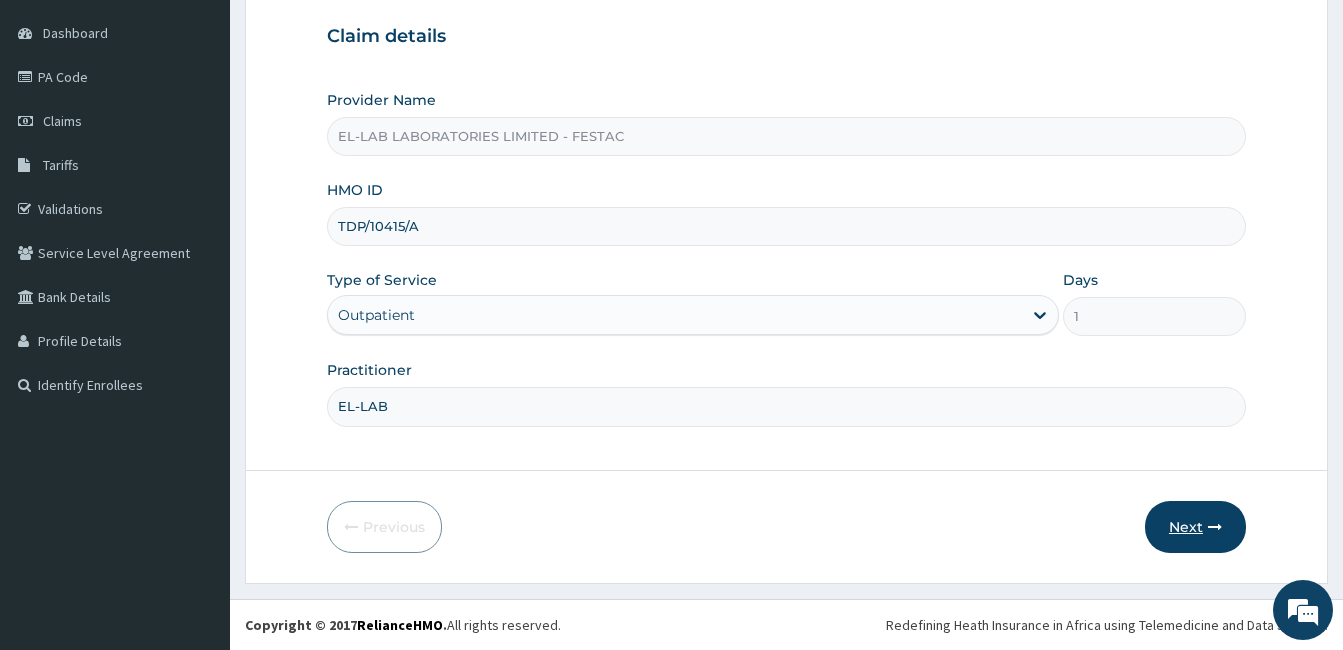 type on "EL-LAB" 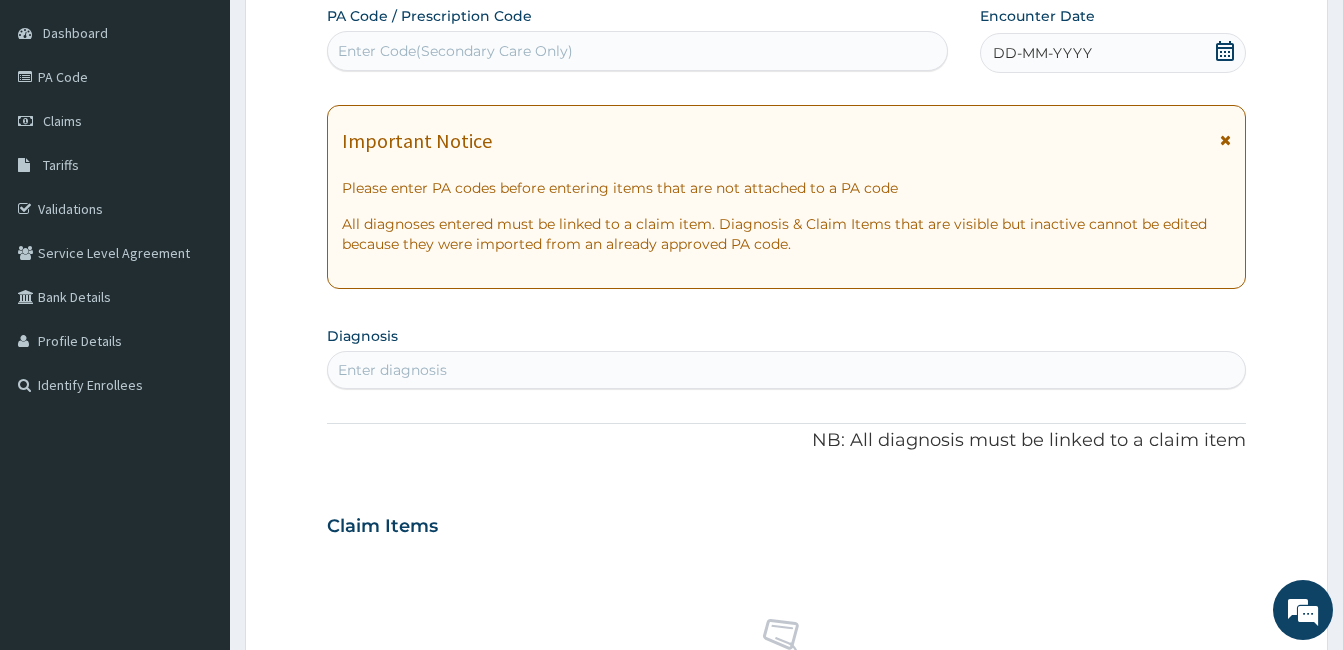 click on "Claim Items" at bounding box center [786, 522] 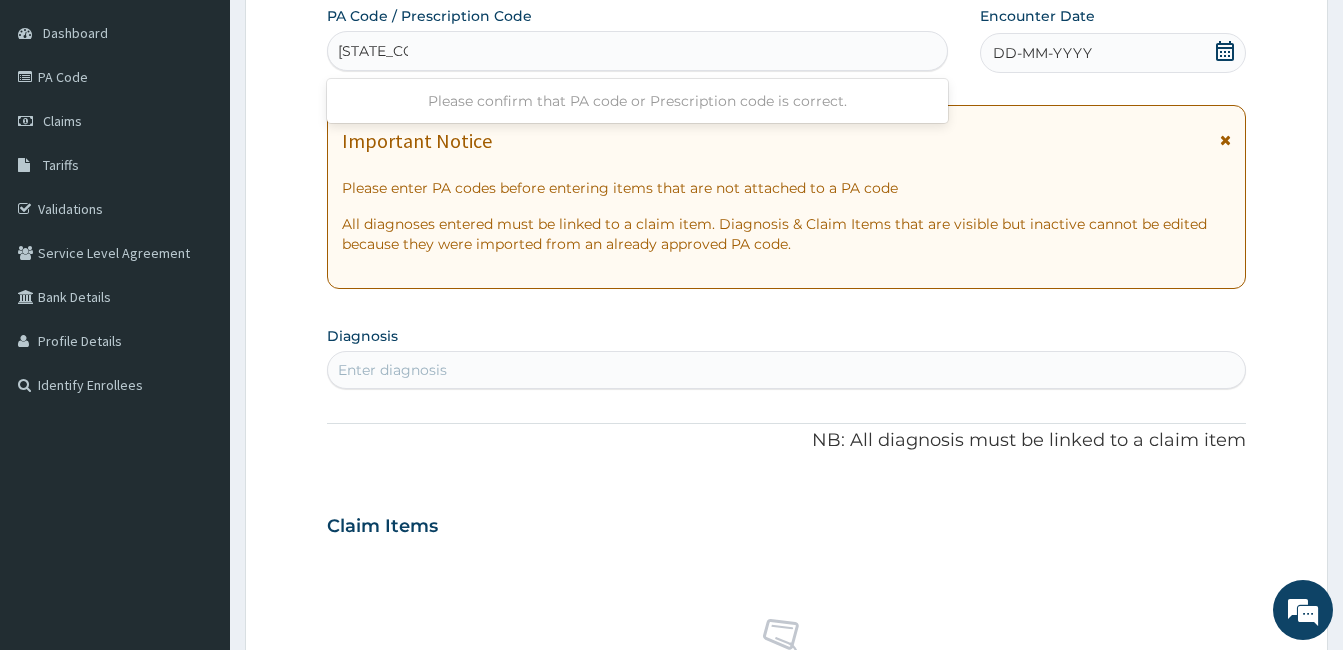 type on "PA/84F97E" 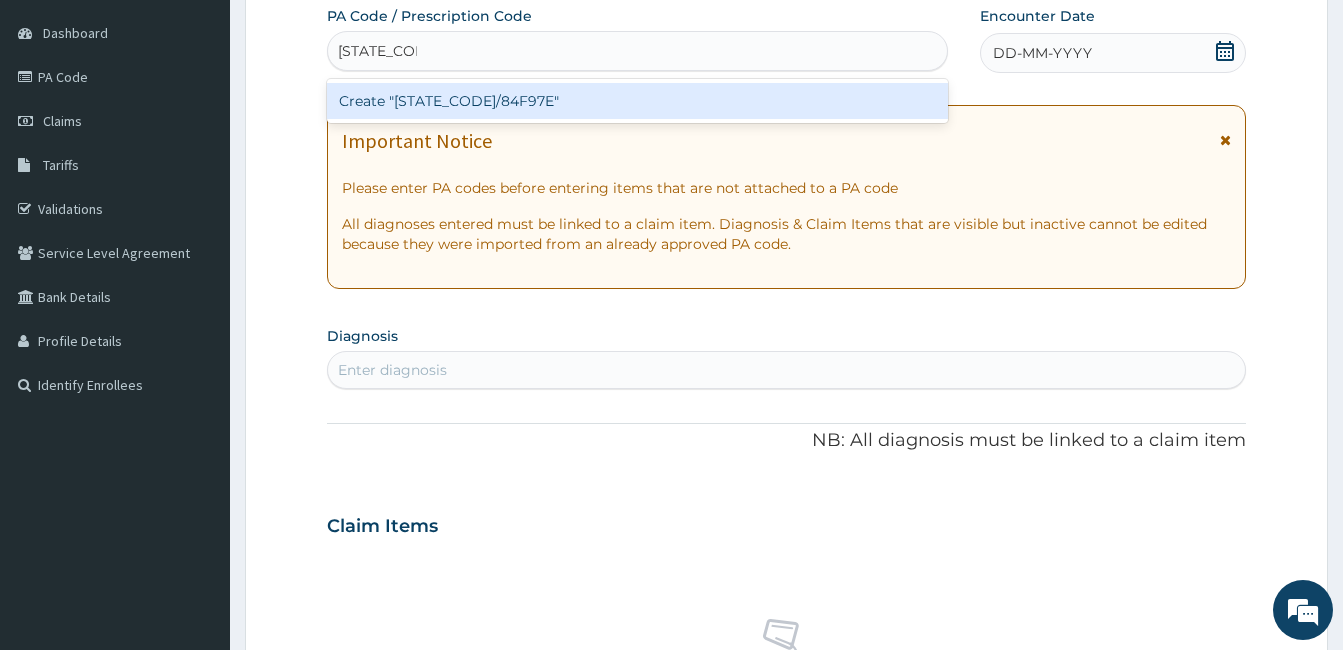 click on "Create "PA/84F97E"" at bounding box center (637, 101) 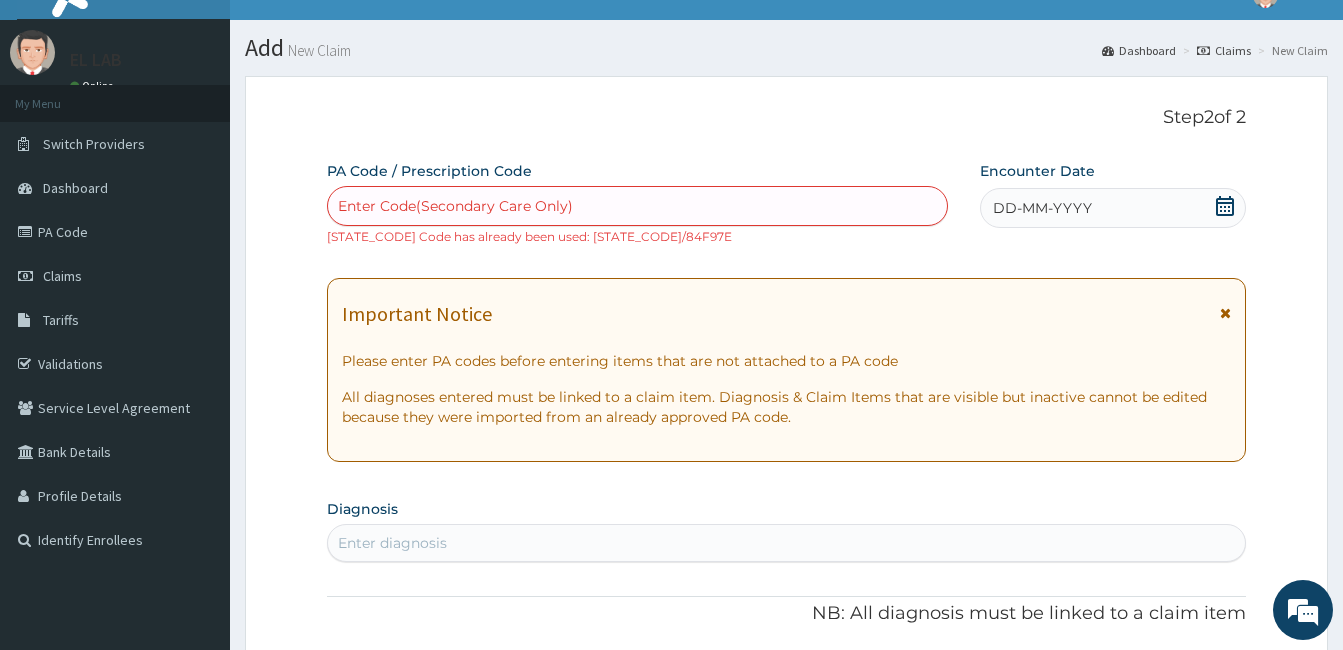scroll, scrollTop: 29, scrollLeft: 0, axis: vertical 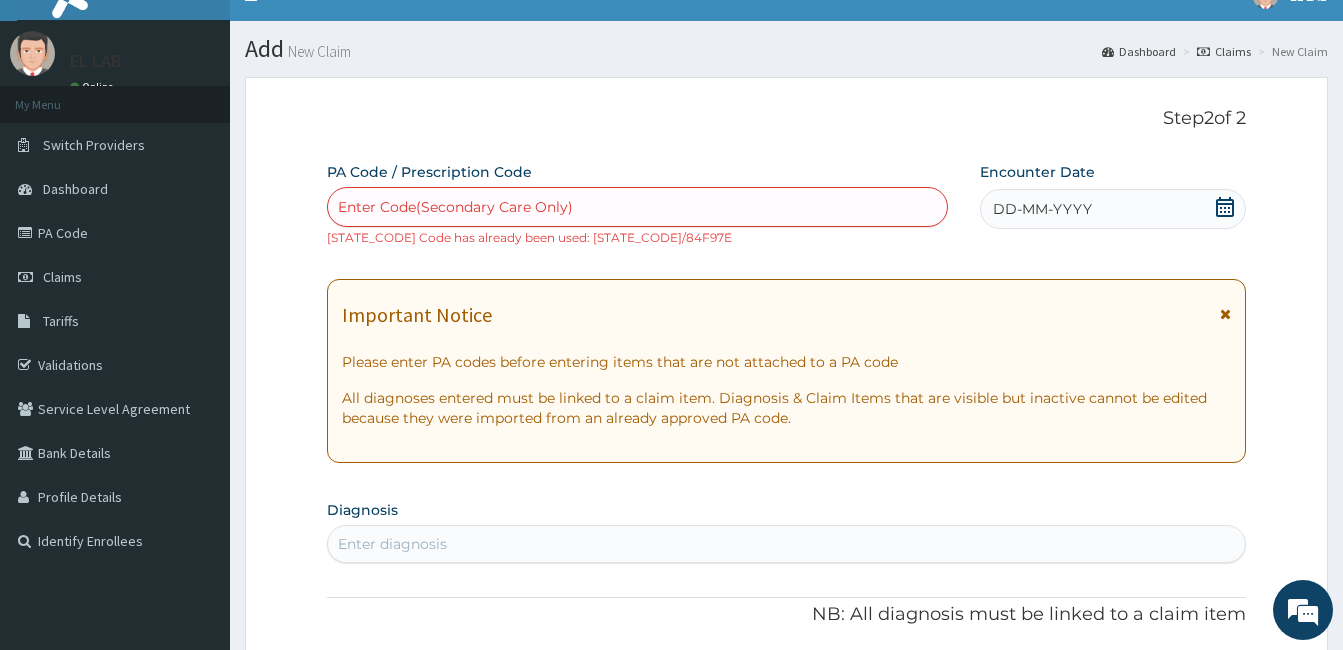 click on "Step  2  of 2" at bounding box center [786, 119] 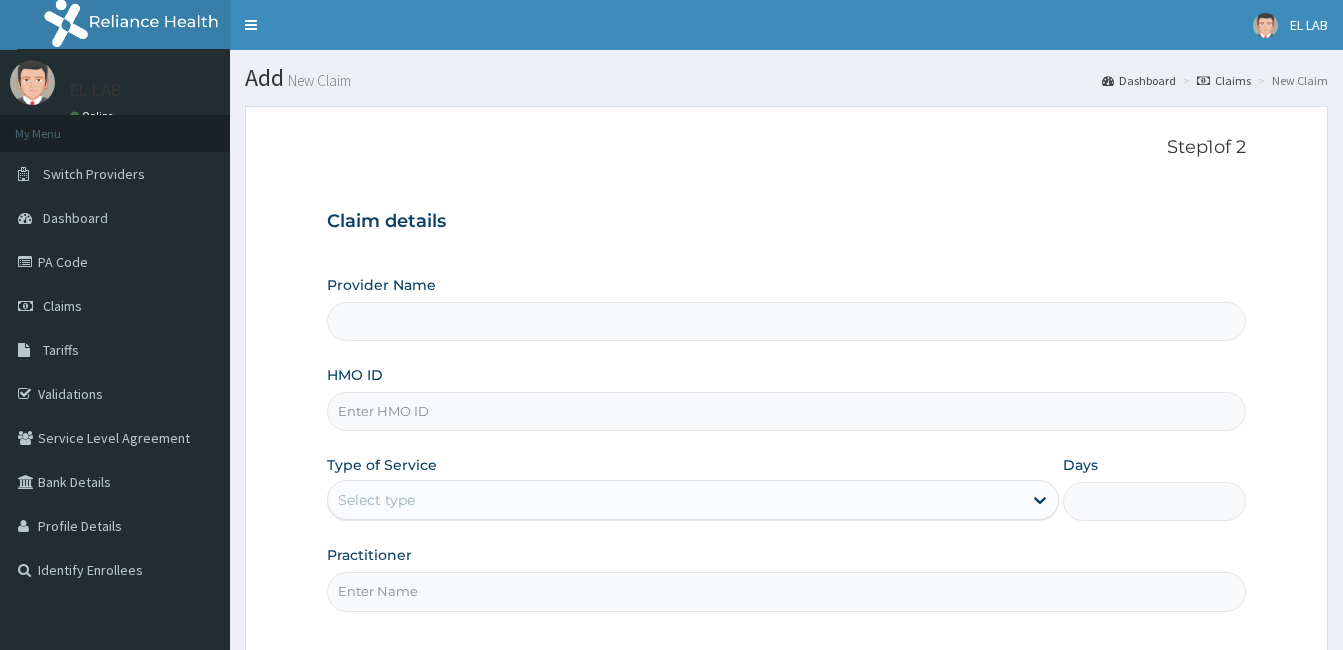 scroll, scrollTop: 29, scrollLeft: 0, axis: vertical 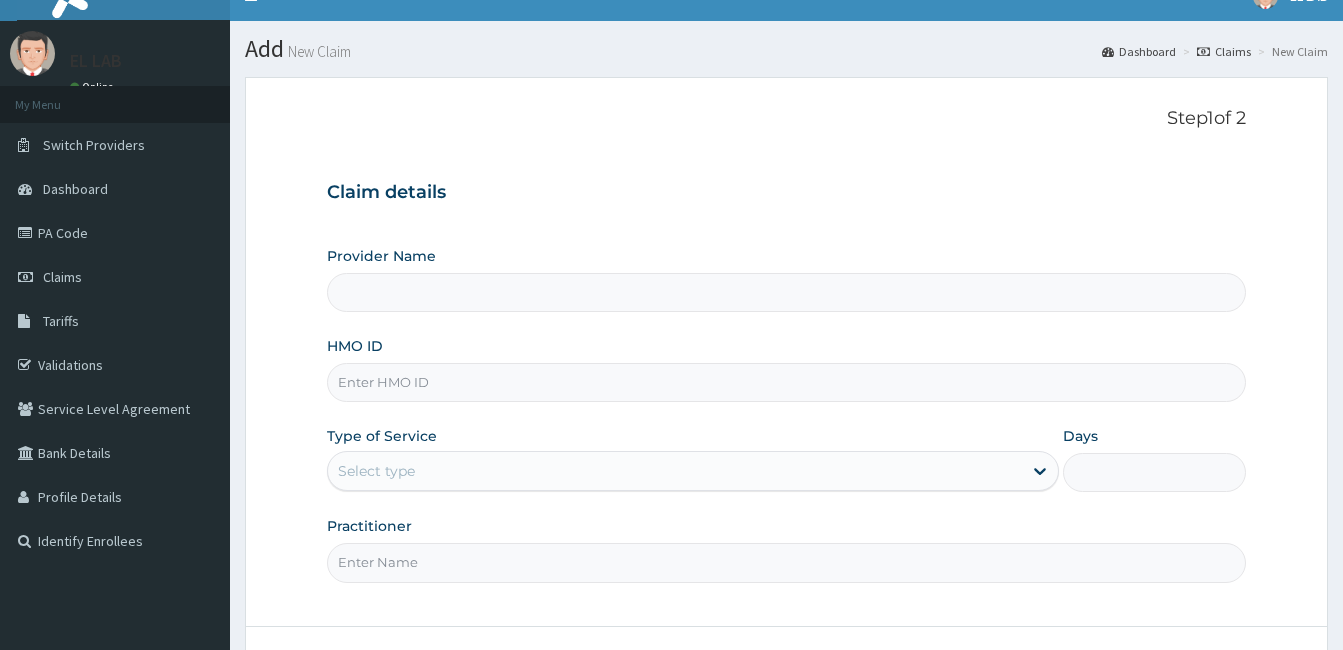 type on "EL-LAB LABORATORIES LIMITED - FESTAC" 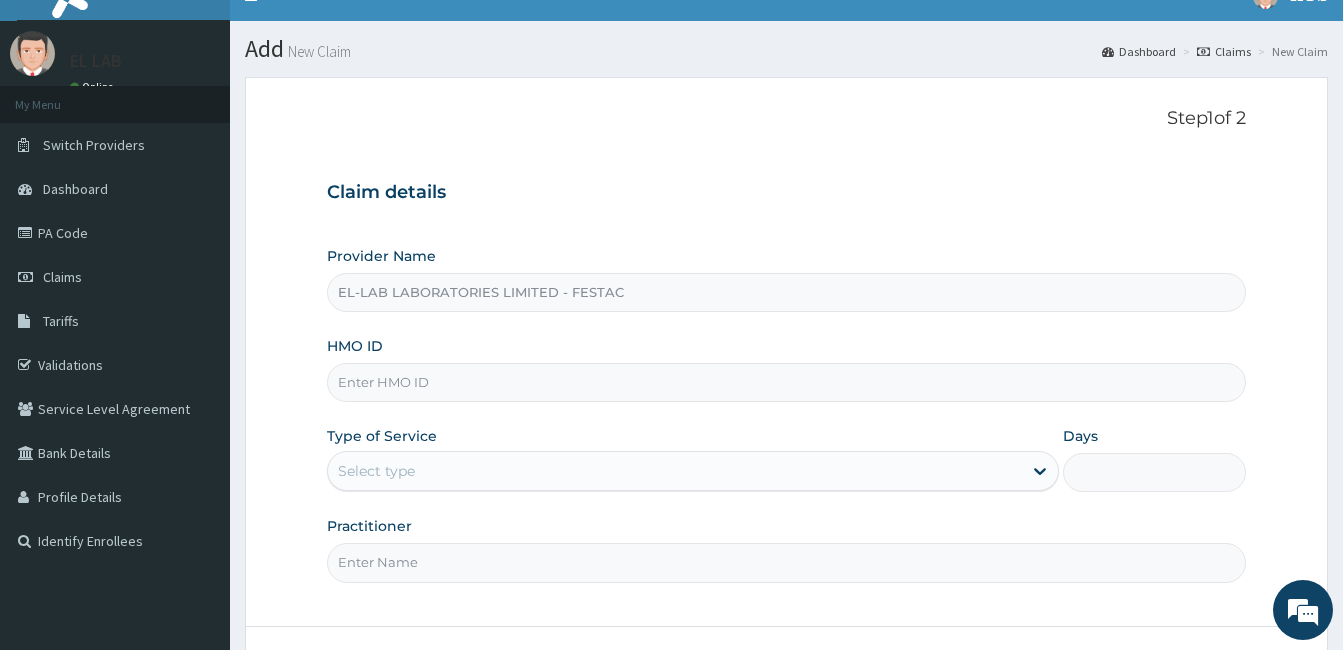 click on "HMO ID" at bounding box center (786, 382) 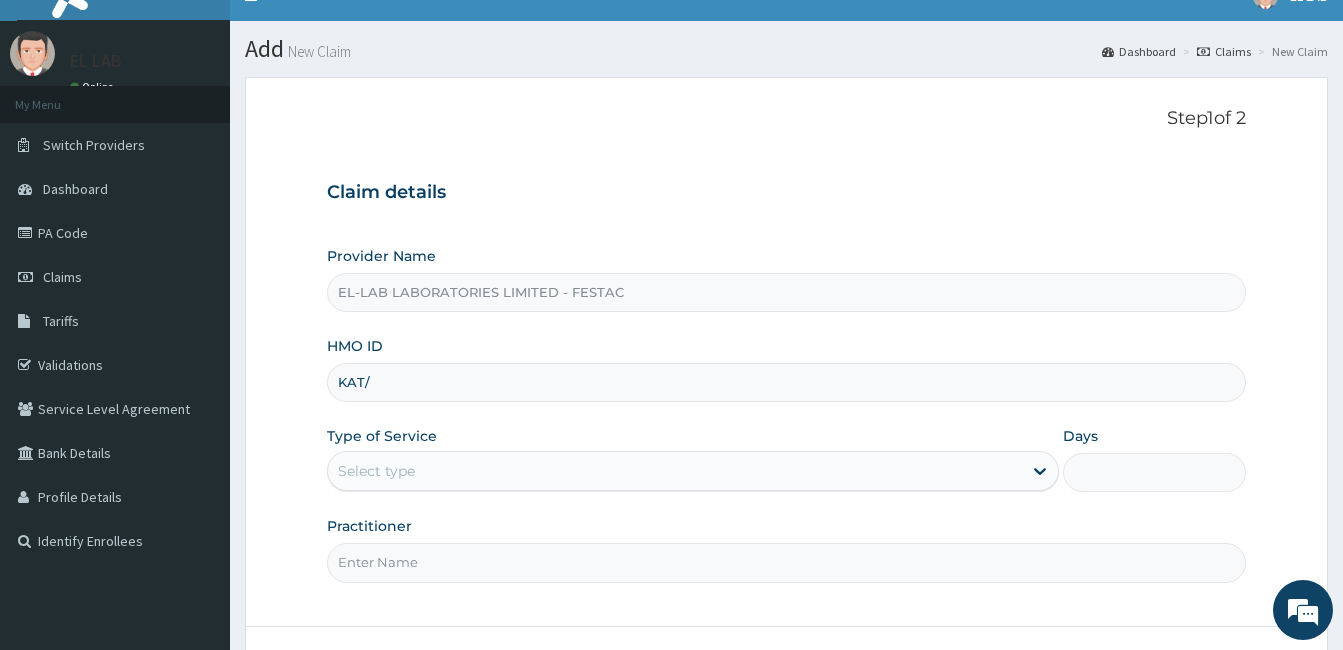 scroll, scrollTop: 0, scrollLeft: 0, axis: both 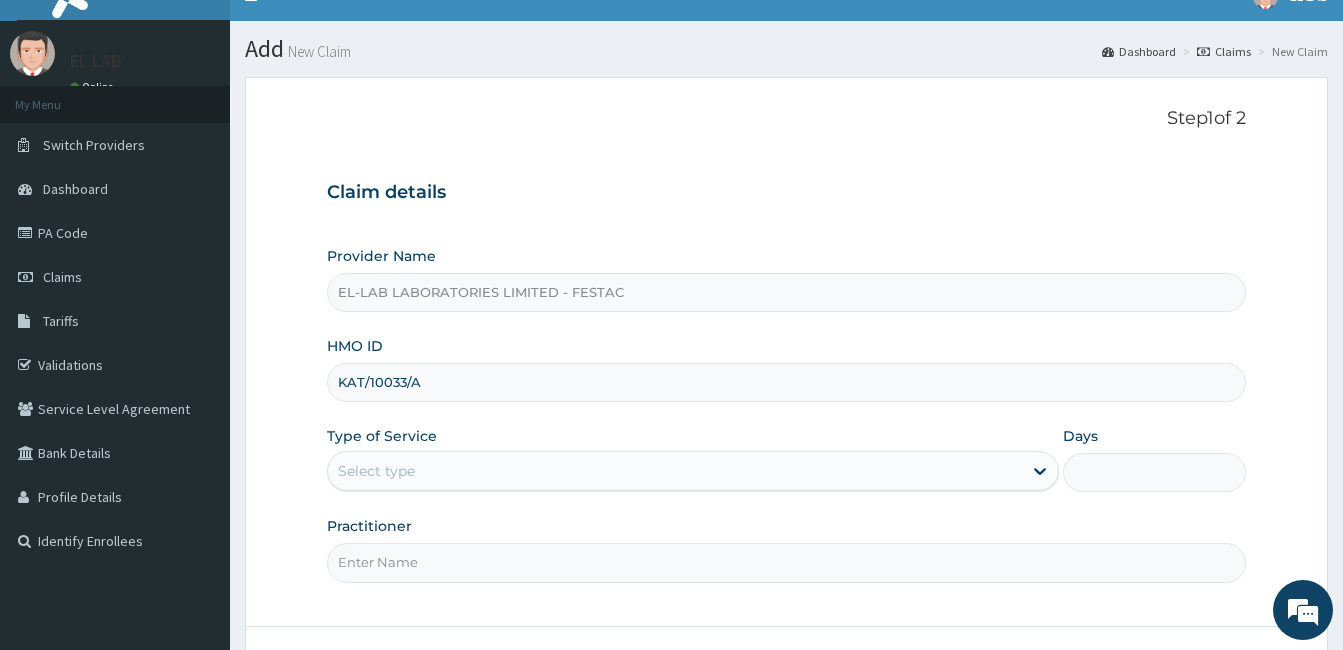 type on "KAT/10033/A" 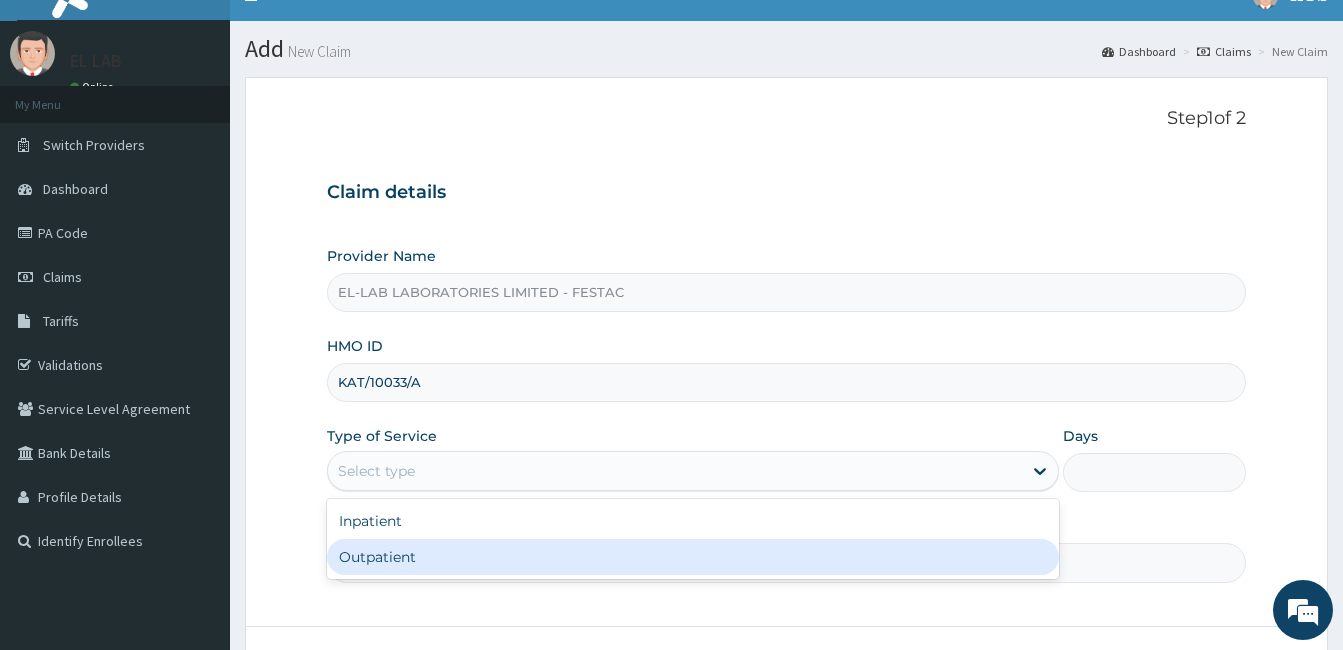 click on "Outpatient" at bounding box center [693, 557] 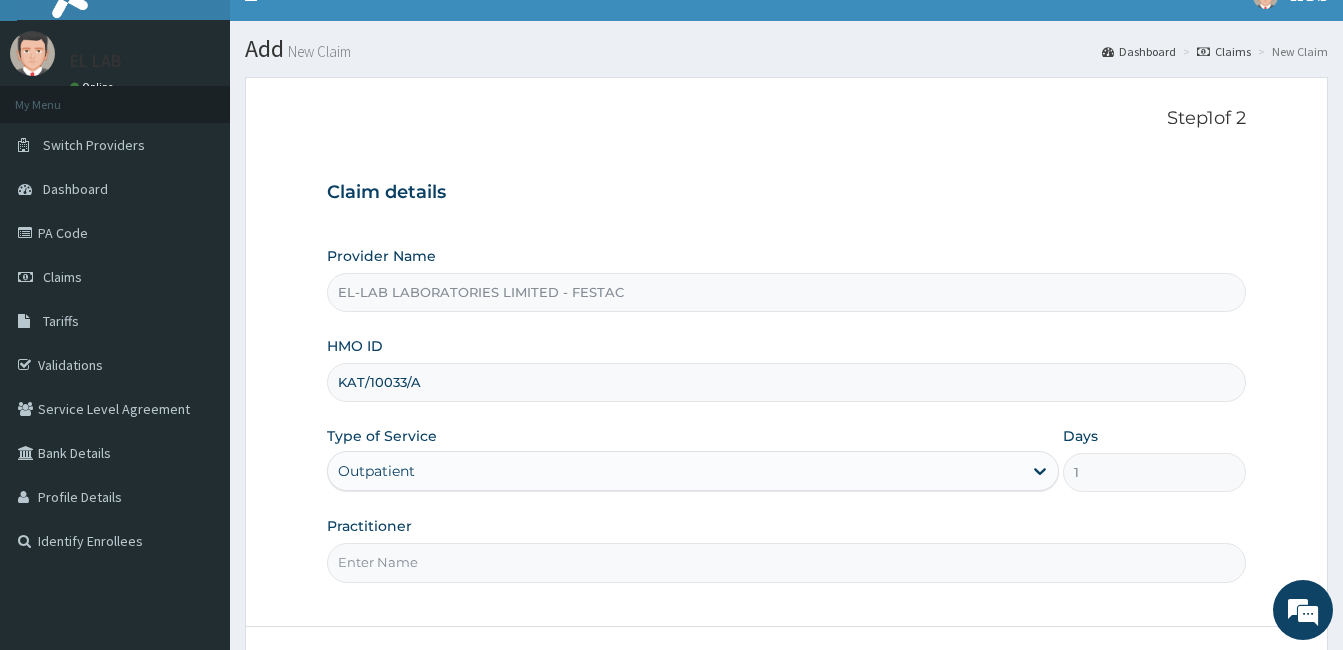 click on "Practitioner" at bounding box center (786, 562) 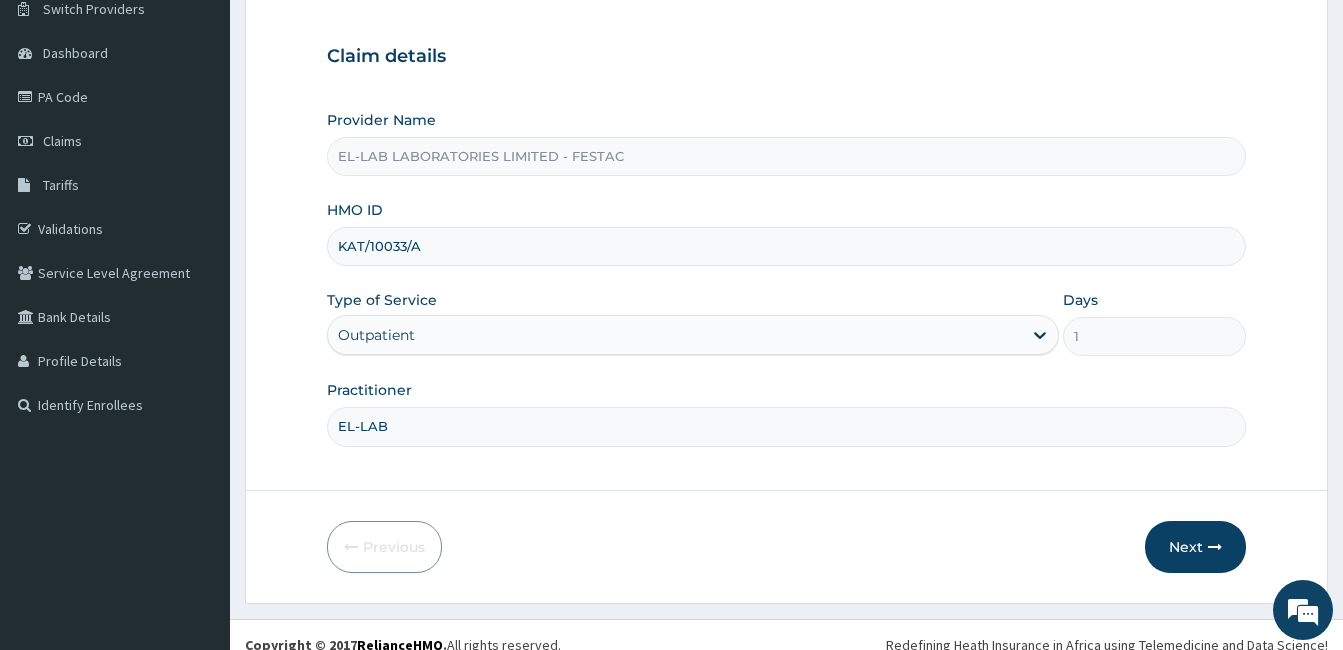 scroll, scrollTop: 185, scrollLeft: 0, axis: vertical 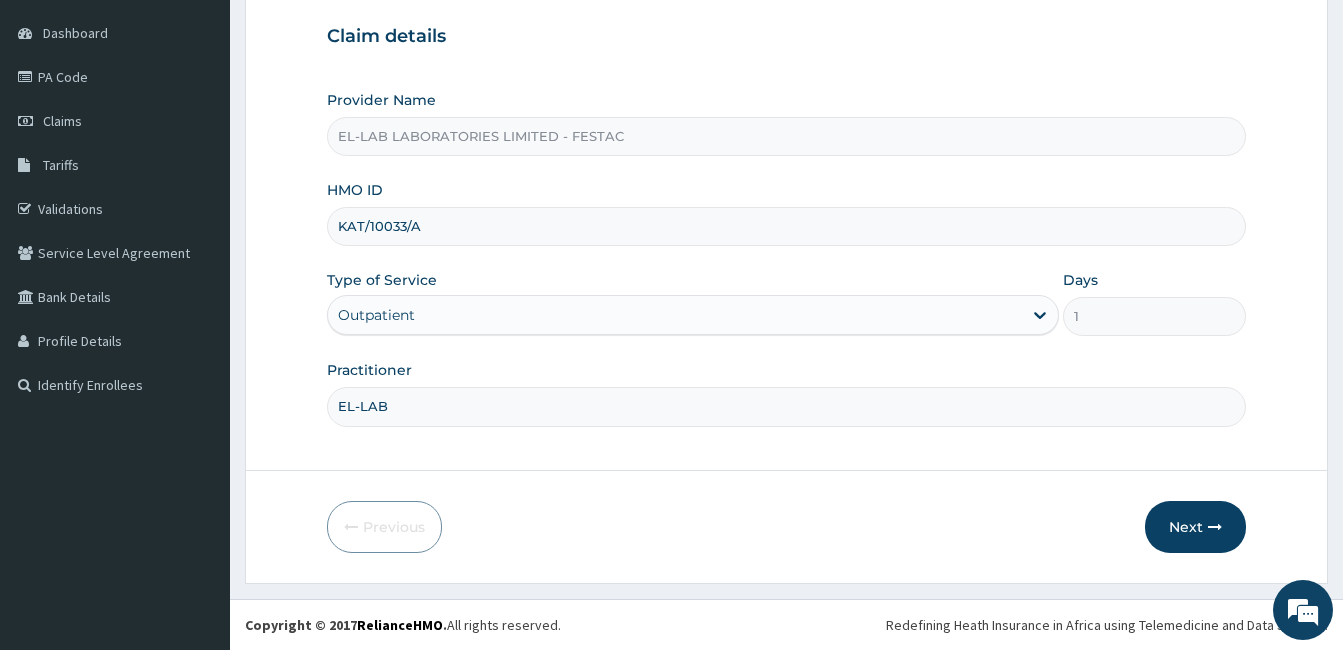 type on "EL-LAB" 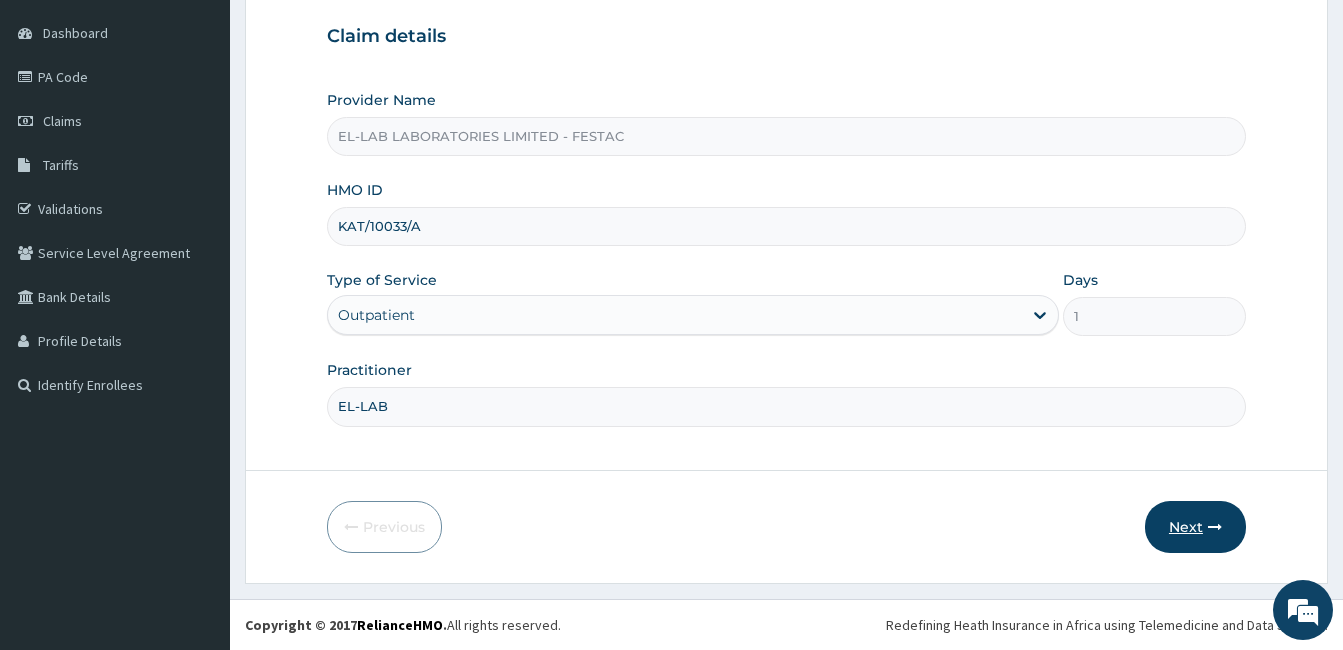 click on "Next" at bounding box center (1195, 527) 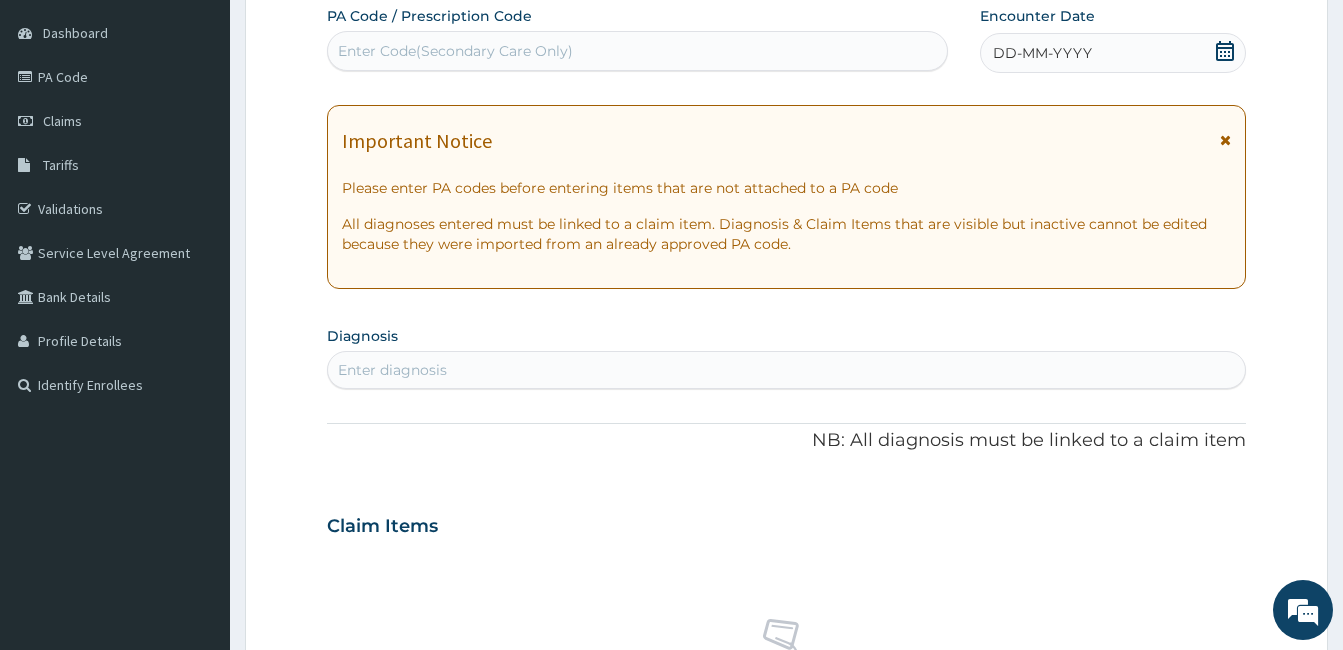 click on "Enter Code(Secondary Care Only)" at bounding box center [637, 51] 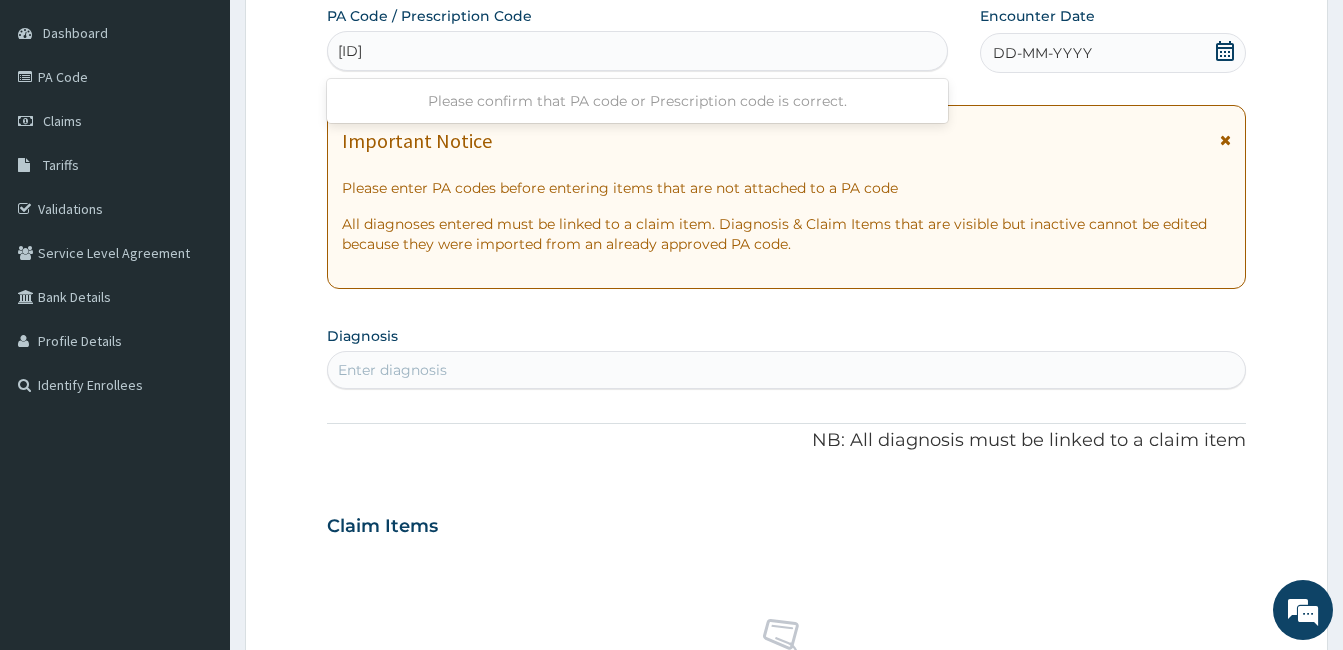 type on "[ID]" 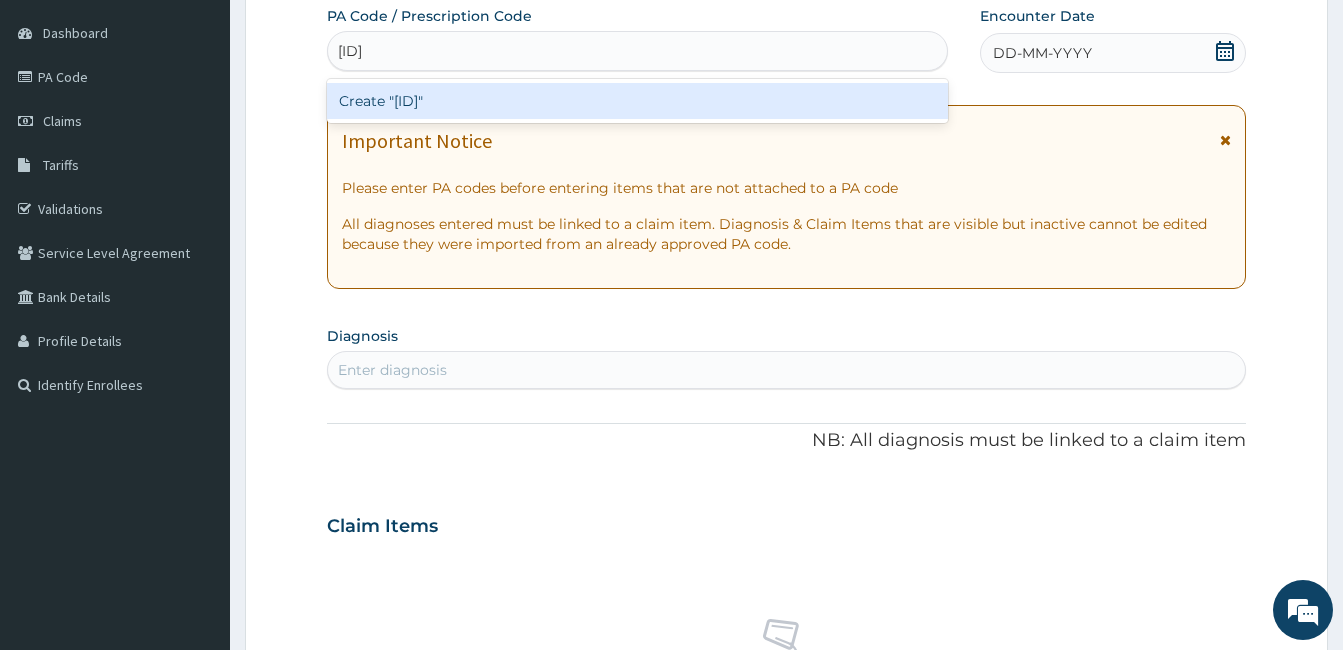click on "Create "[ID]"" at bounding box center (637, 101) 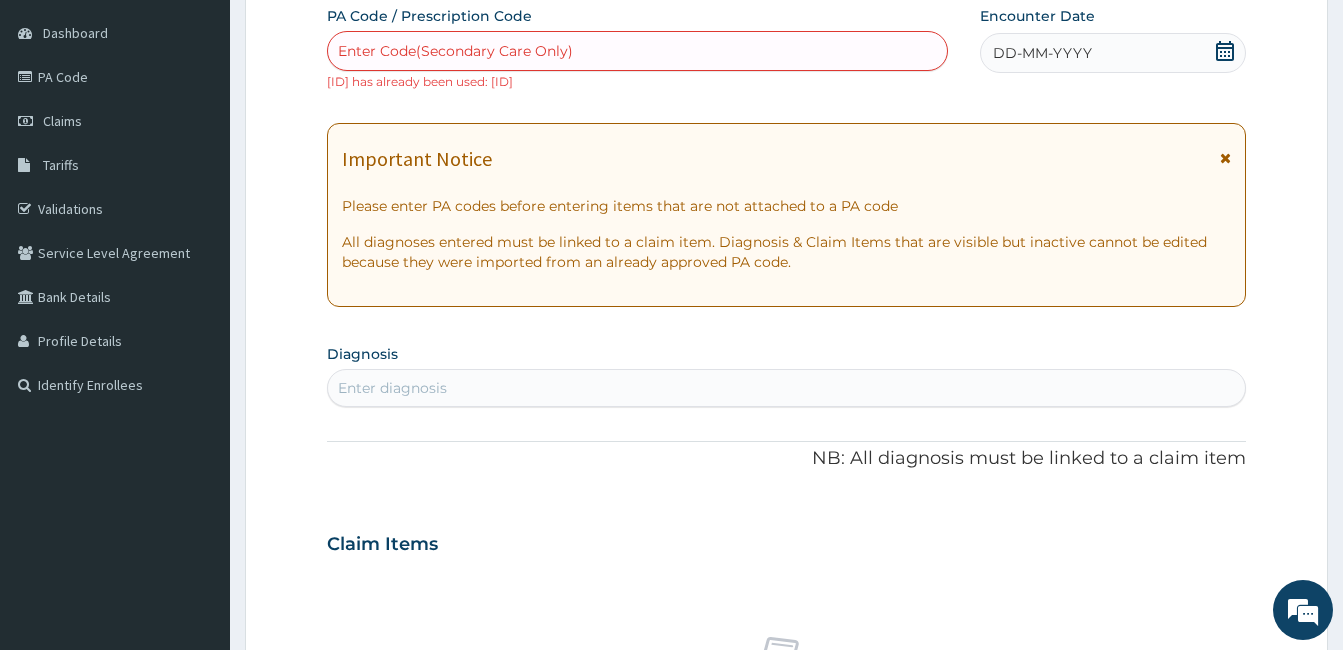 click on "Enter Code(Secondary Care Only)" at bounding box center (637, 51) 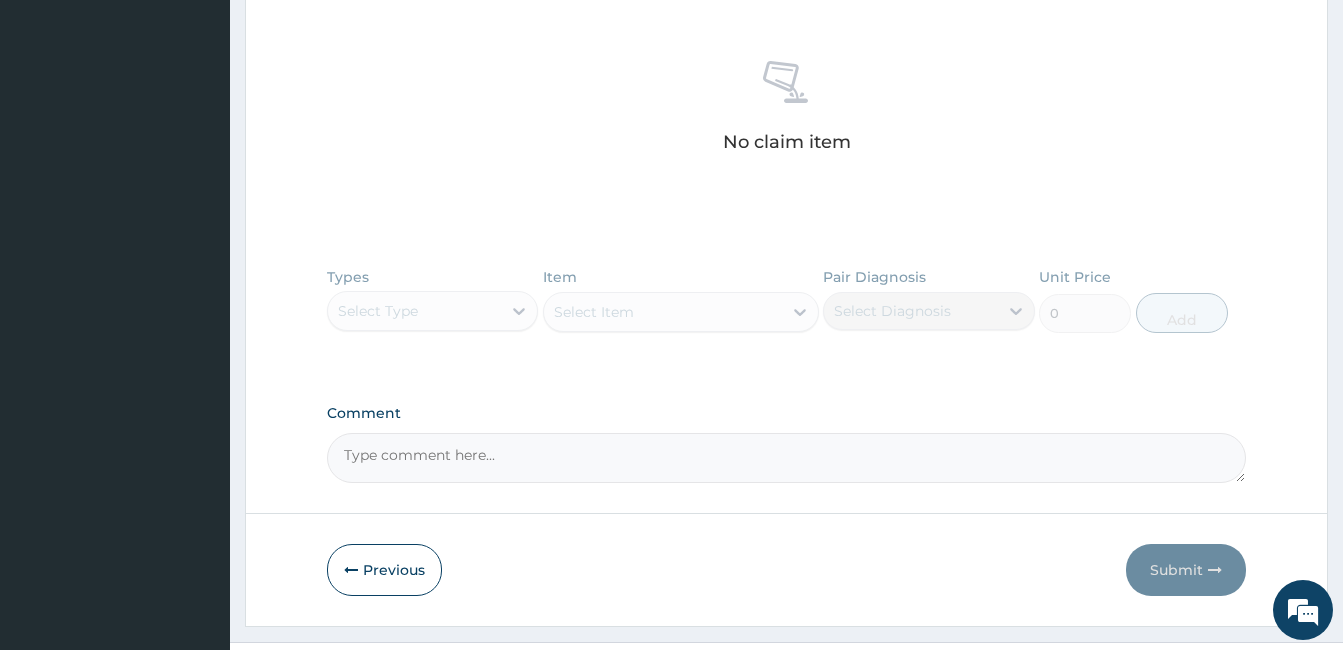 scroll, scrollTop: 763, scrollLeft: 0, axis: vertical 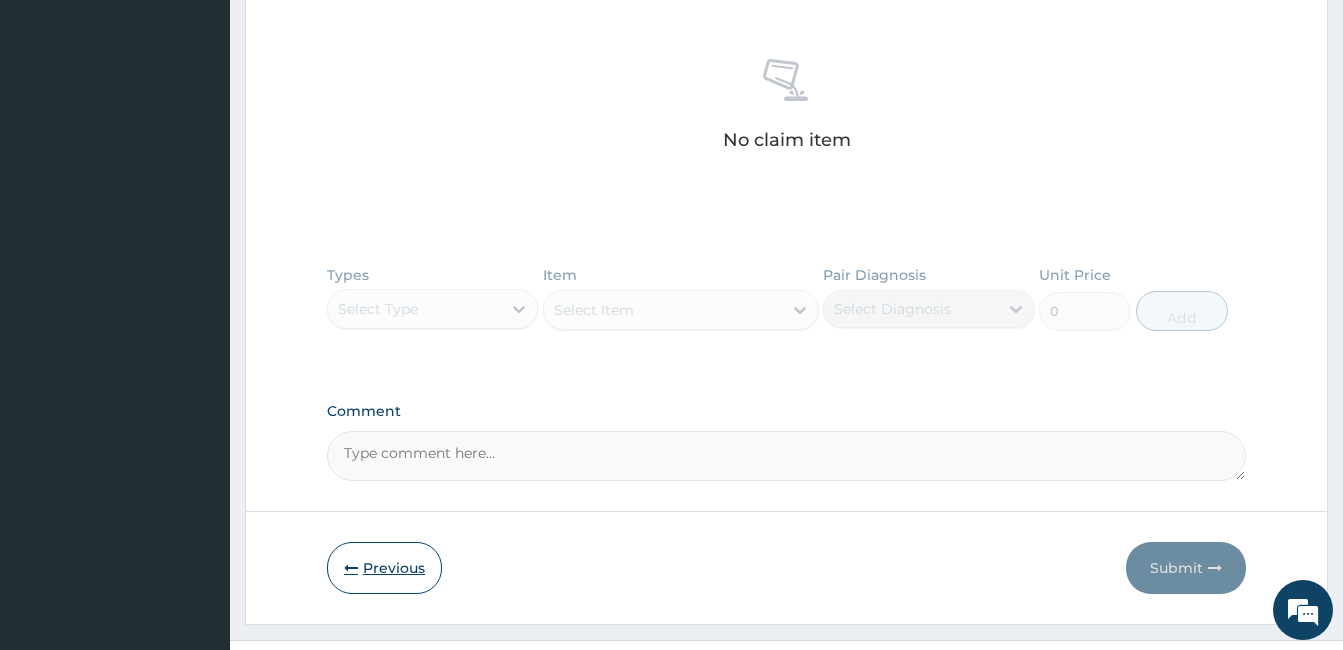 click on "Previous" at bounding box center (384, 568) 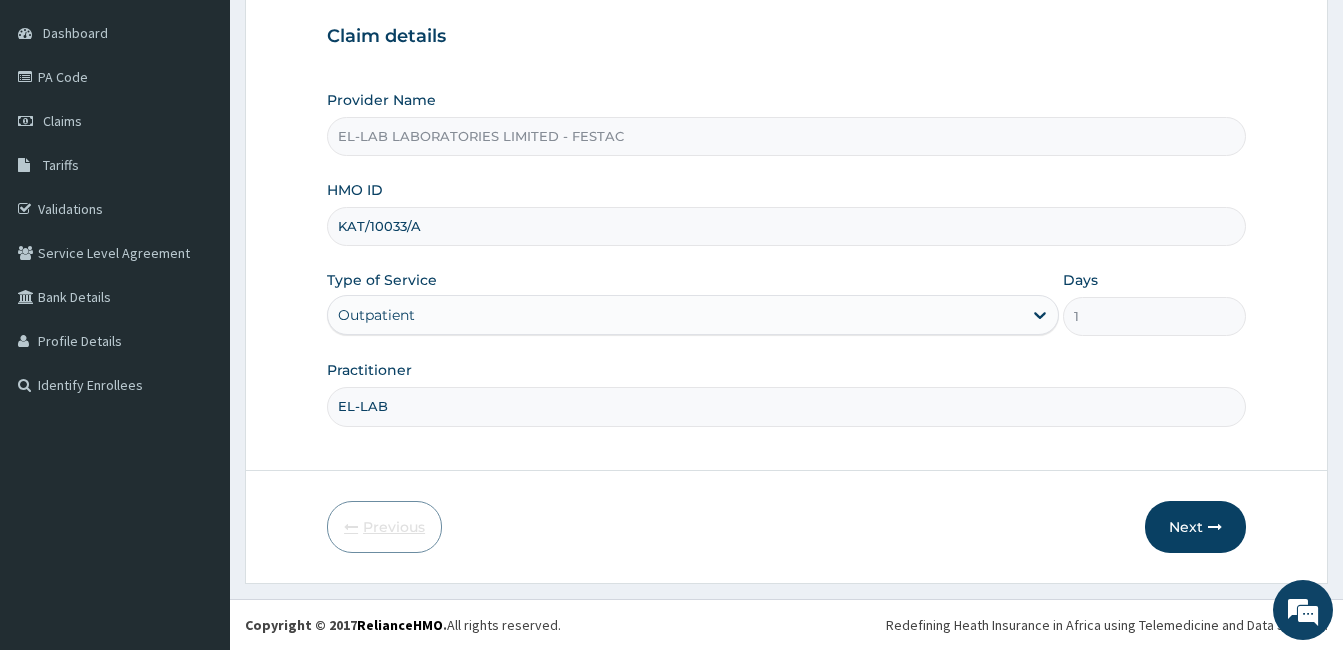 scroll, scrollTop: 185, scrollLeft: 0, axis: vertical 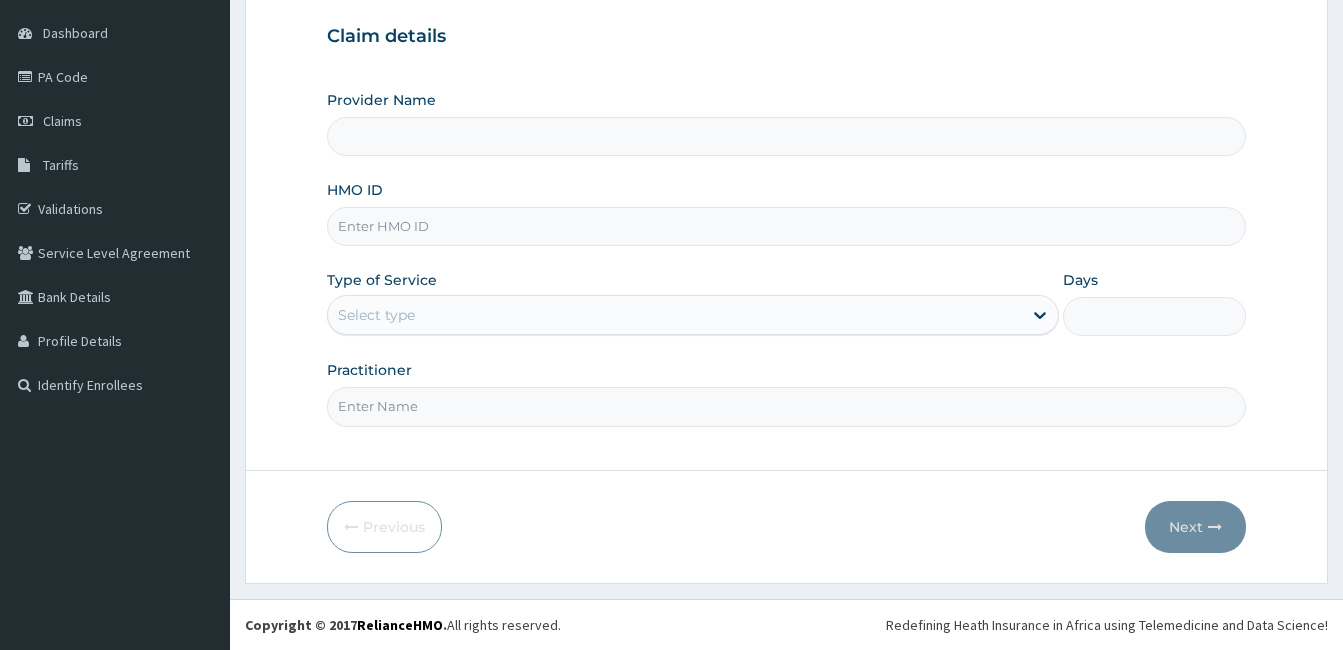 type on "EL-LAB LABORATORIES LIMITED - FESTAC" 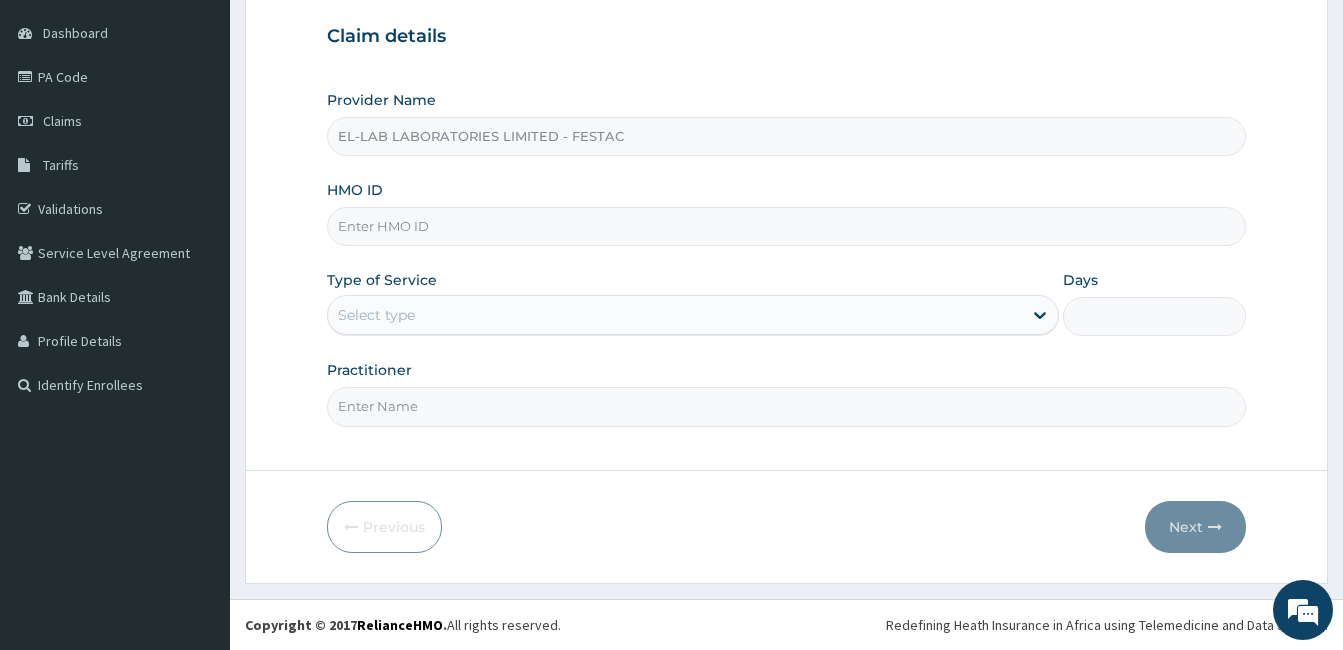 click on "HMO ID" at bounding box center [786, 226] 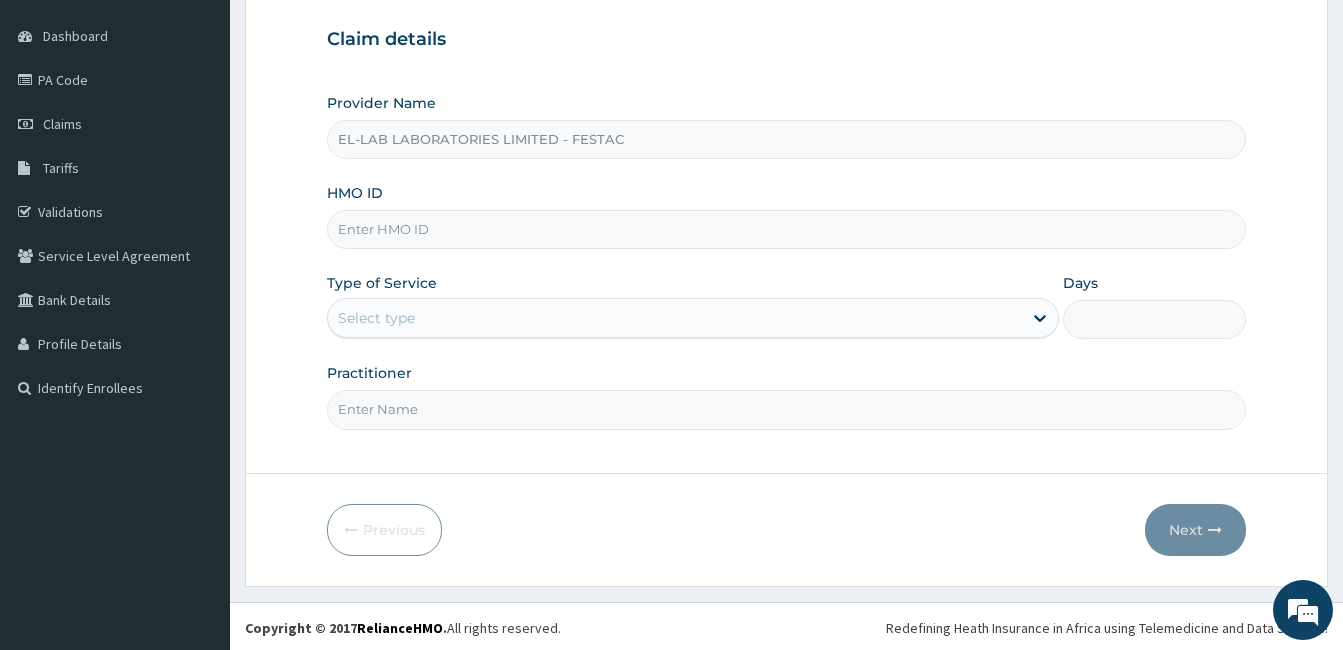 click on "HMO ID" at bounding box center [786, 229] 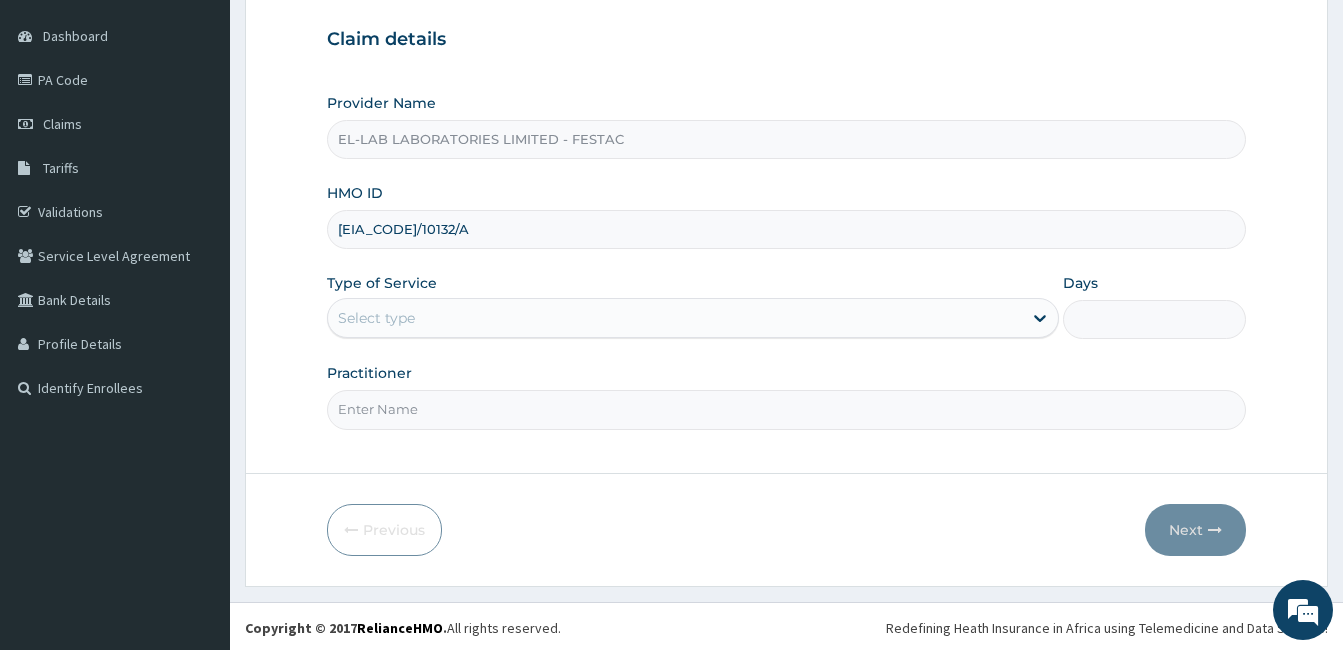 type on "EIA/10132/A" 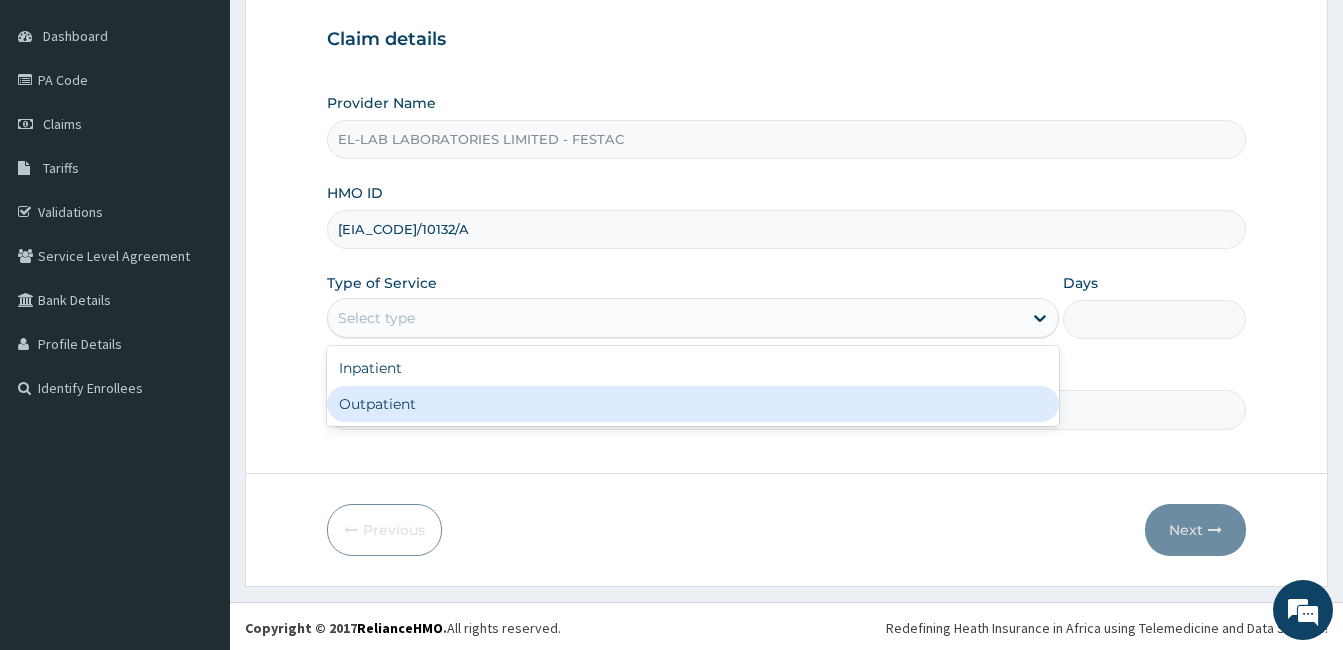drag, startPoint x: 476, startPoint y: 330, endPoint x: 471, endPoint y: 399, distance: 69.18092 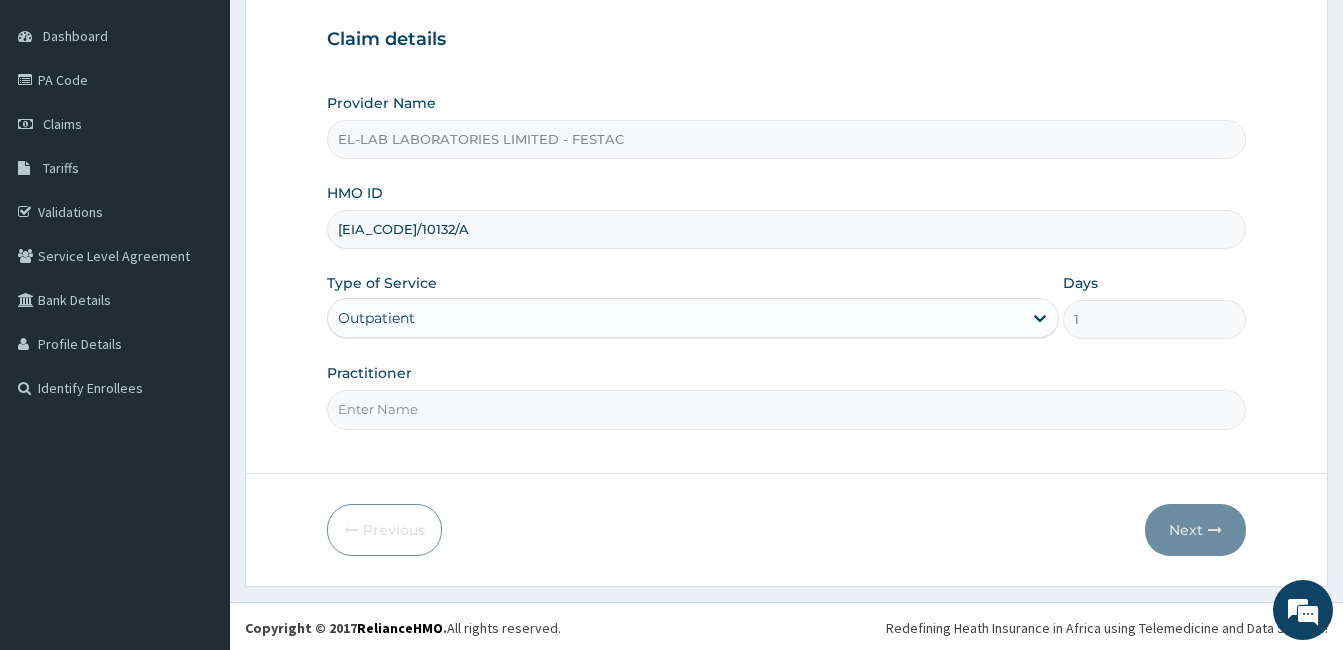 click on "Practitioner" at bounding box center [786, 409] 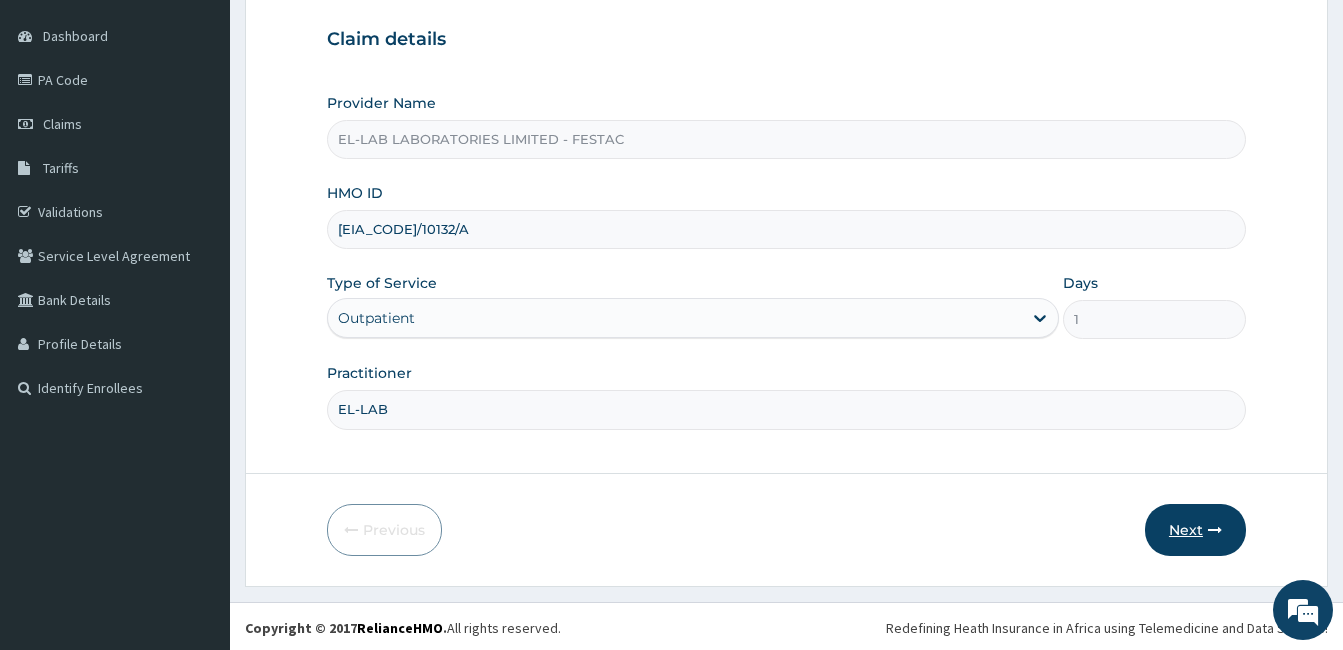 type on "EL-LAB" 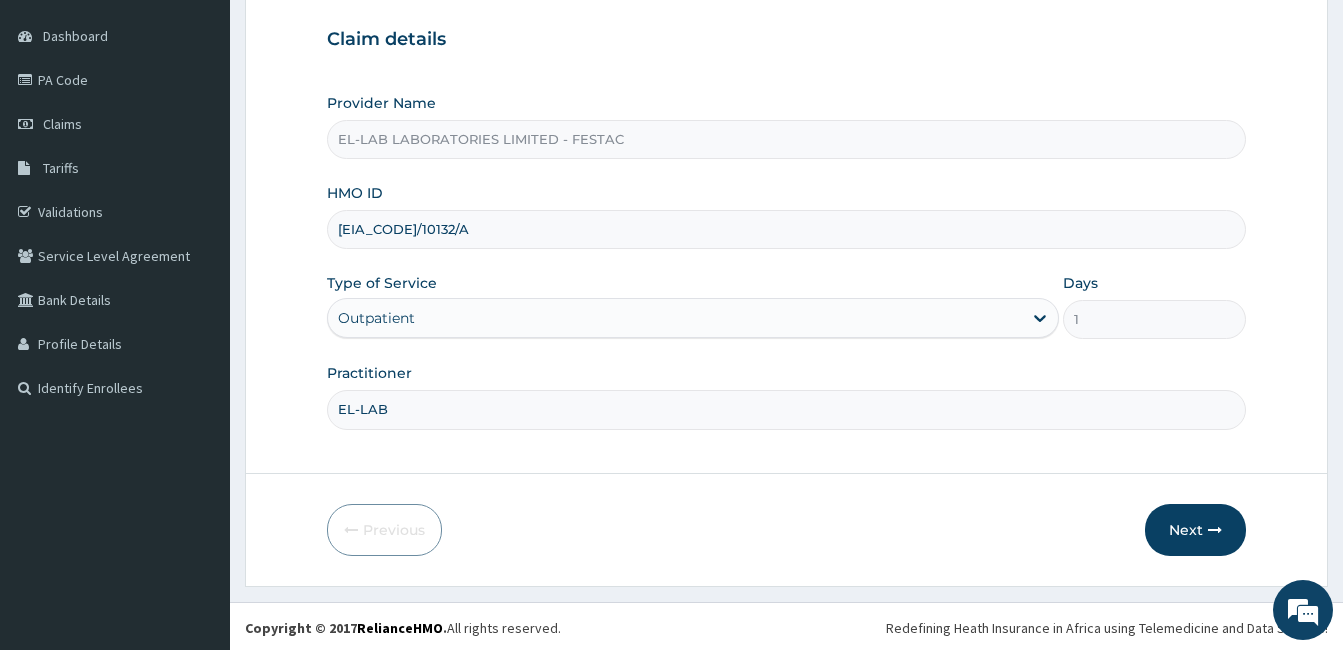 drag, startPoint x: 1180, startPoint y: 516, endPoint x: 832, endPoint y: 191, distance: 476.16068 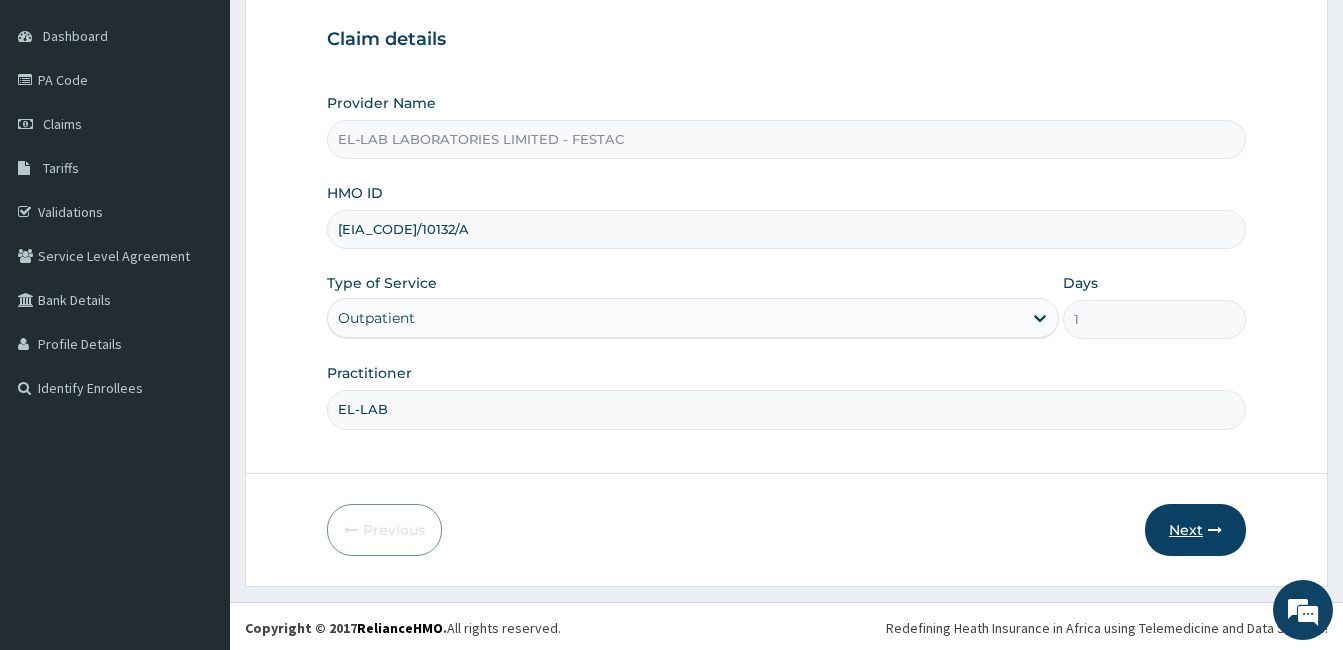 click on "Next" at bounding box center [1195, 530] 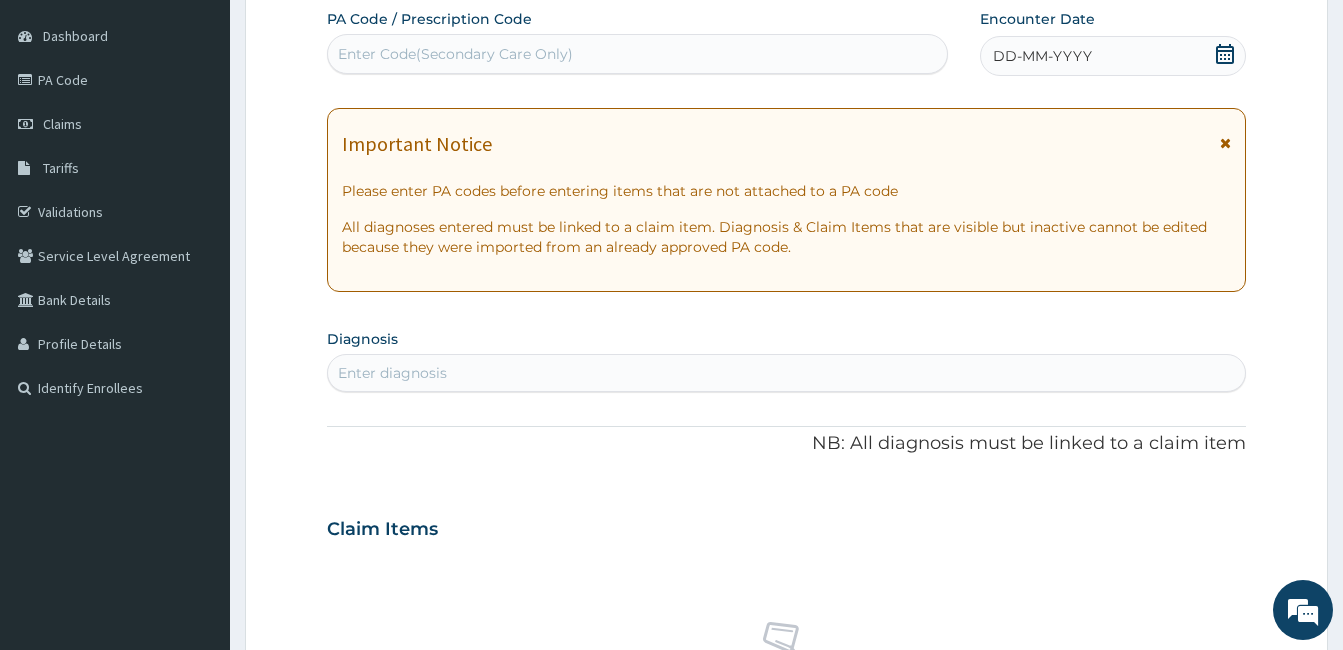 click on "Enter Code(Secondary Care Only)" at bounding box center [637, 54] 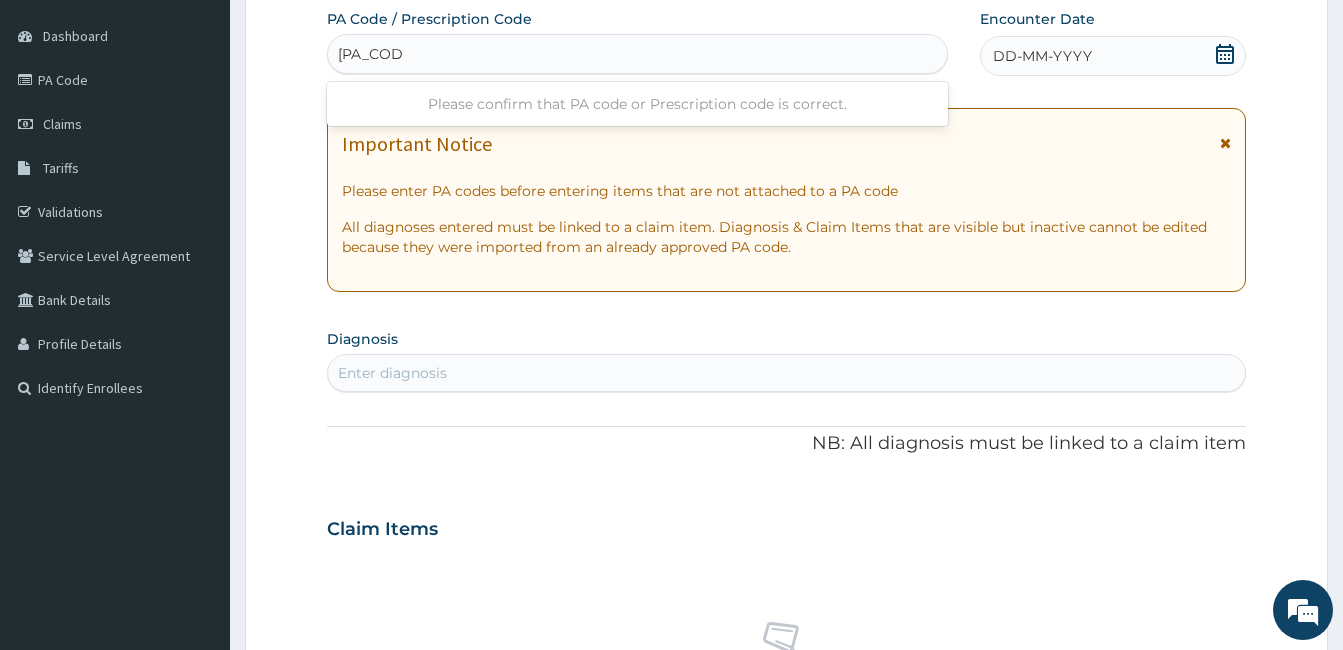 type on "PA/451D1E" 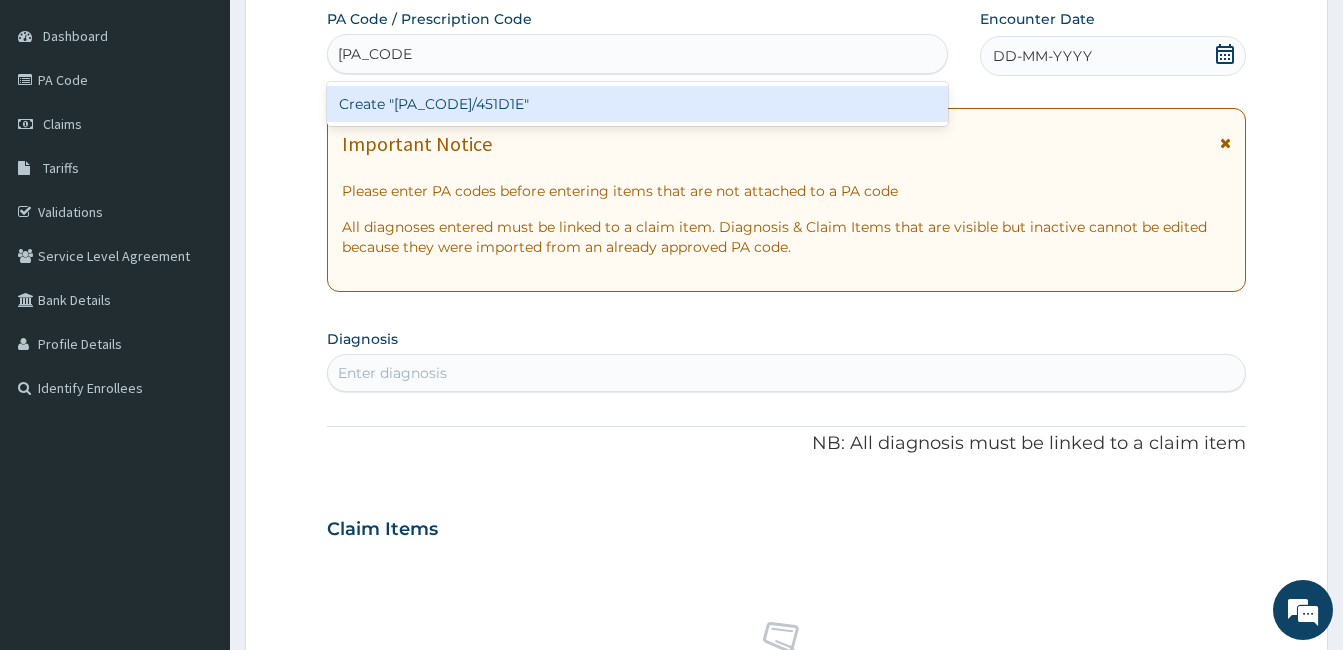 click on "Create "PA/451D1E"" at bounding box center (637, 104) 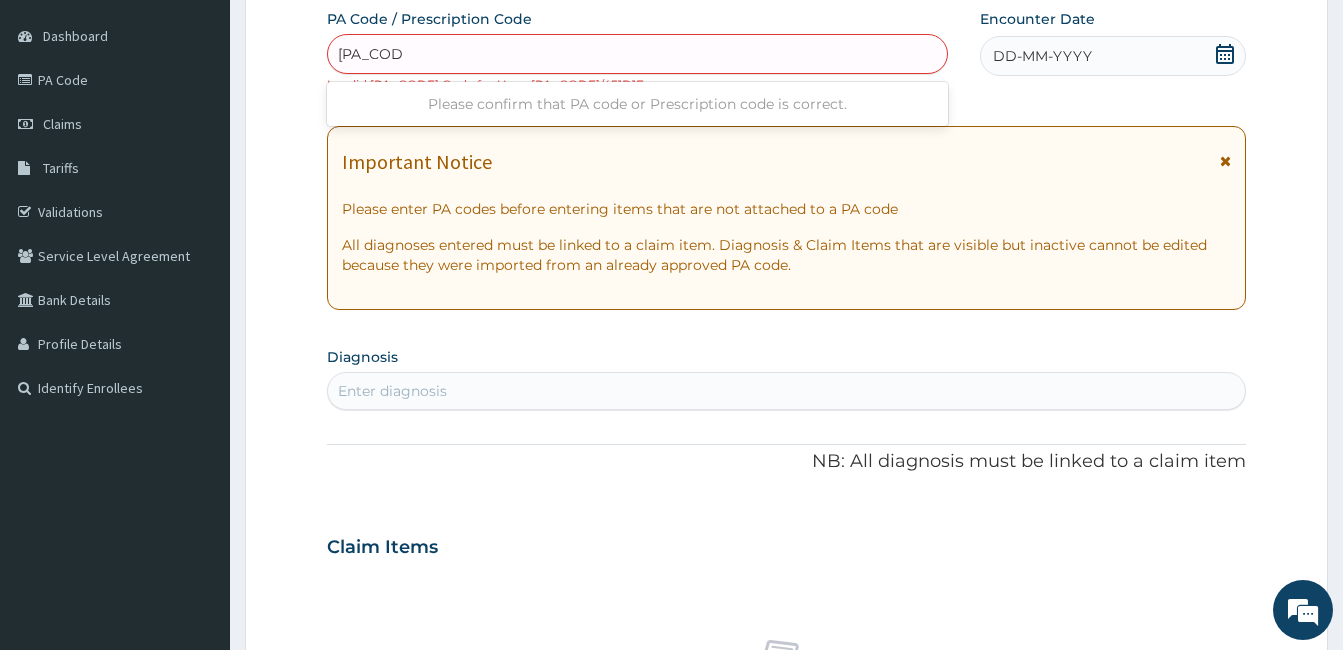 type on "PA/451D1E" 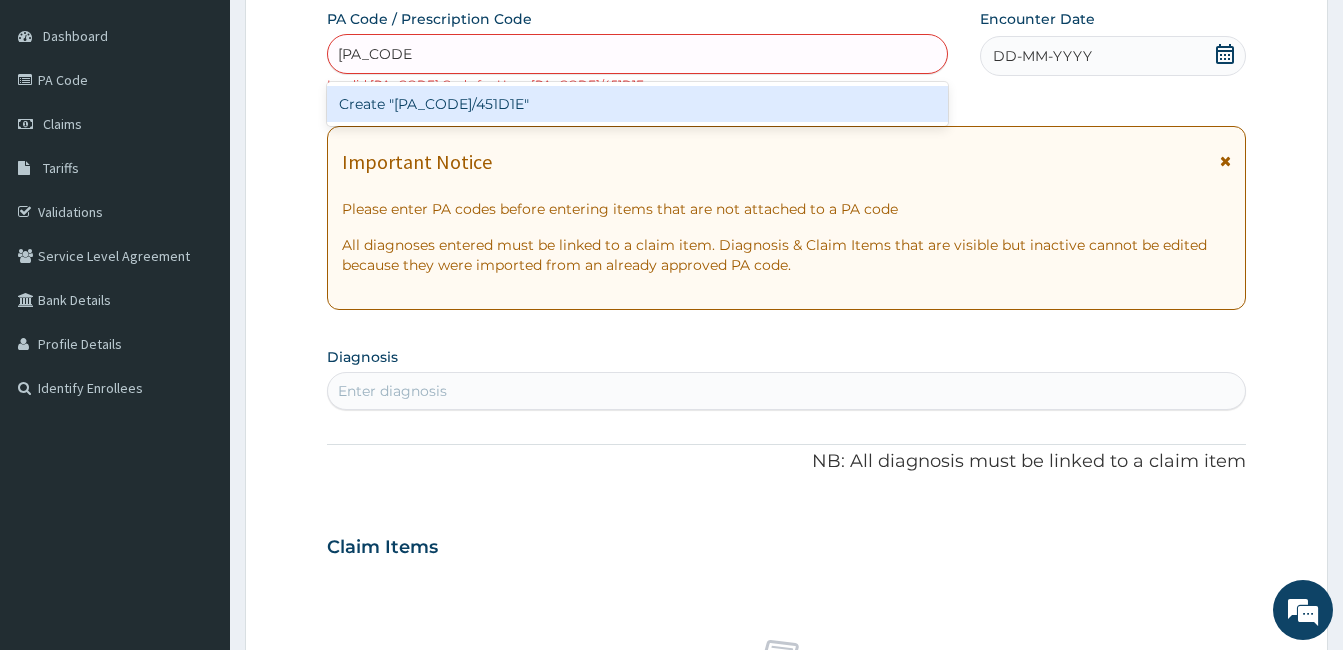 click on "Create "PA/451D1E"" at bounding box center [637, 104] 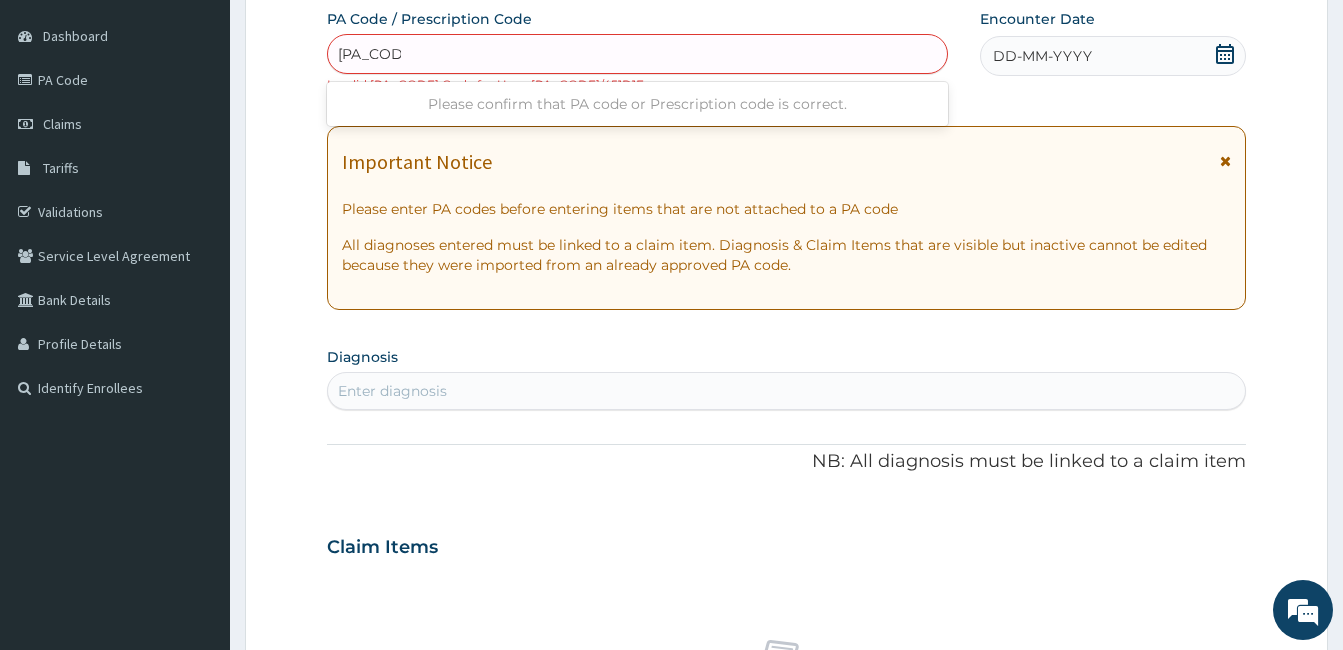 type on "PA/45IDIE" 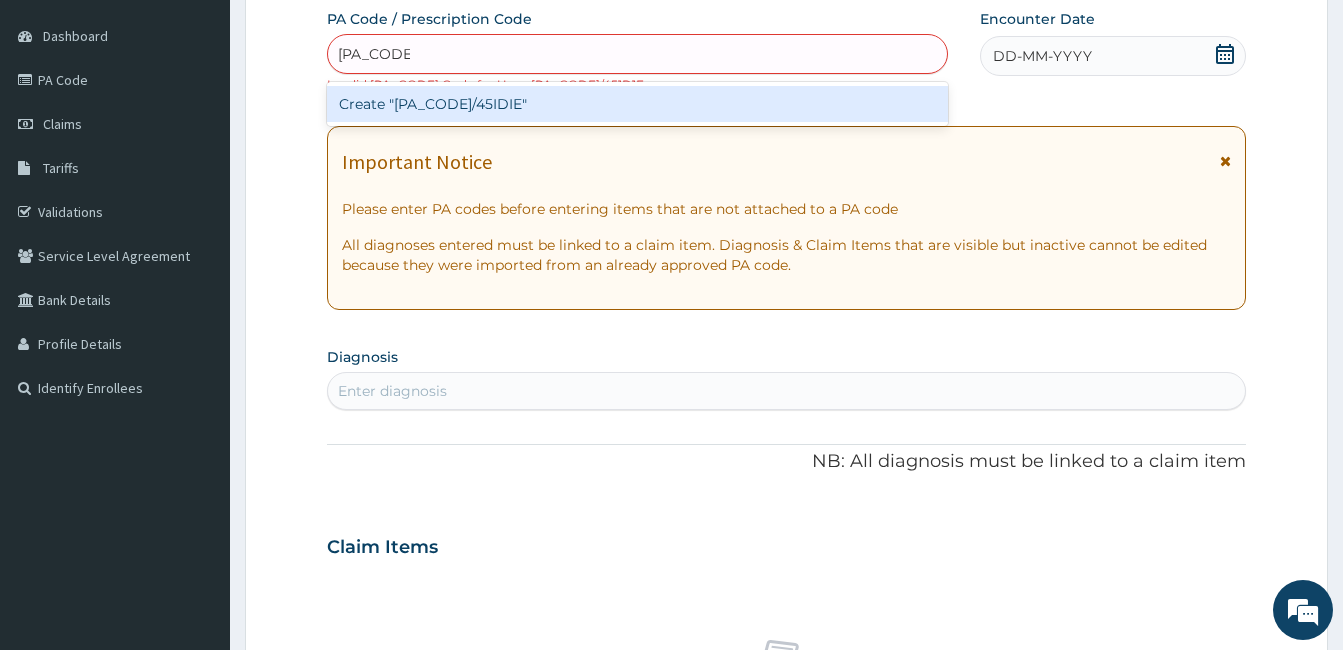 click on "Create "PA/45IDIE"" at bounding box center [637, 104] 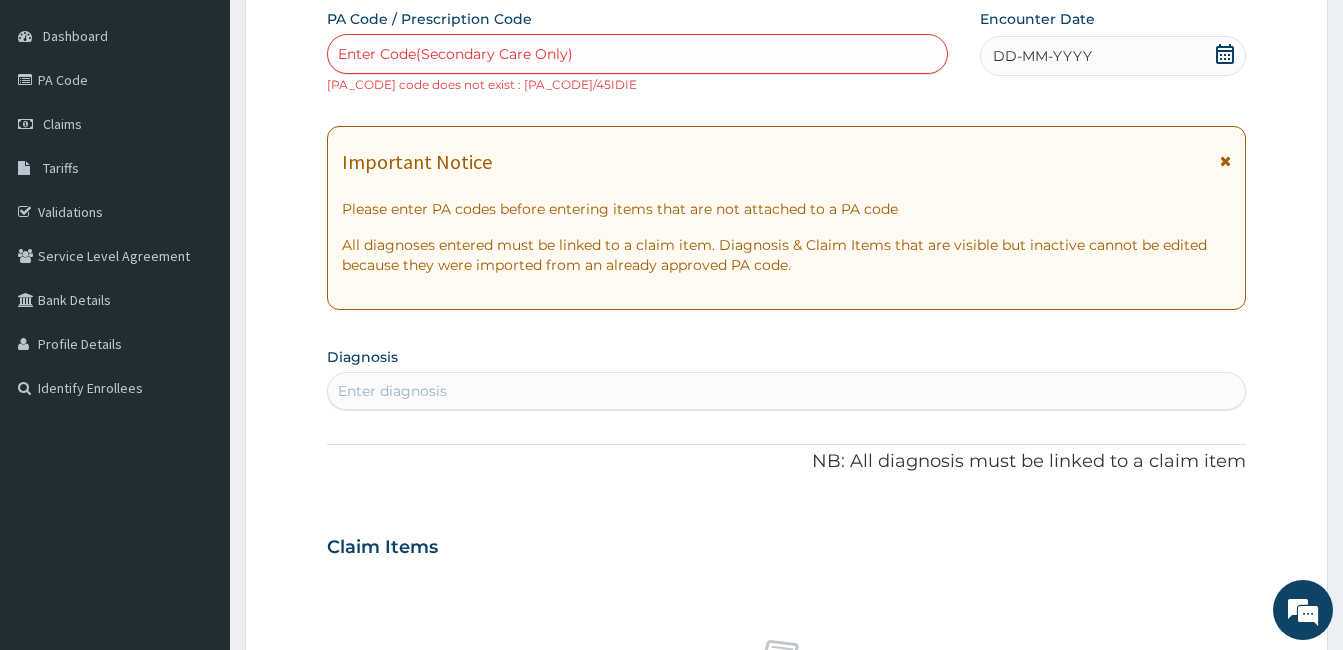 click on "PA Code / Prescription Code Enter Code(Secondary Care Only) PA code does not exist : PA/45IDIE Encounter Date DD-MM-YYYY Important Notice Please enter PA codes before entering items that are not attached to a PA code   All diagnoses entered must be linked to a claim item. Diagnosis & Claim Items that are visible but inactive cannot be edited because they were imported from an already approved PA code. Diagnosis Enter diagnosis NB: All diagnosis must be linked to a claim item Claim Items No claim item Types Select Type Item Select Item Pair Diagnosis Select Diagnosis Unit Price 0 Add Comment" at bounding box center [786, 535] 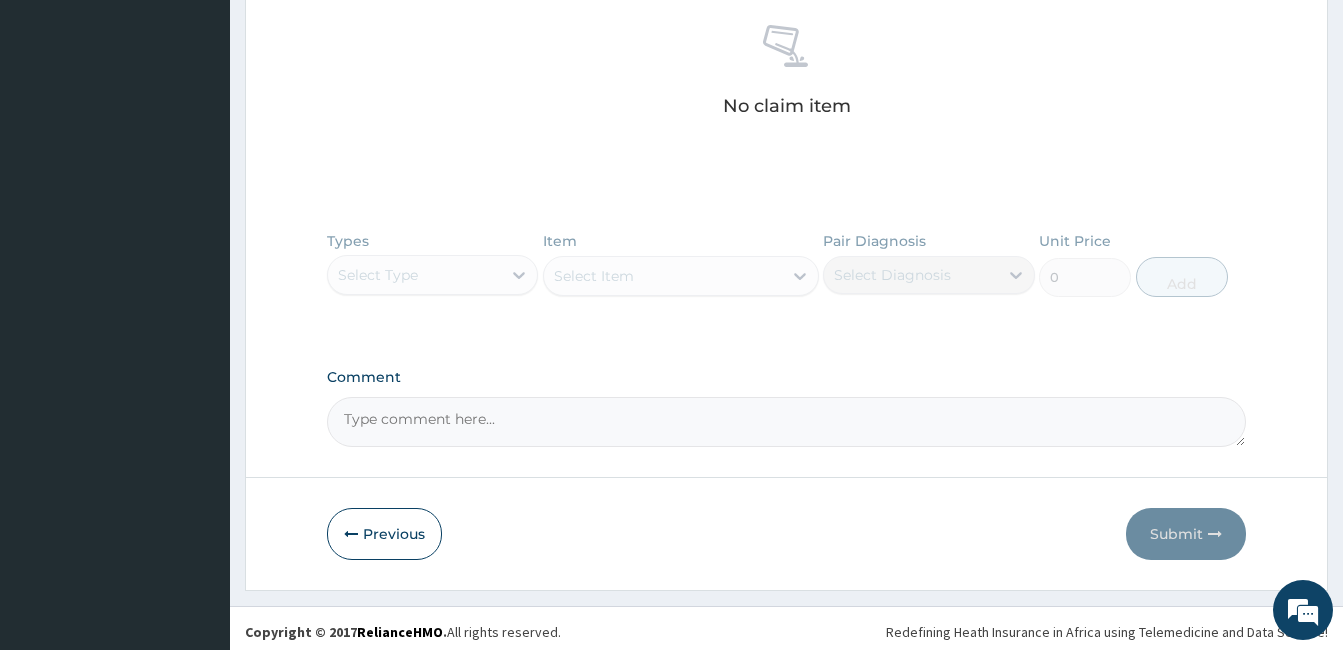 scroll, scrollTop: 804, scrollLeft: 0, axis: vertical 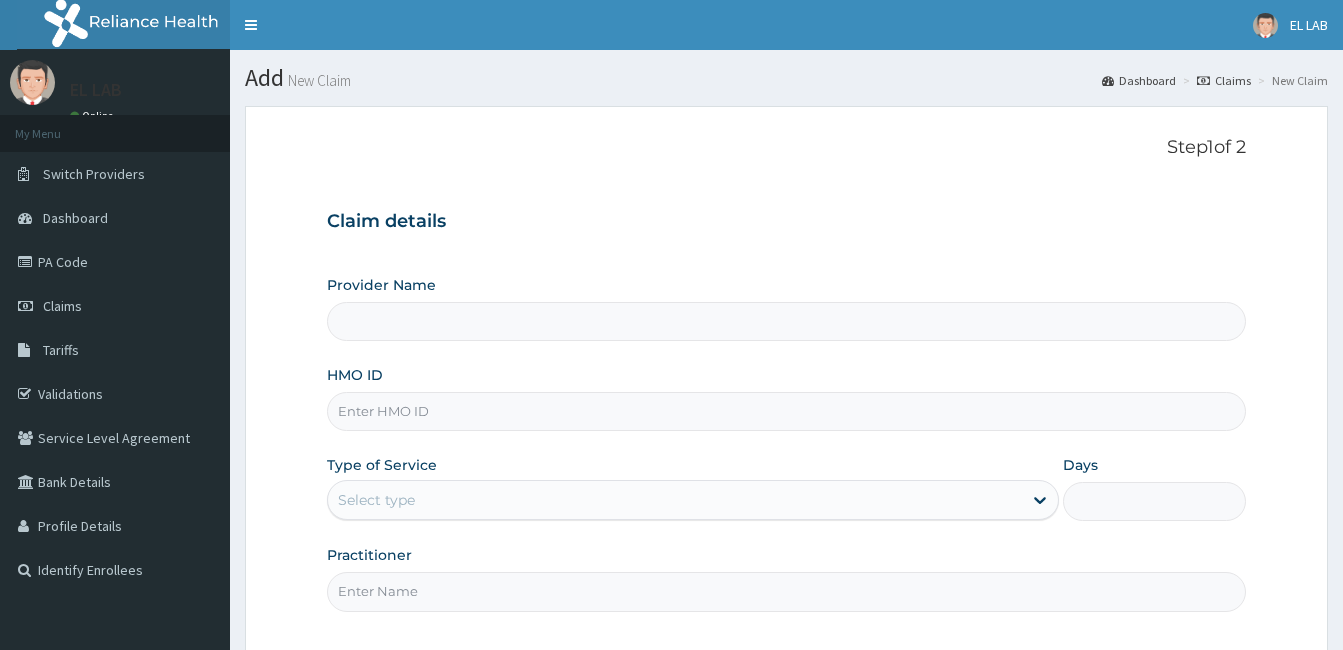 type on "EL-LAB LABORATORIES LIMITED - FESTAC" 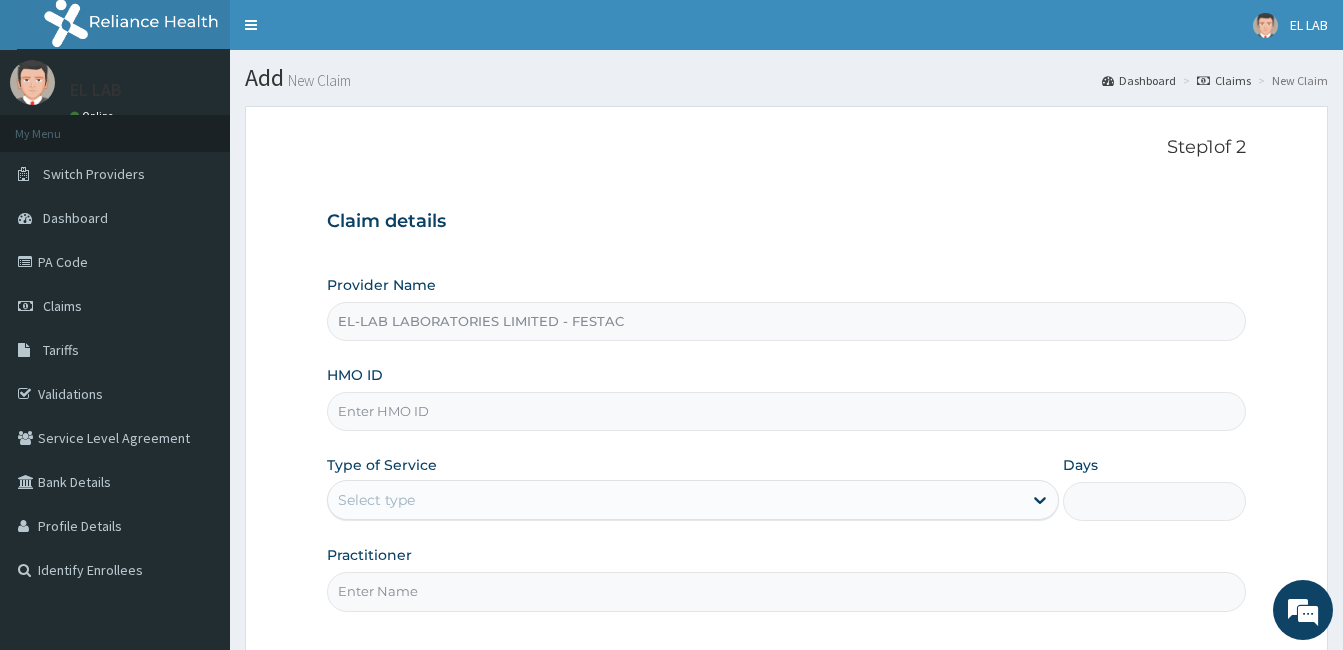 scroll, scrollTop: 185, scrollLeft: 0, axis: vertical 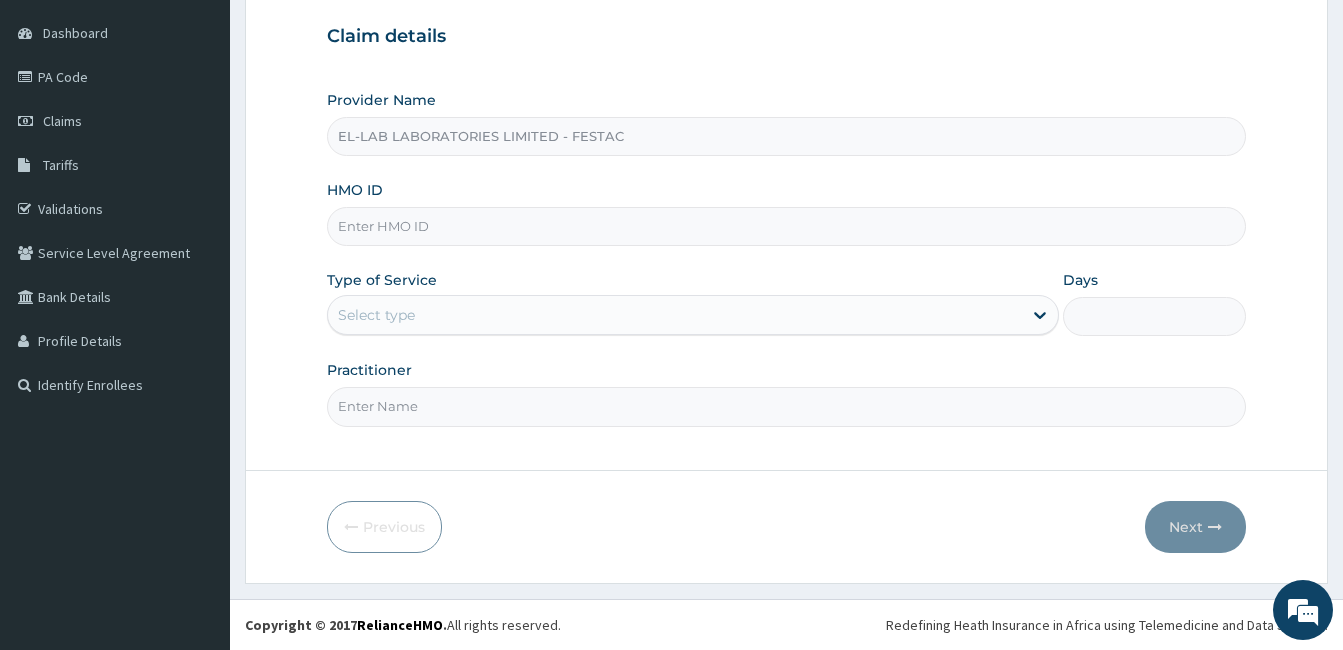 click on "HMO ID" at bounding box center [786, 226] 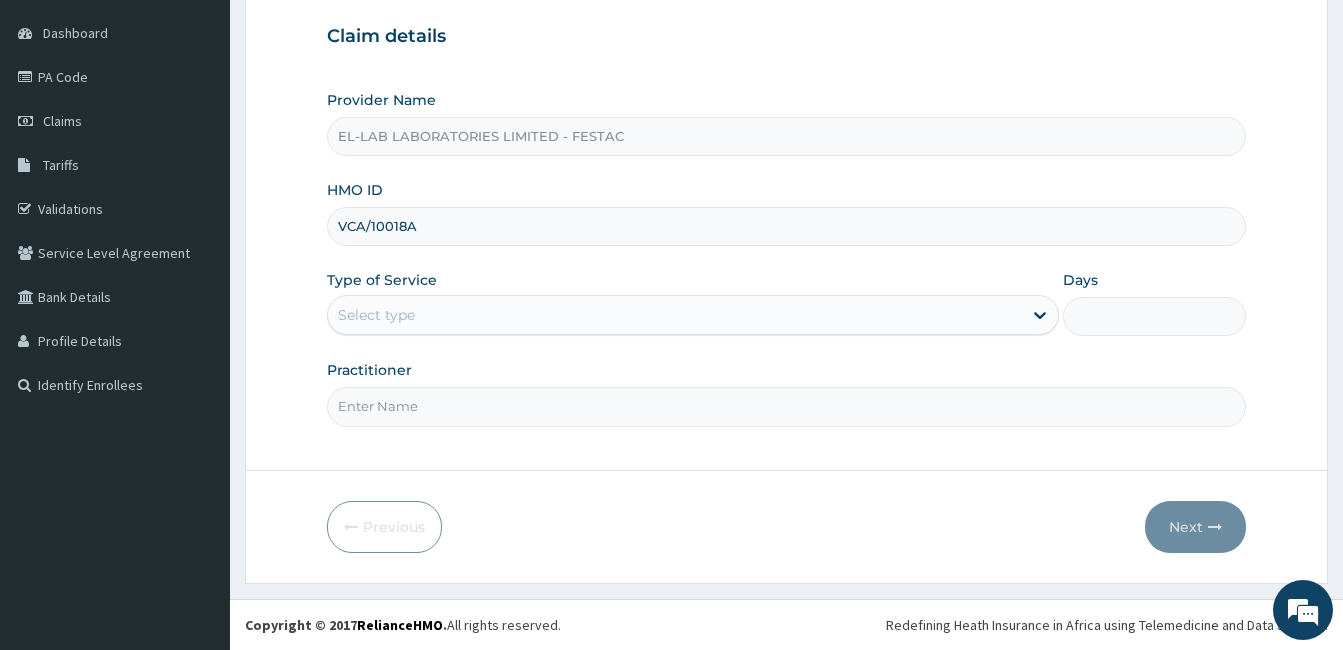 type on "VCA/10018A" 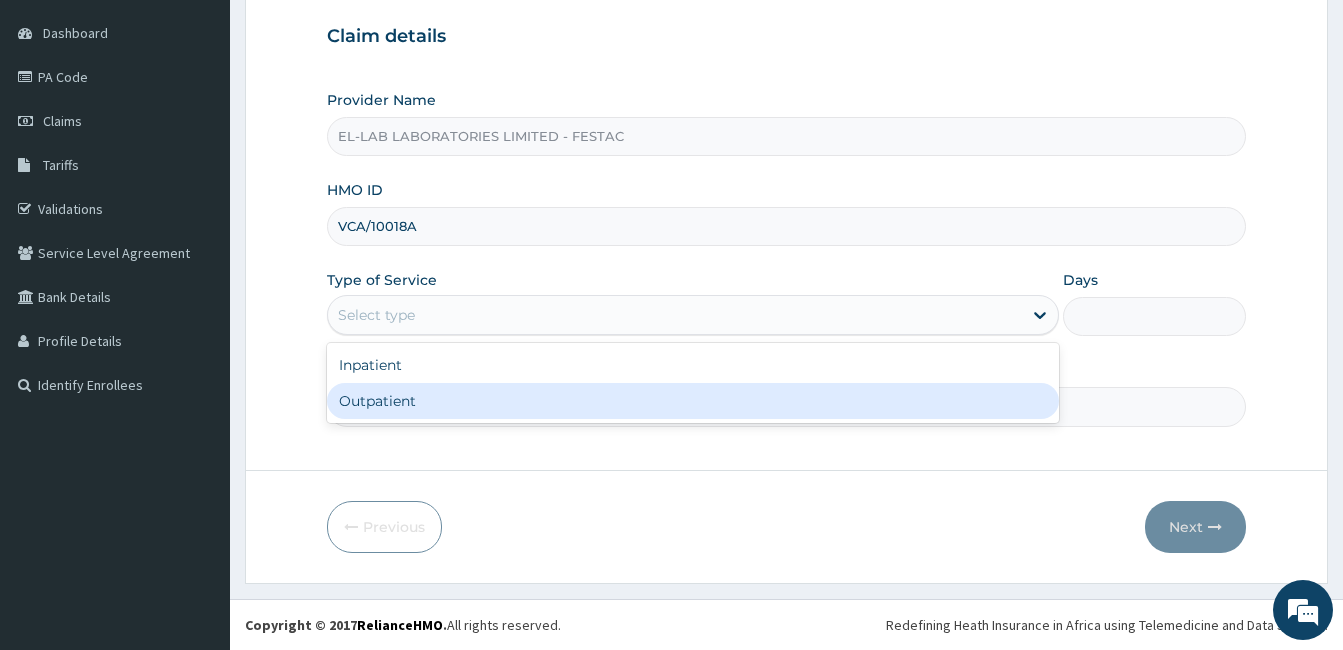drag, startPoint x: 427, startPoint y: 305, endPoint x: 409, endPoint y: 391, distance: 87.86353 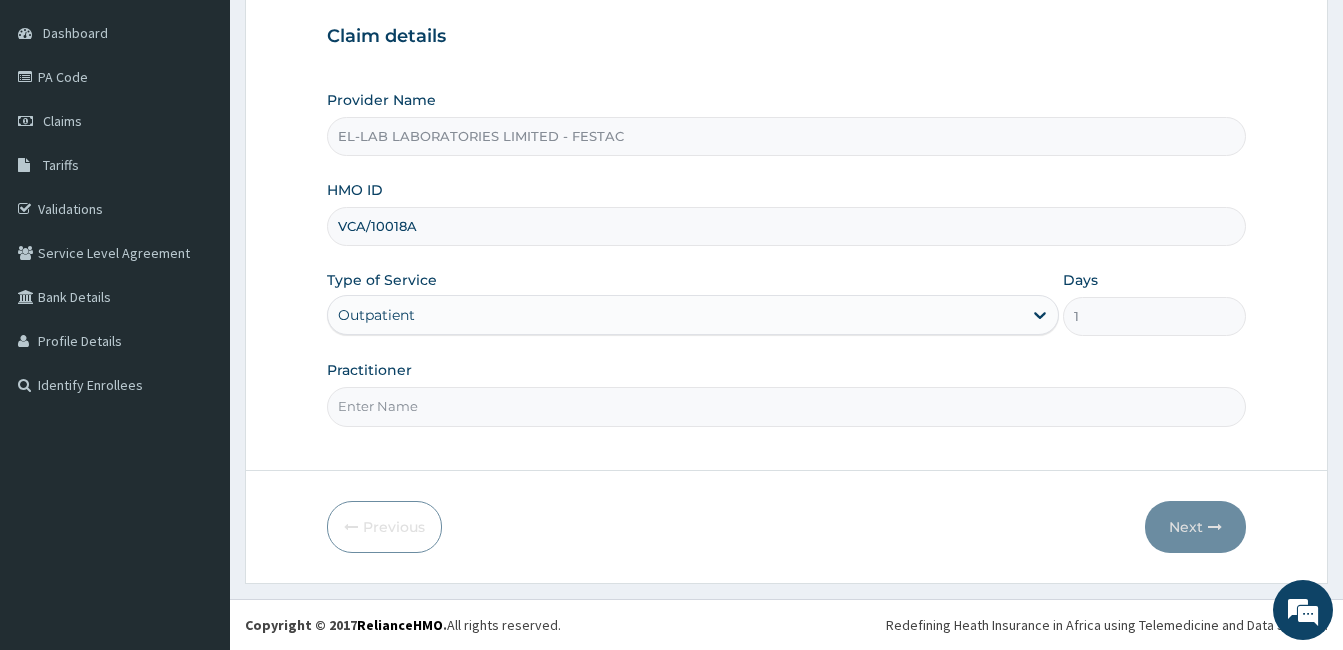 click on "Practitioner" at bounding box center [786, 406] 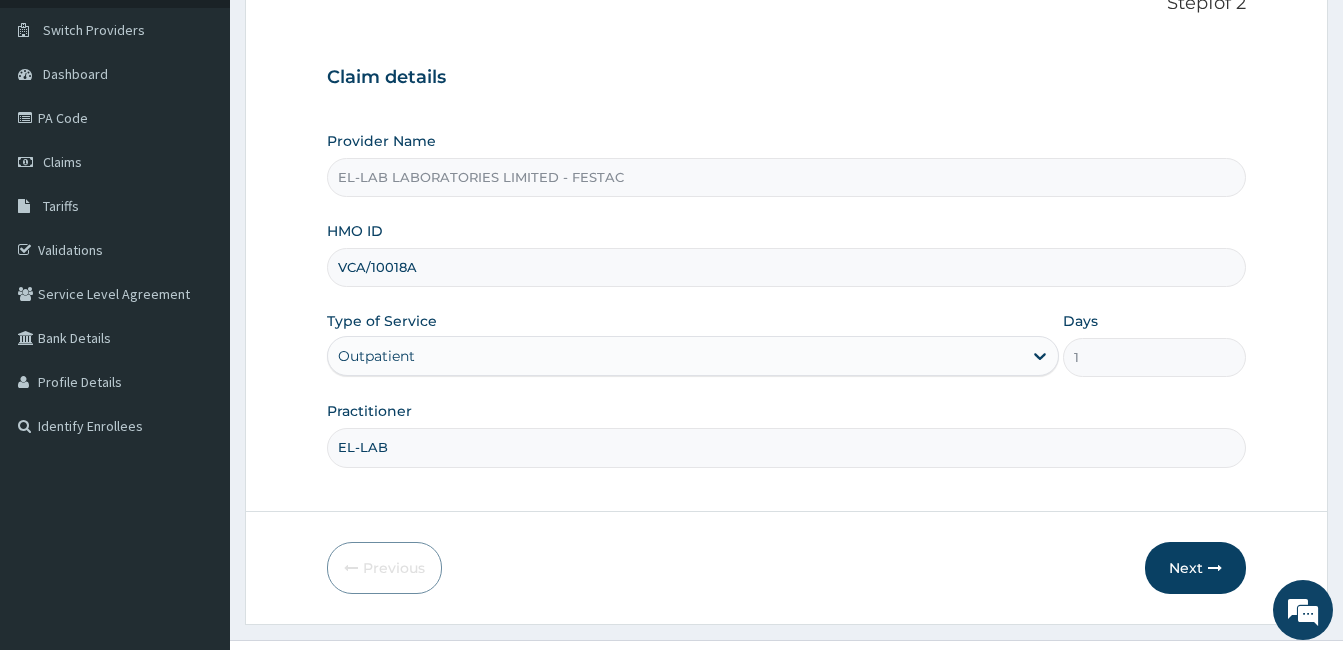 scroll, scrollTop: 185, scrollLeft: 0, axis: vertical 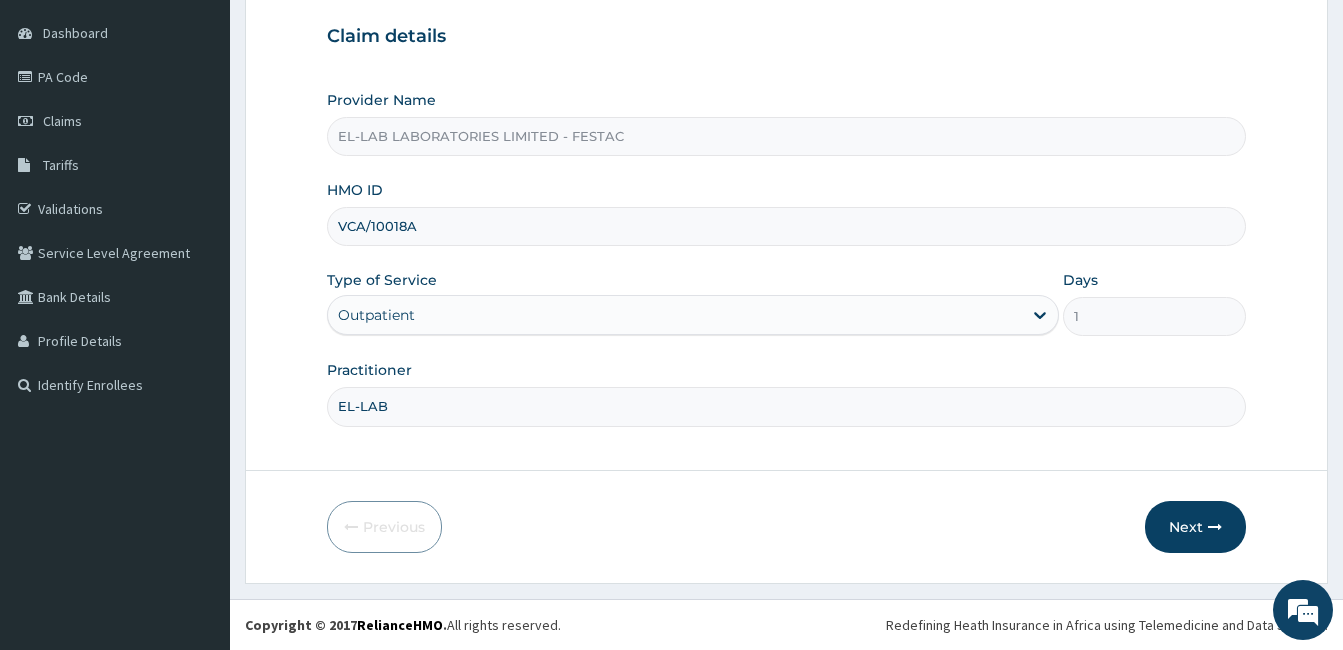 type on "EL-LAB" 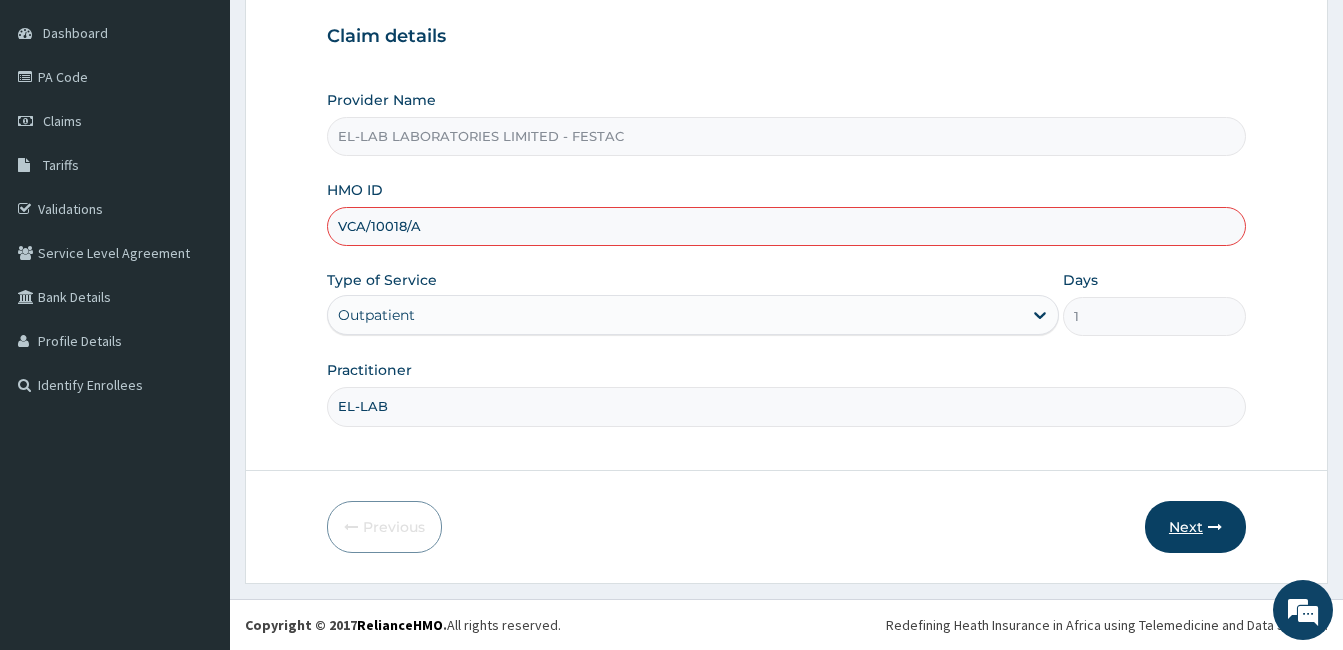 type on "VCA/10018/A" 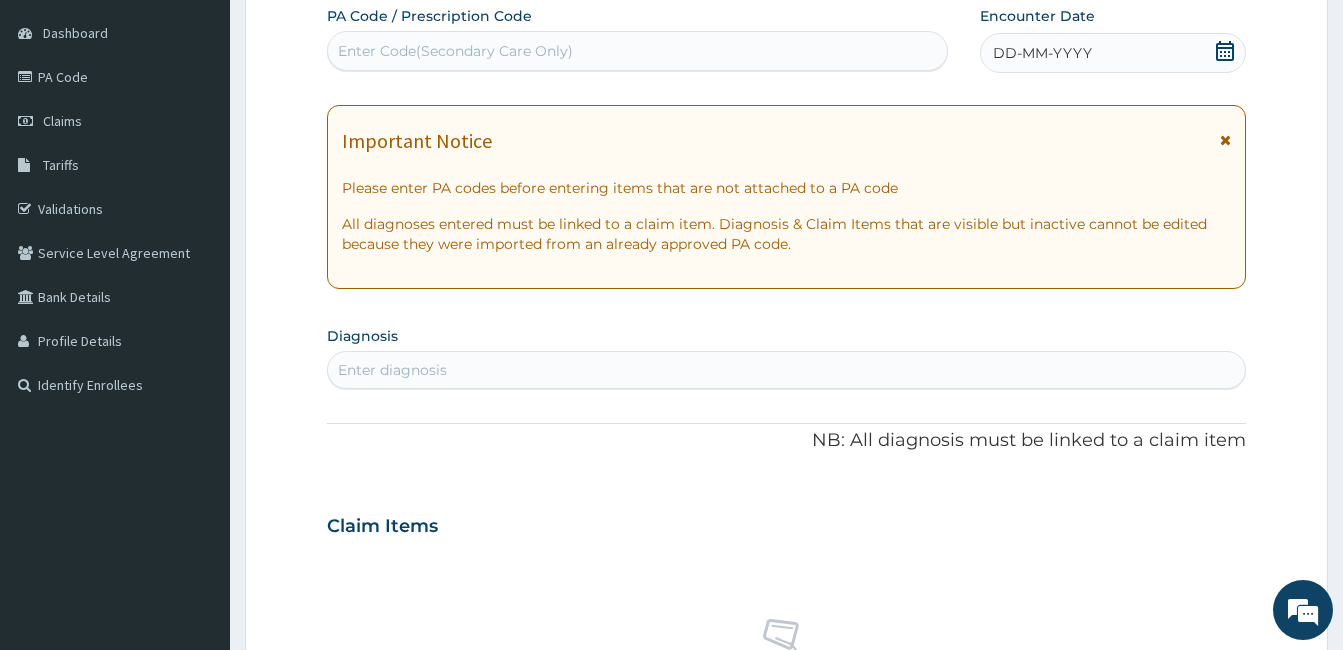 click on "Enter Code(Secondary Care Only)" at bounding box center (637, 51) 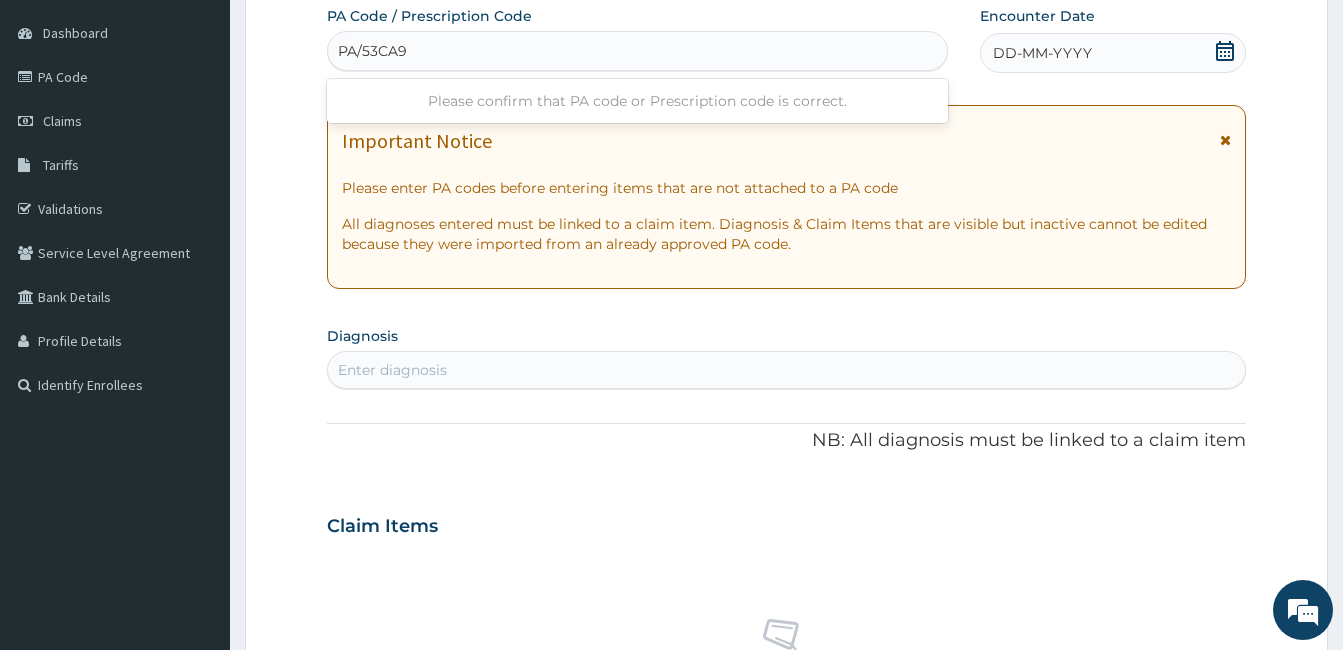 type on "PA/53CA9B" 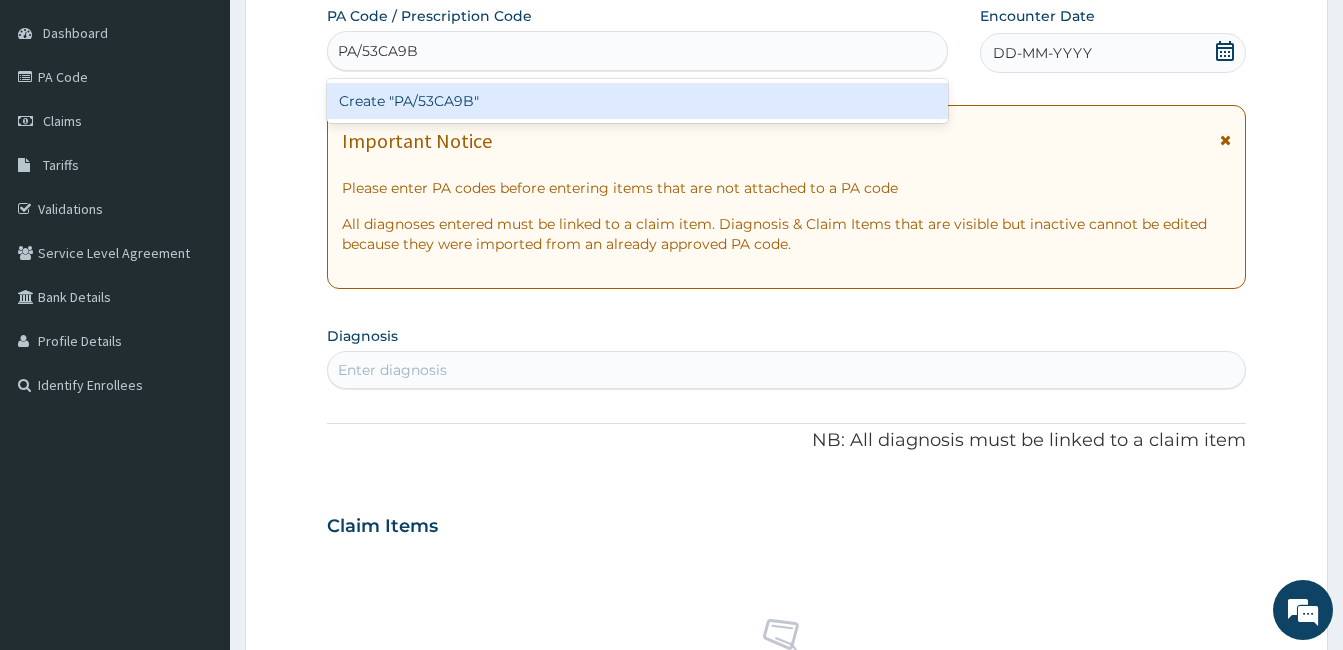 click on "Create "PA/53CA9B"" at bounding box center [637, 101] 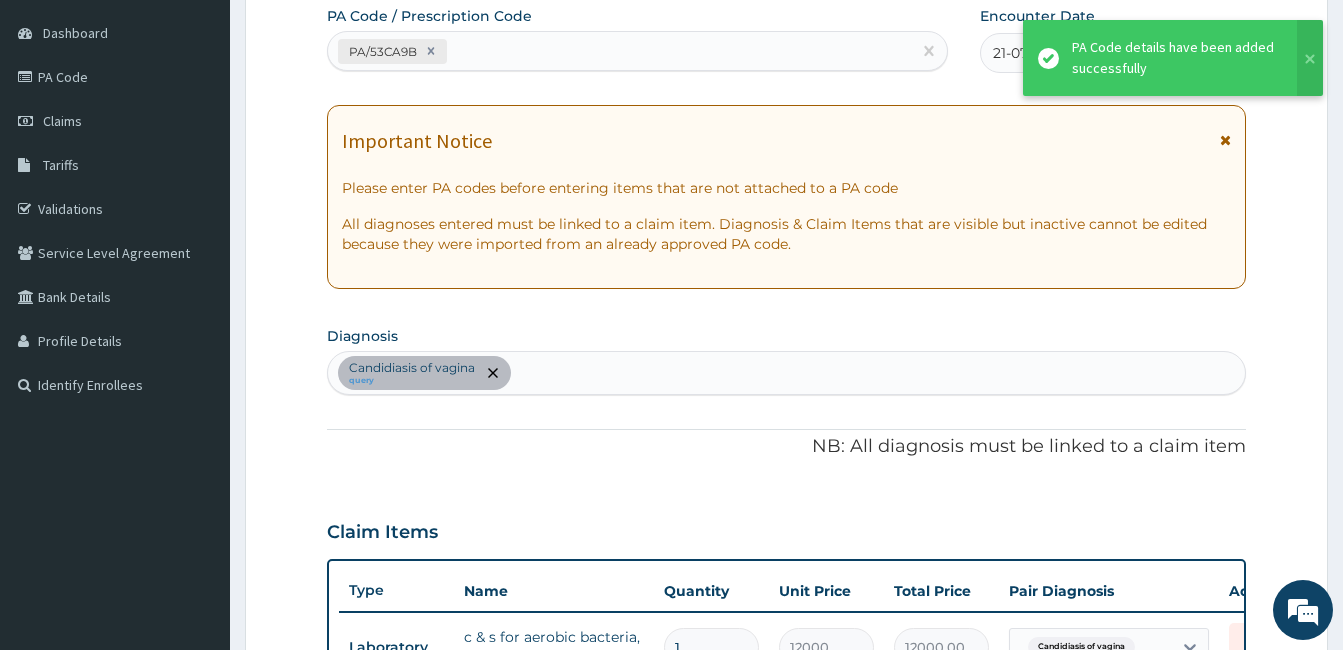 scroll, scrollTop: 582, scrollLeft: 0, axis: vertical 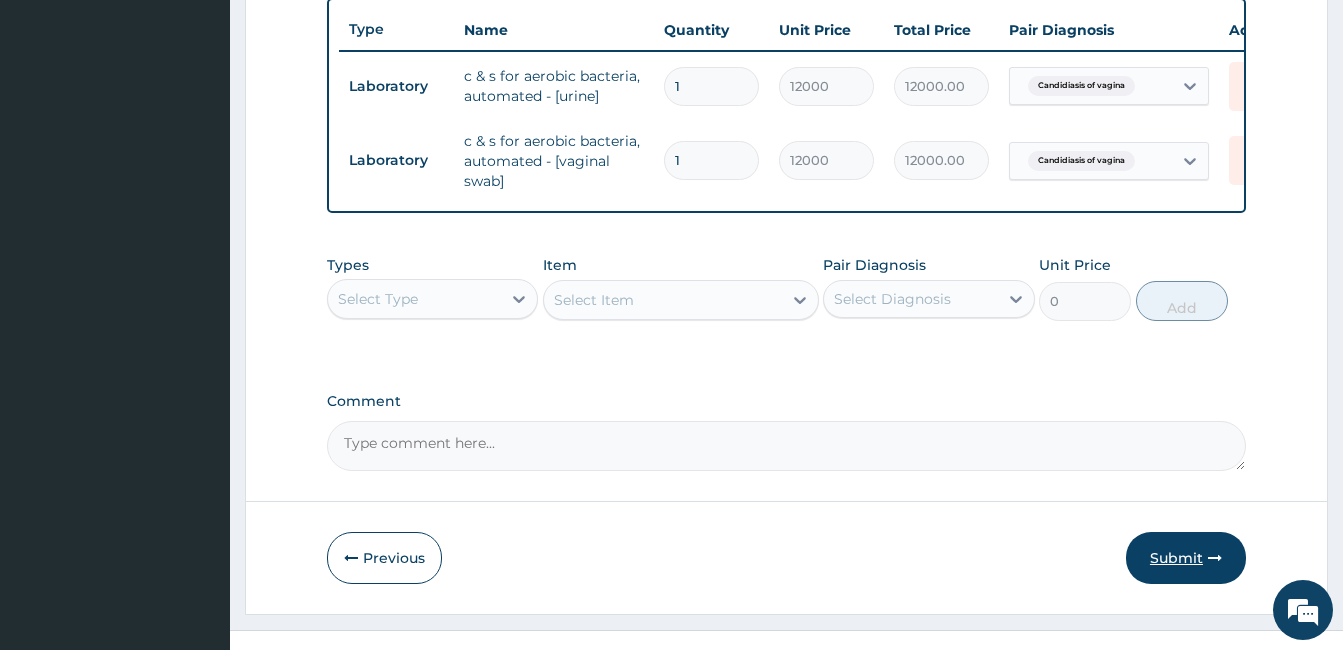 click on "Submit" at bounding box center (1186, 558) 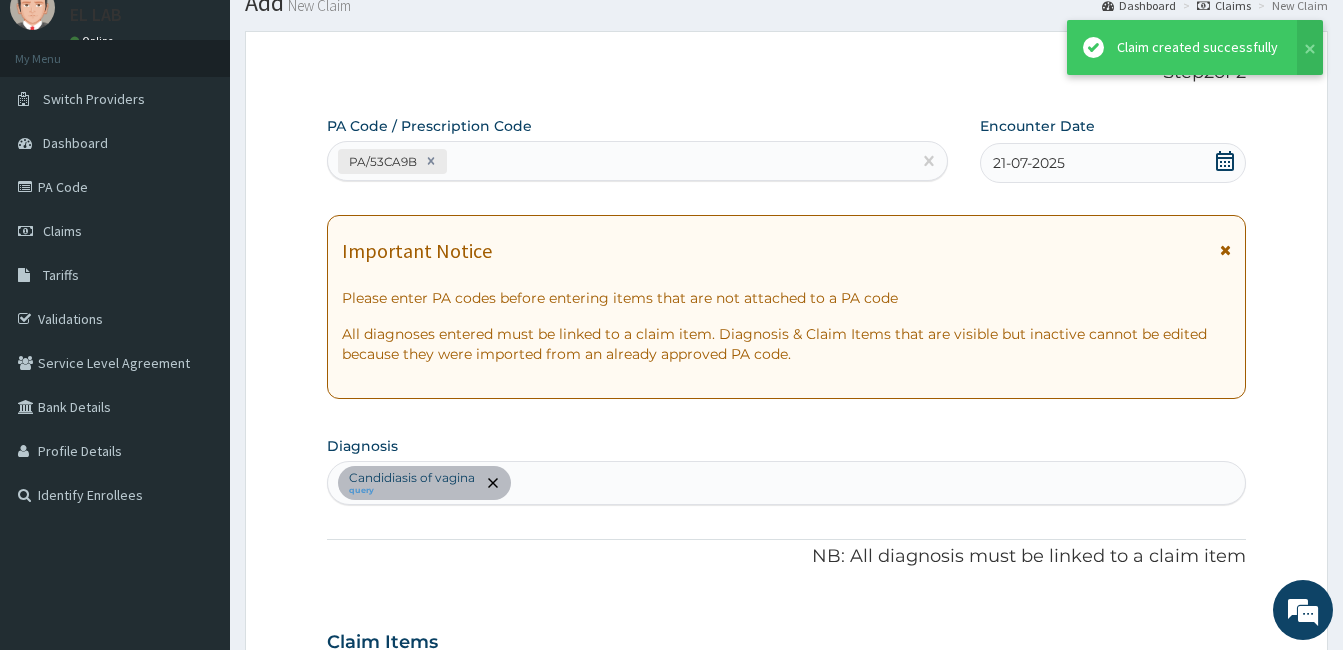 scroll, scrollTop: 746, scrollLeft: 0, axis: vertical 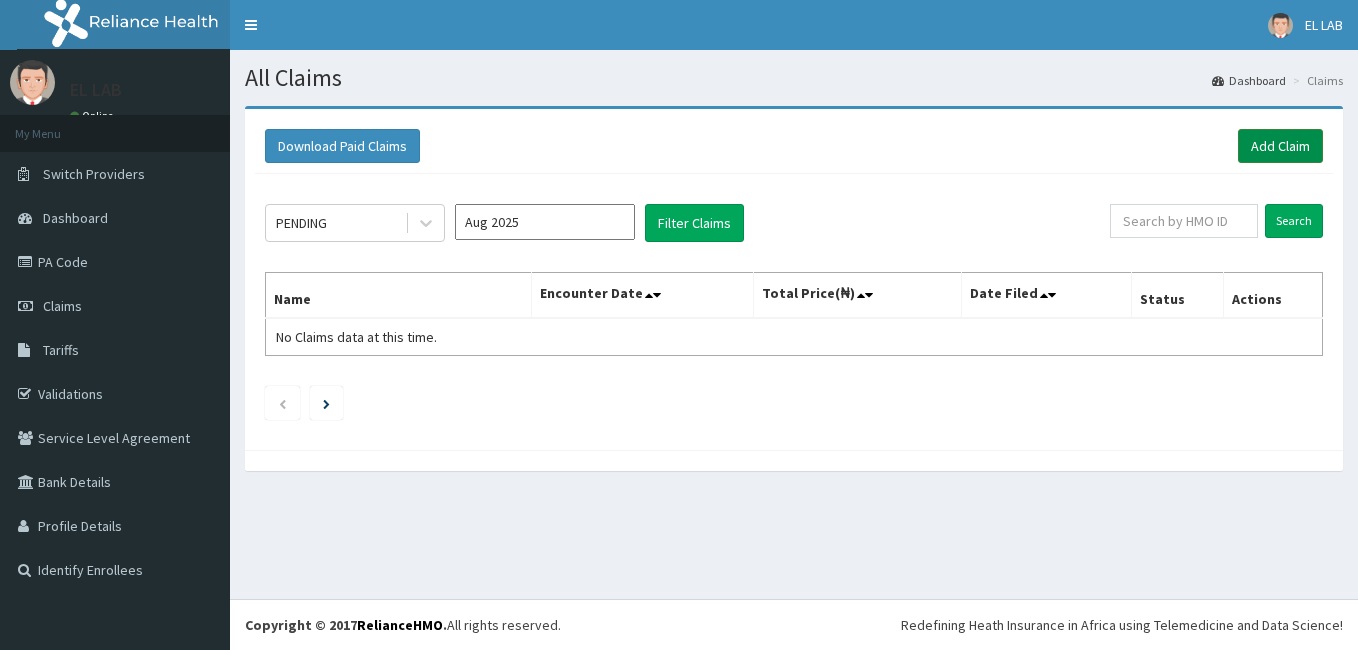 click on "Add Claim" at bounding box center (1280, 146) 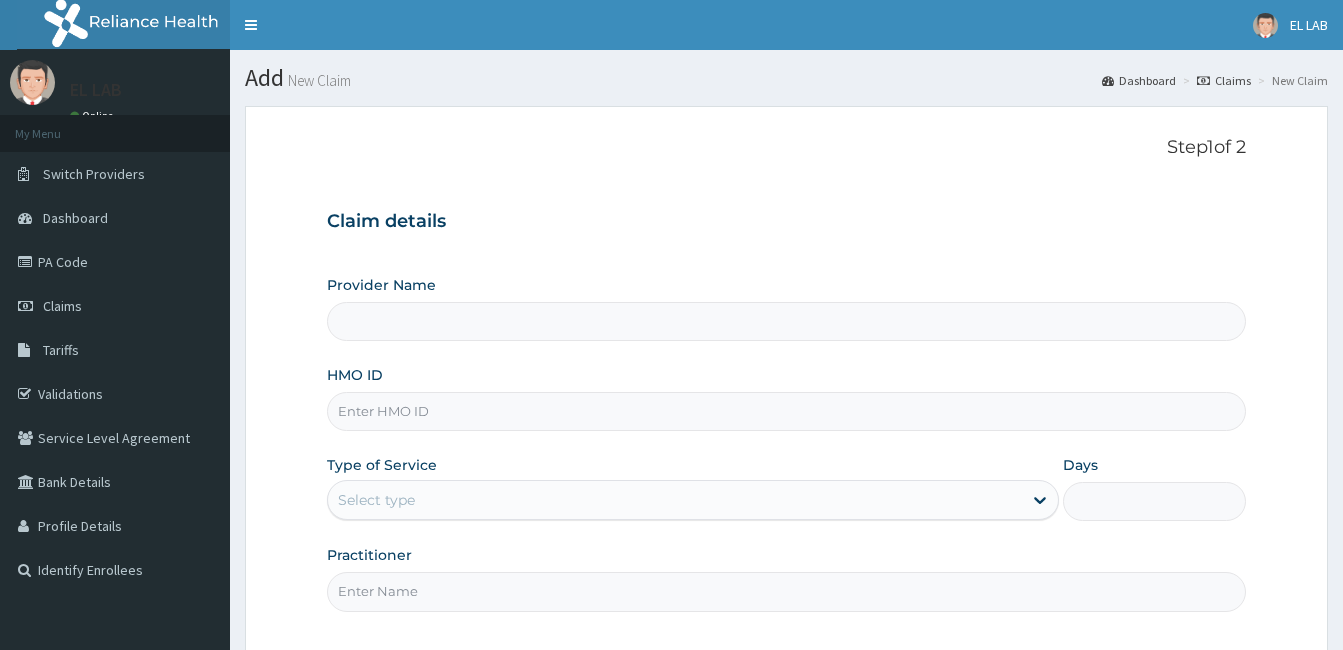 scroll, scrollTop: 0, scrollLeft: 0, axis: both 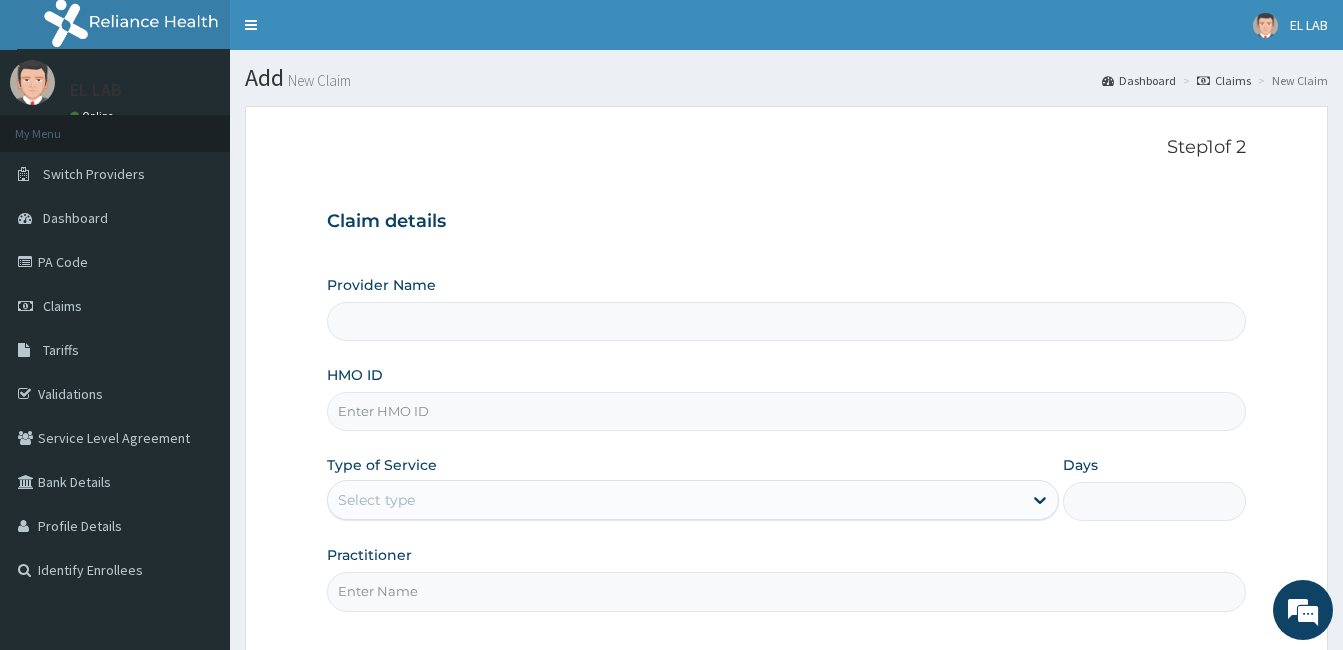type on "EL-LAB LABORATORIES LIMITED - FESTAC" 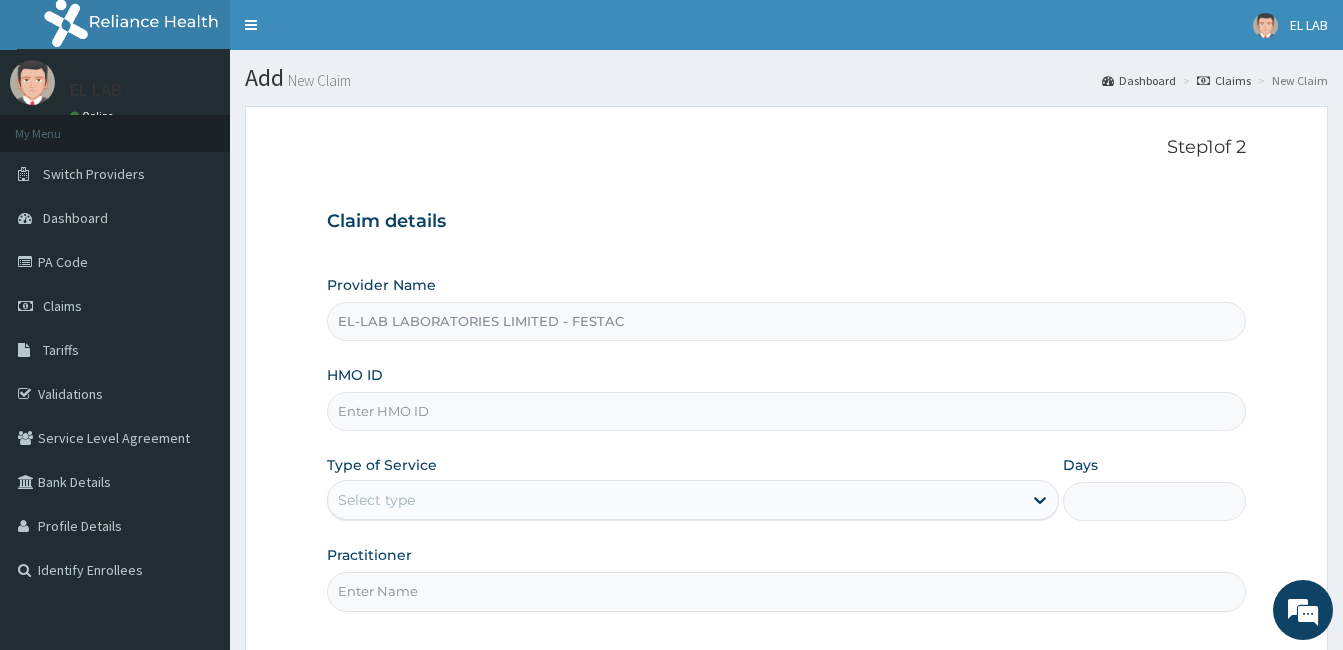 click on "HMO ID" at bounding box center (786, 411) 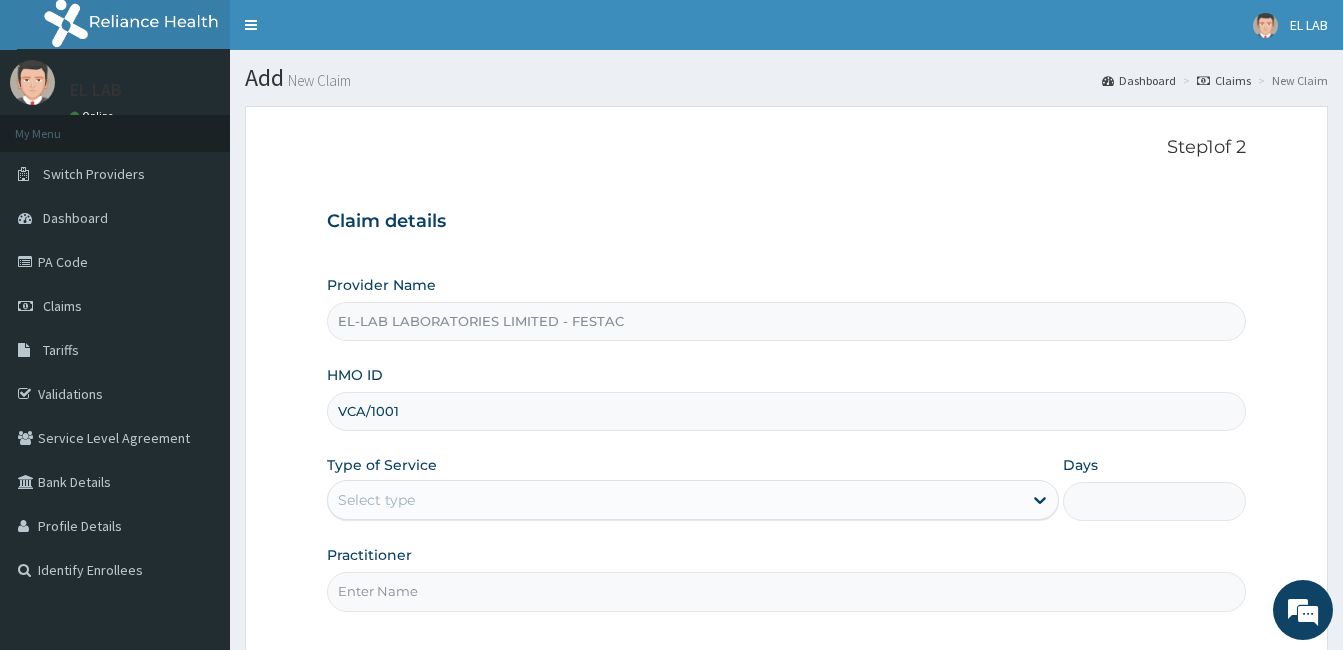 scroll, scrollTop: 0, scrollLeft: 0, axis: both 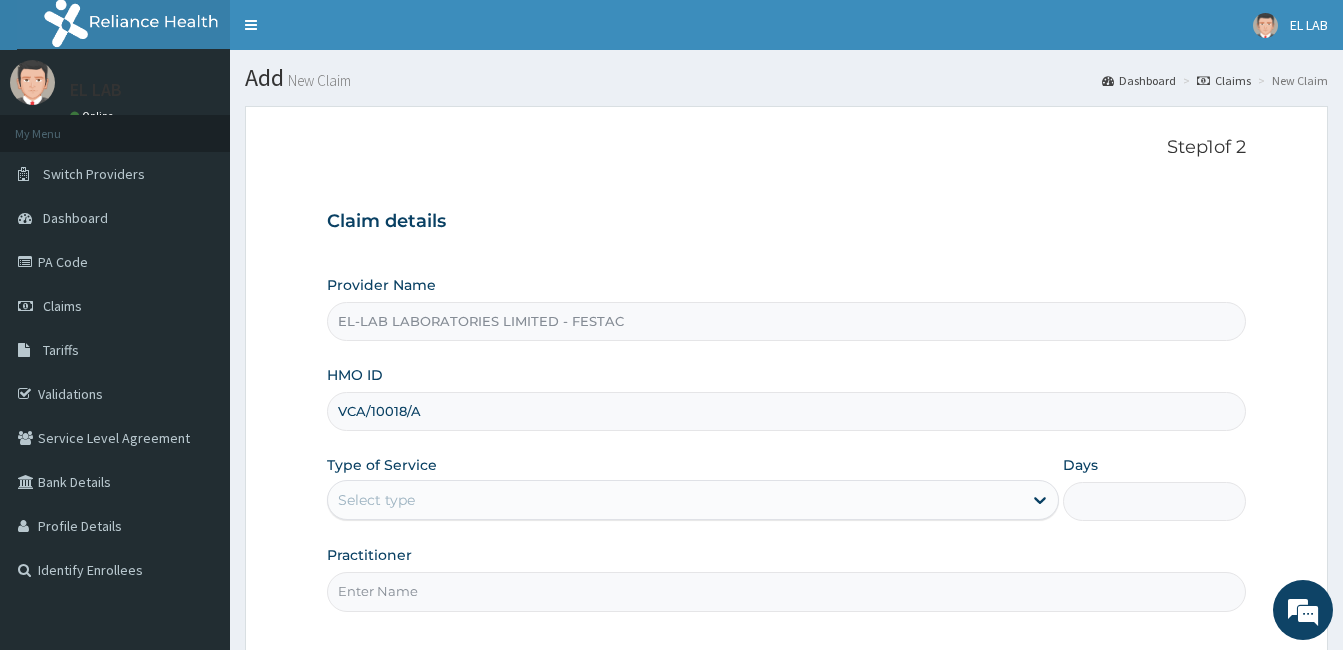 type on "VCA/10018/A" 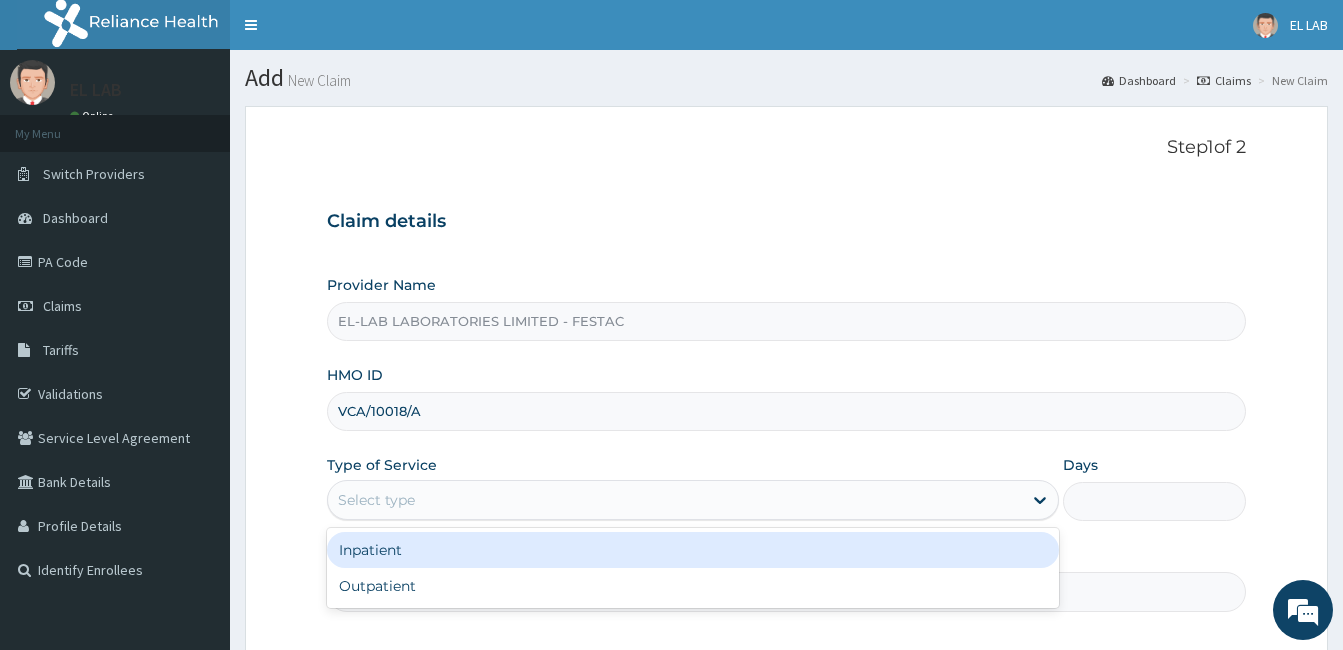 click on "Select type" at bounding box center (693, 500) 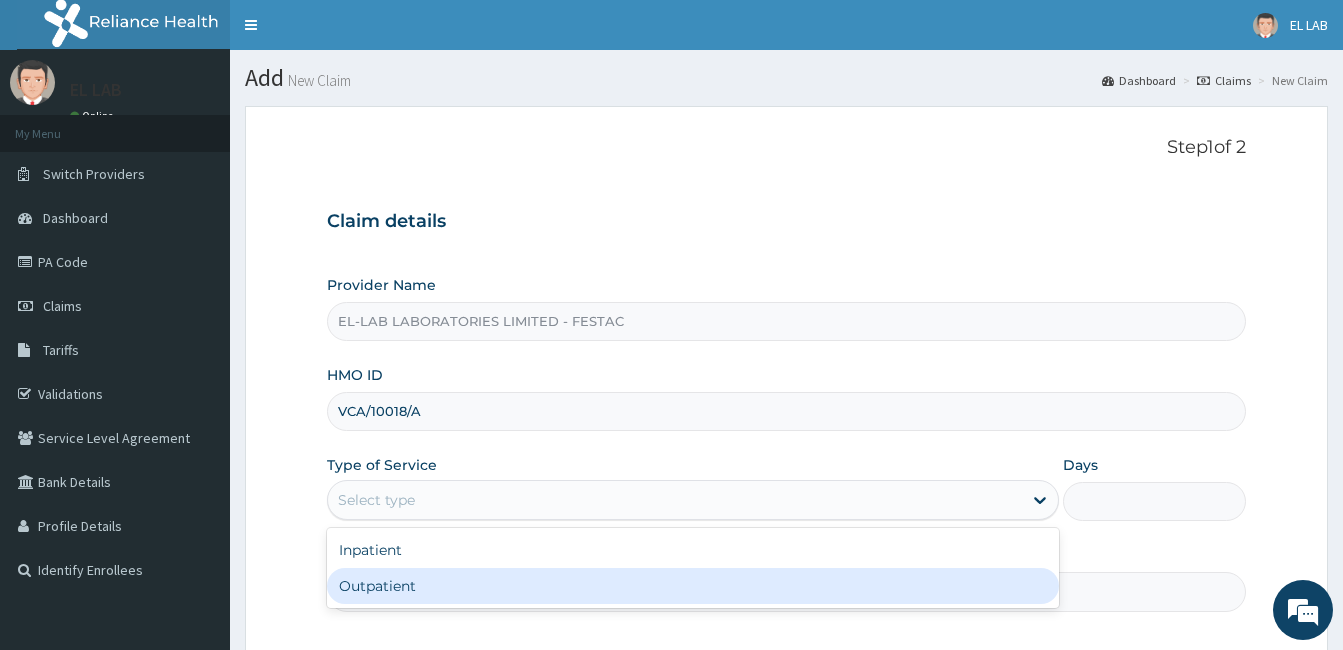 click on "Outpatient" at bounding box center [693, 586] 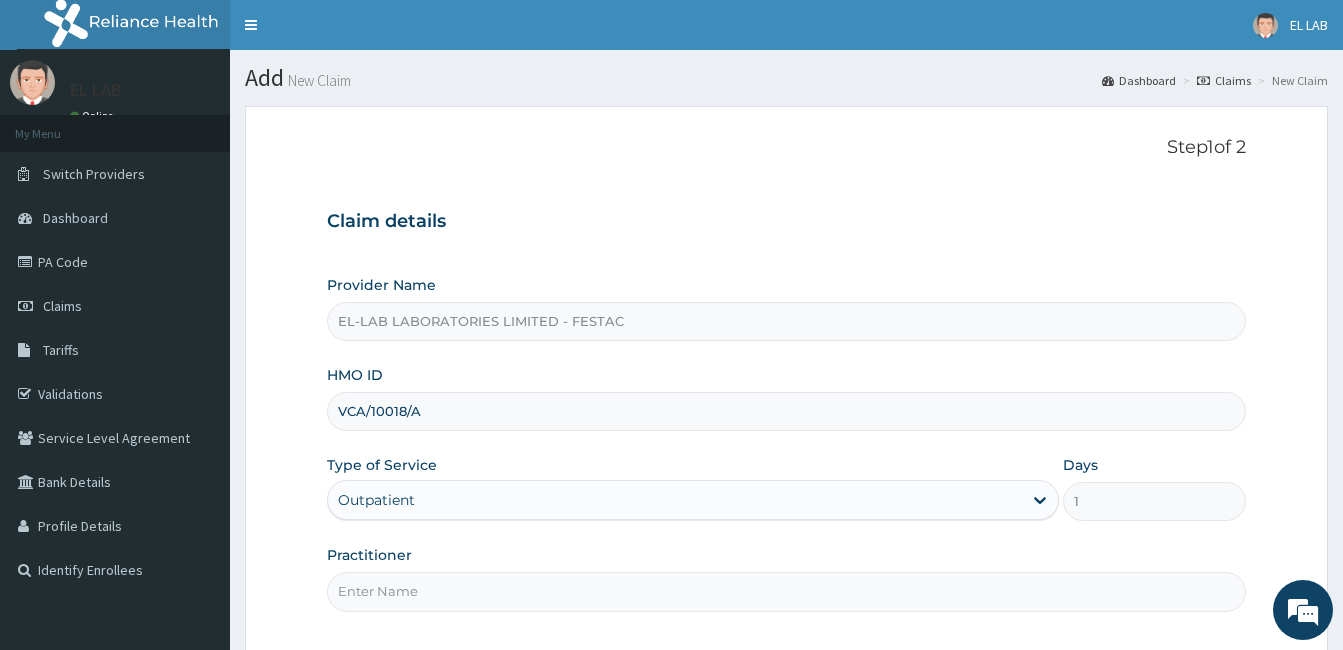 click on "Practitioner" at bounding box center [786, 591] 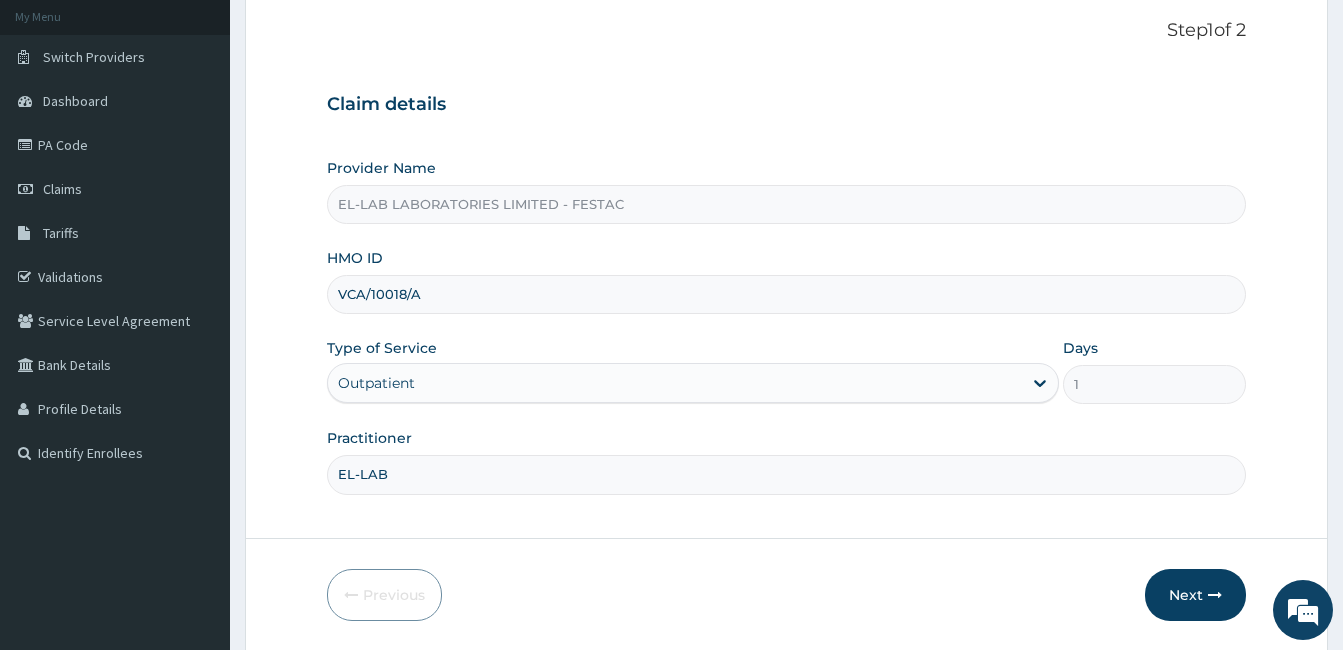 scroll, scrollTop: 185, scrollLeft: 0, axis: vertical 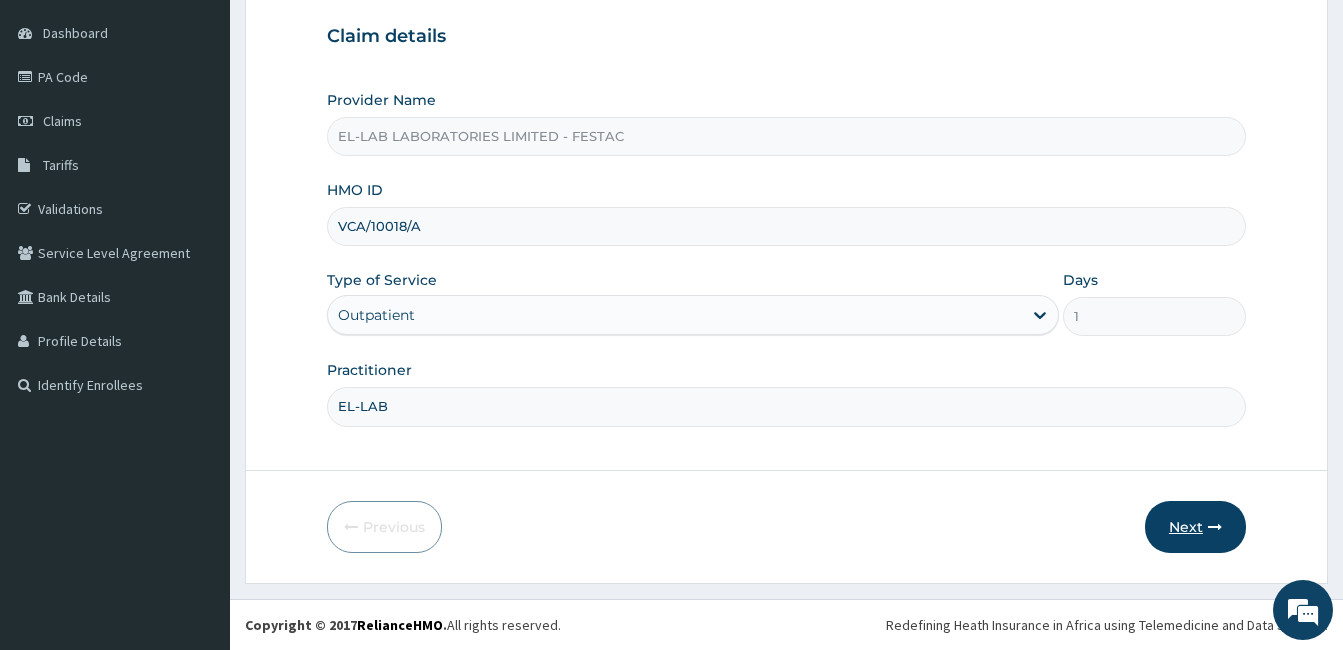 type on "EL-LAB" 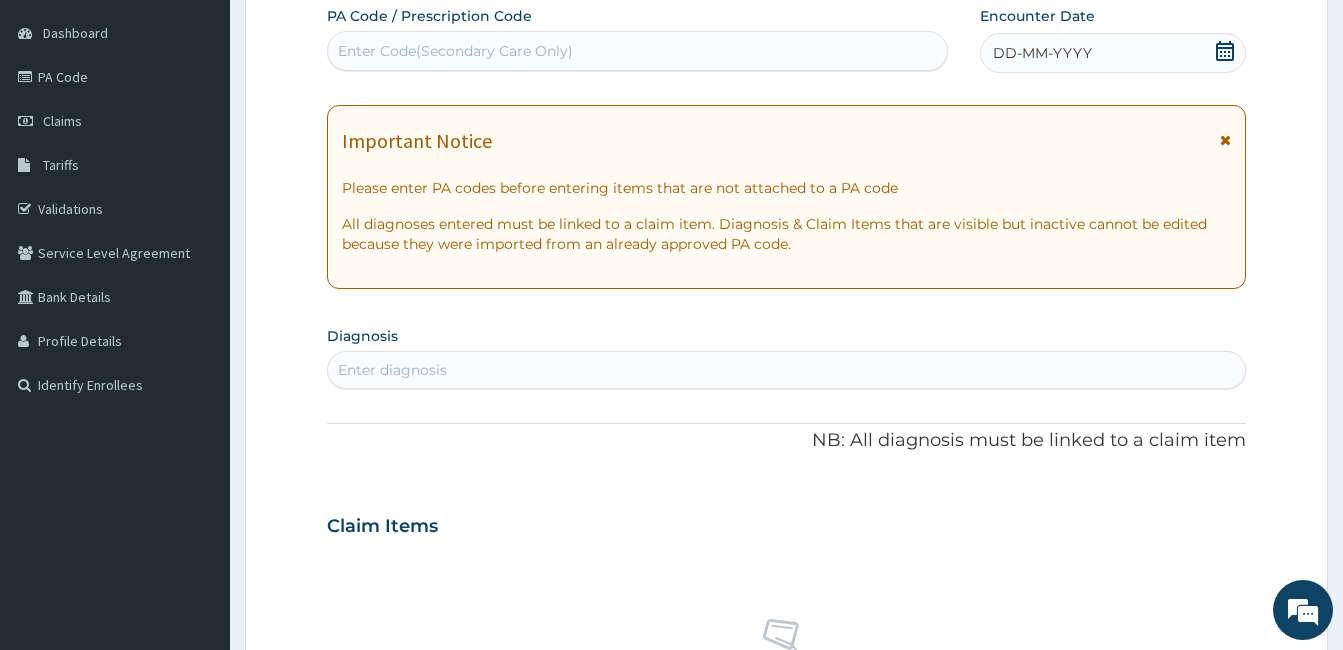 click on "Enter Code(Secondary Care Only)" at bounding box center [637, 51] 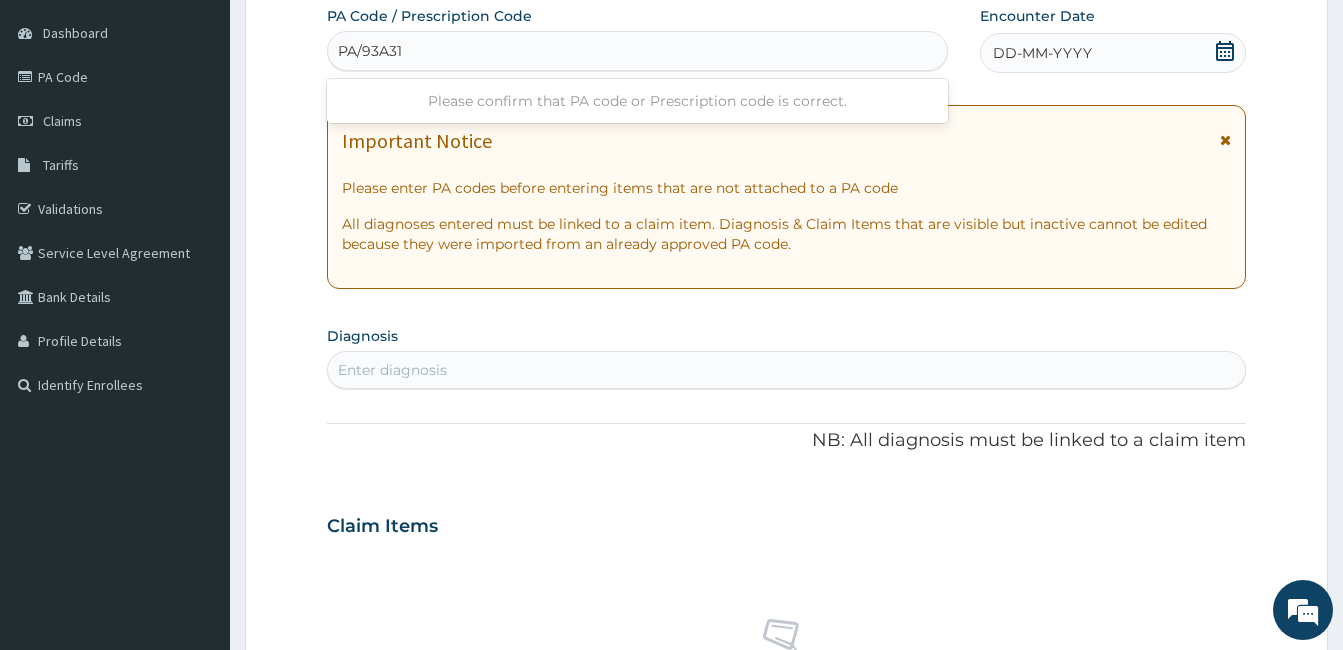 type on "PA/93A31E" 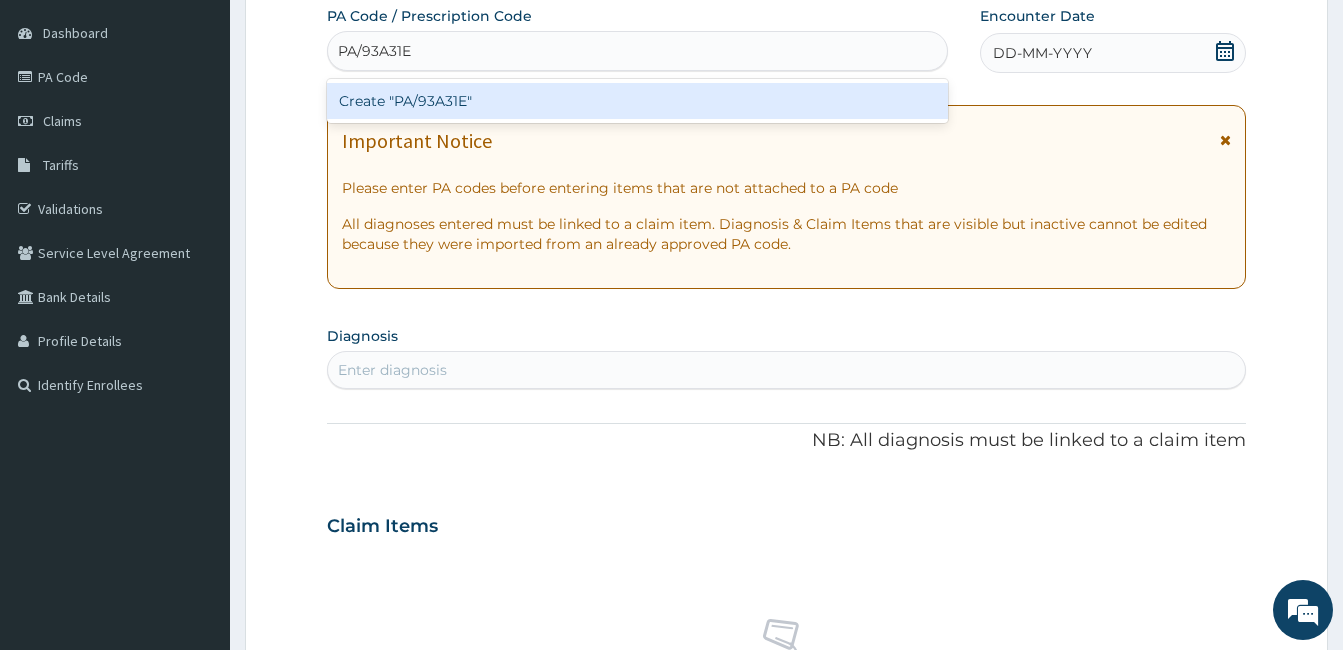 click on "Create "PA/93A31E"" at bounding box center (637, 101) 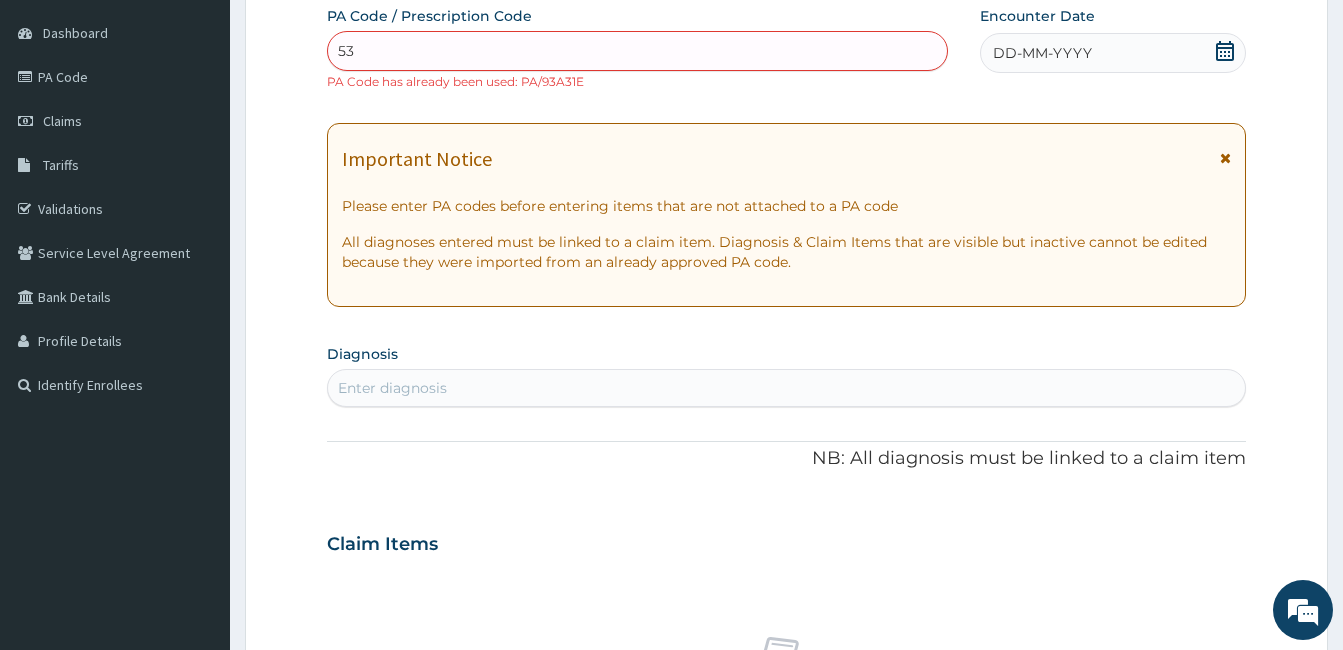 type on "5" 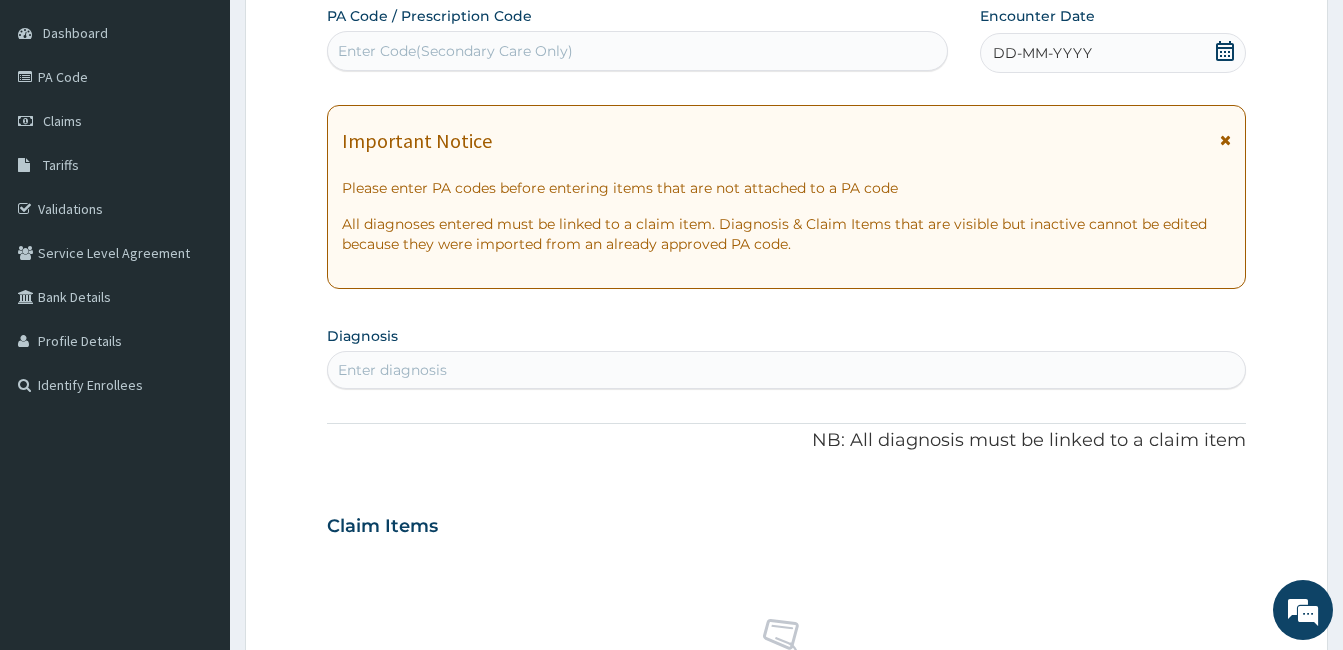 click on "PA Code / Prescription Code Enter Code(Secondary Care Only)" at bounding box center [637, 39] 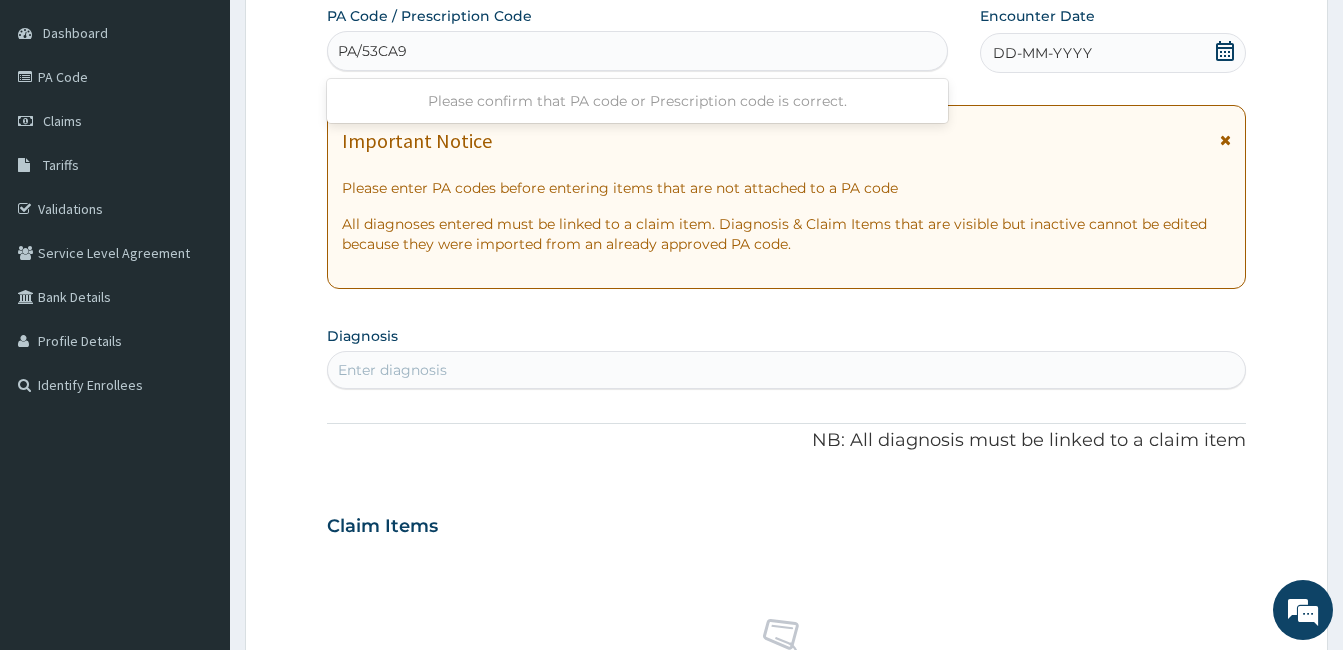 type on "PA/53CA9B" 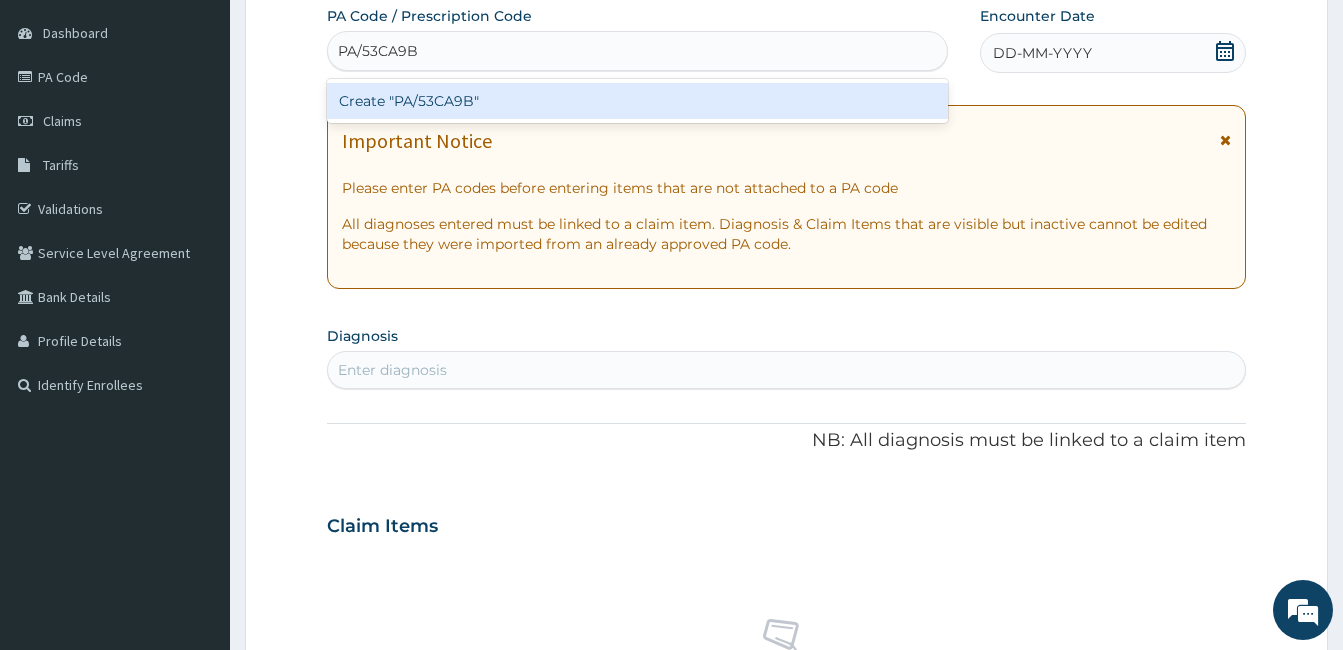 click on "Create "PA/53CA9B"" at bounding box center (637, 101) 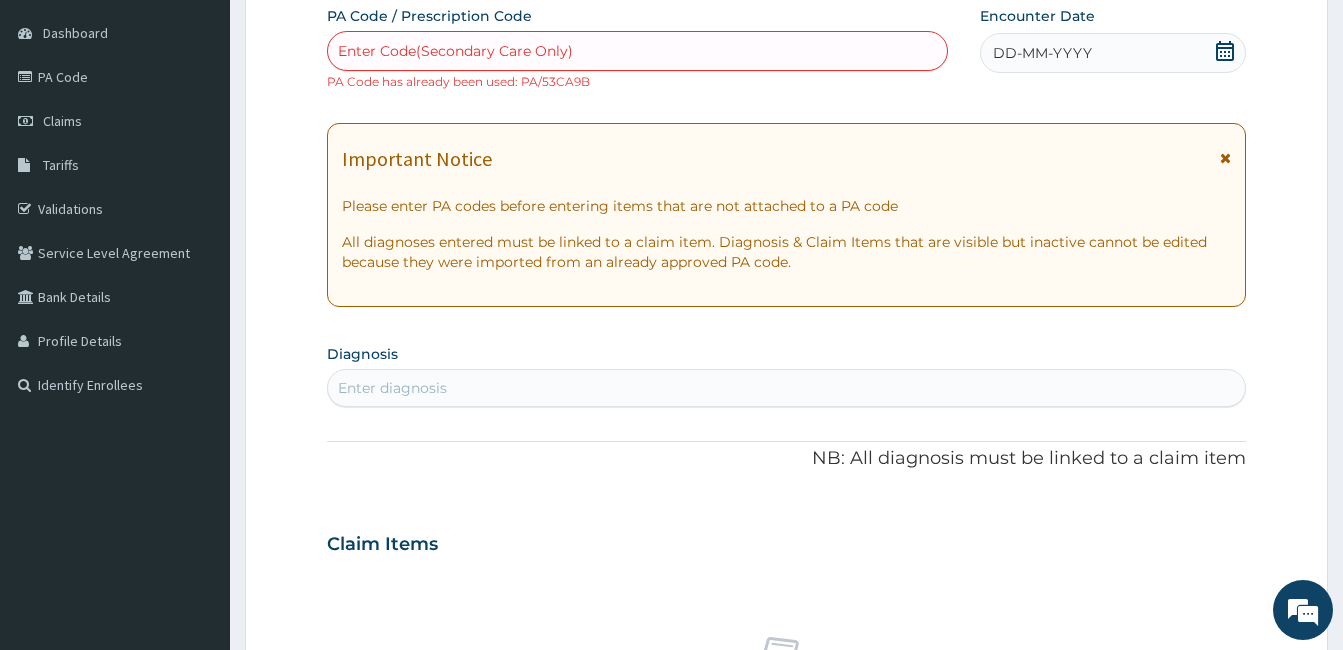 click on "PA Code / Prescription Code Enter Code(Secondary Care Only) PA Code has already been used: PA/53CA9B Encounter Date DD-MM-YYYY Important Notice Please enter PA codes before entering items that are not attached to a PA code   All diagnoses entered must be linked to a claim item. Diagnosis & Claim Items that are visible but inactive cannot be edited because they were imported from an already approved PA code. Diagnosis Enter diagnosis NB: All diagnosis must be linked to a claim item Claim Items No claim item Types Select Type Item Select Item Pair Diagnosis Select Diagnosis Unit Price 0 Add Comment" at bounding box center (786, 532) 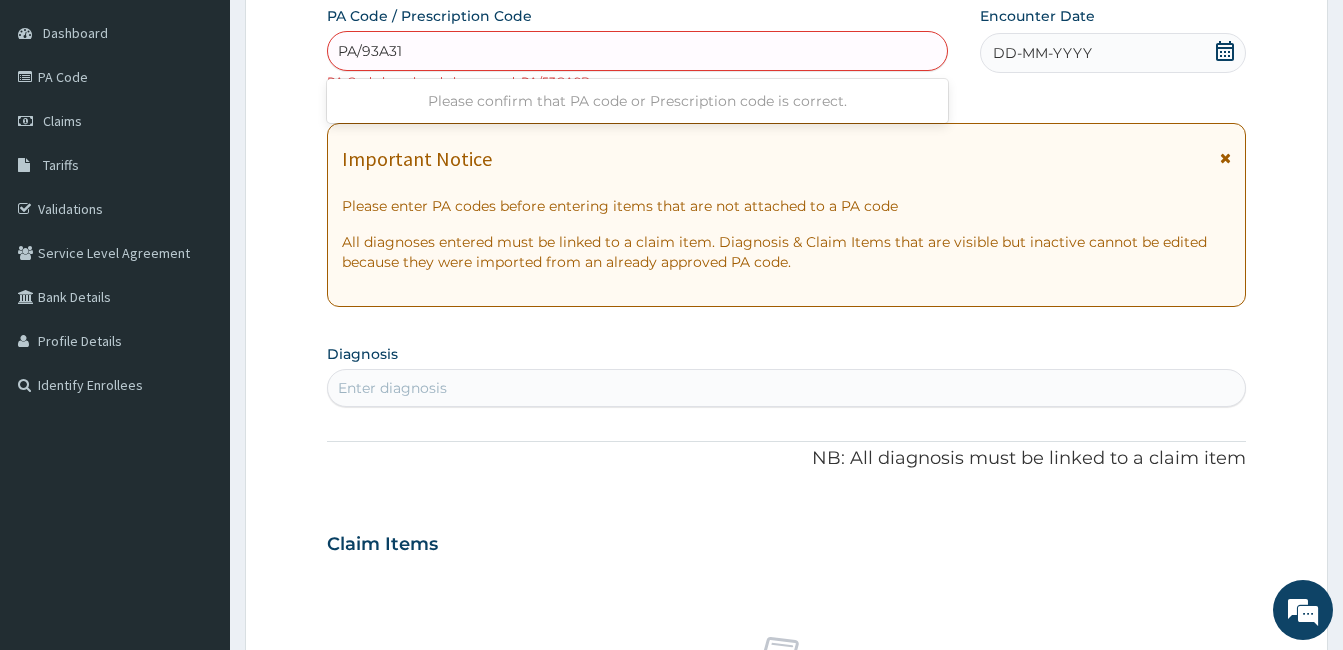 type on "PA/93A31E" 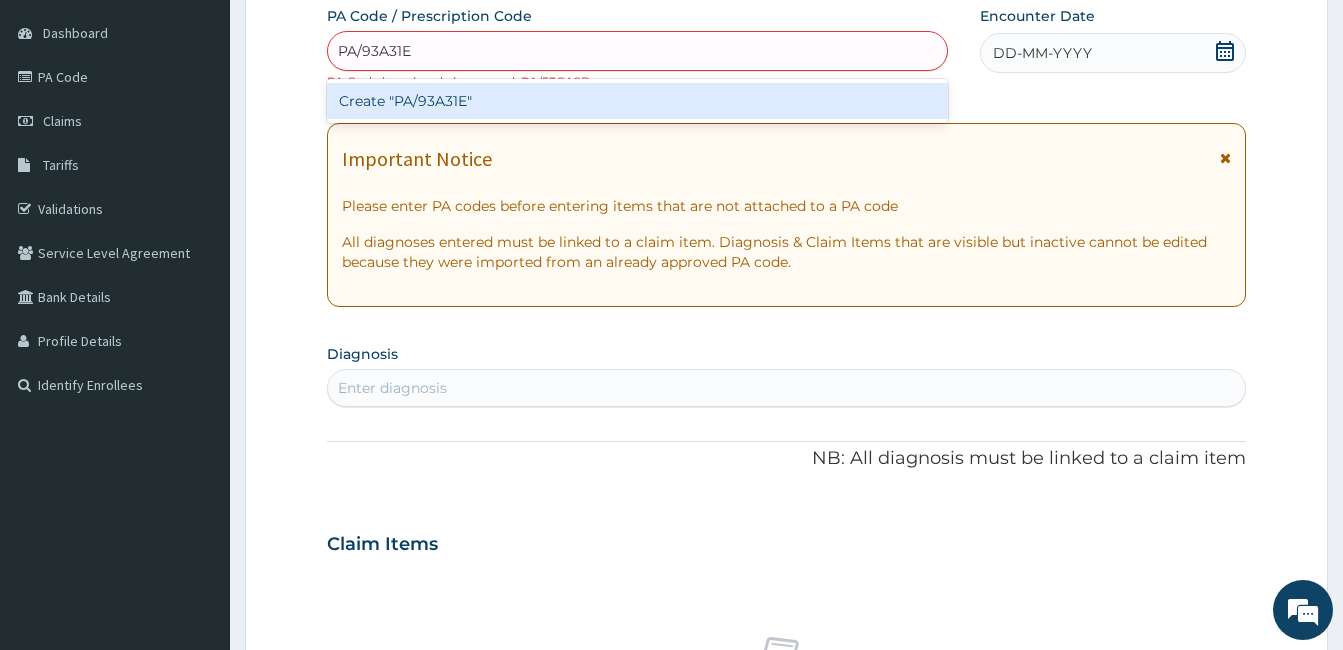 click on "Create "PA/93A31E"" at bounding box center [637, 101] 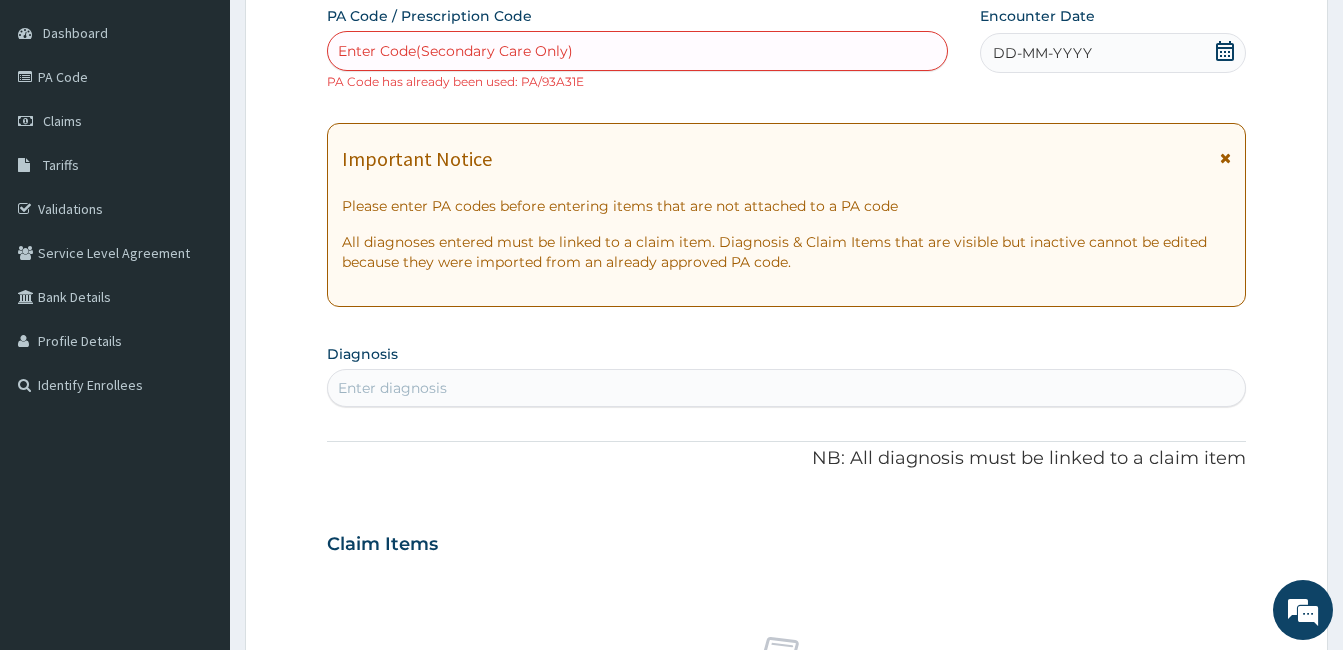 click on "Step  2  of 2 PA Code / Prescription Code option Create "PA/93A31E", selected.   Select is focused ,type to refine list, press Down to open the menu,  press left to focus selected values Enter Code(Secondary Care Only) PA Code has already been used: PA/93A31E Encounter Date DD-MM-YYYY Important Notice Please enter PA codes before entering items that are not attached to a PA code   All diagnoses entered must be linked to a claim item. Diagnosis & Claim Items that are visible but inactive cannot be edited because they were imported from an already approved PA code. Diagnosis Enter diagnosis NB: All diagnosis must be linked to a claim item Claim Items No claim item Types Select Type Item Select Item Pair Diagnosis Select Diagnosis Unit Price 0 Add Comment     Previous   Submit" at bounding box center [786, 562] 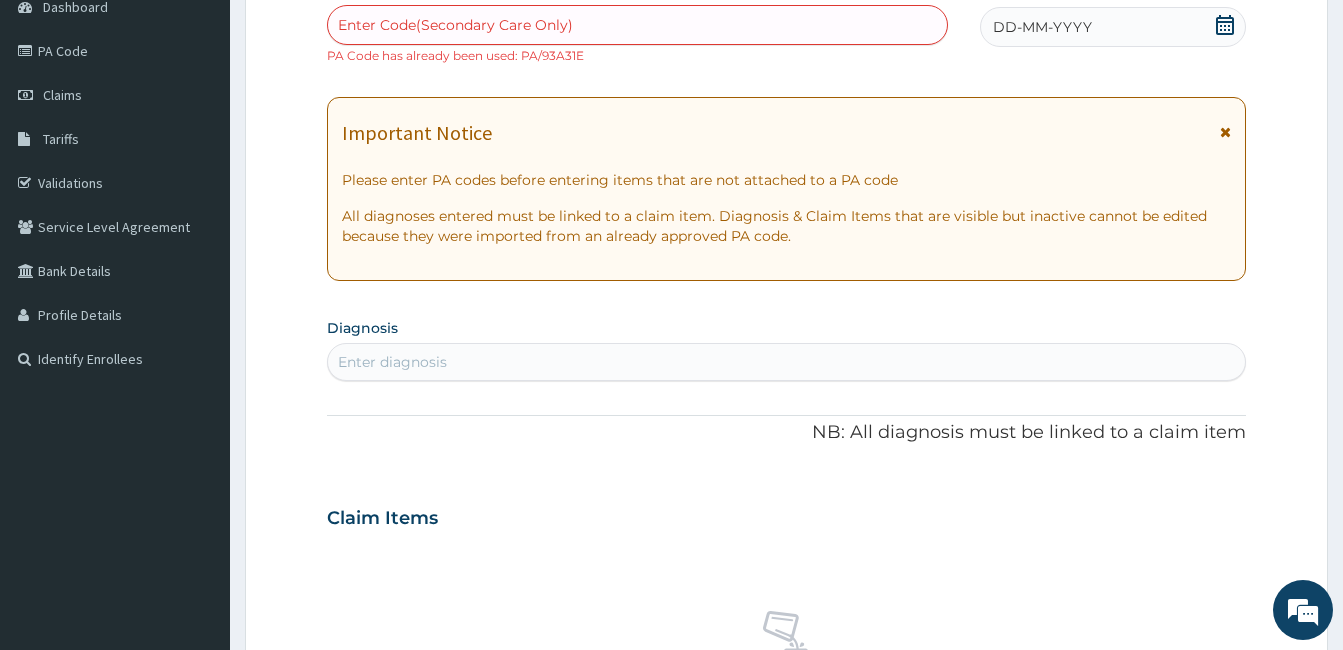 scroll, scrollTop: 0, scrollLeft: 0, axis: both 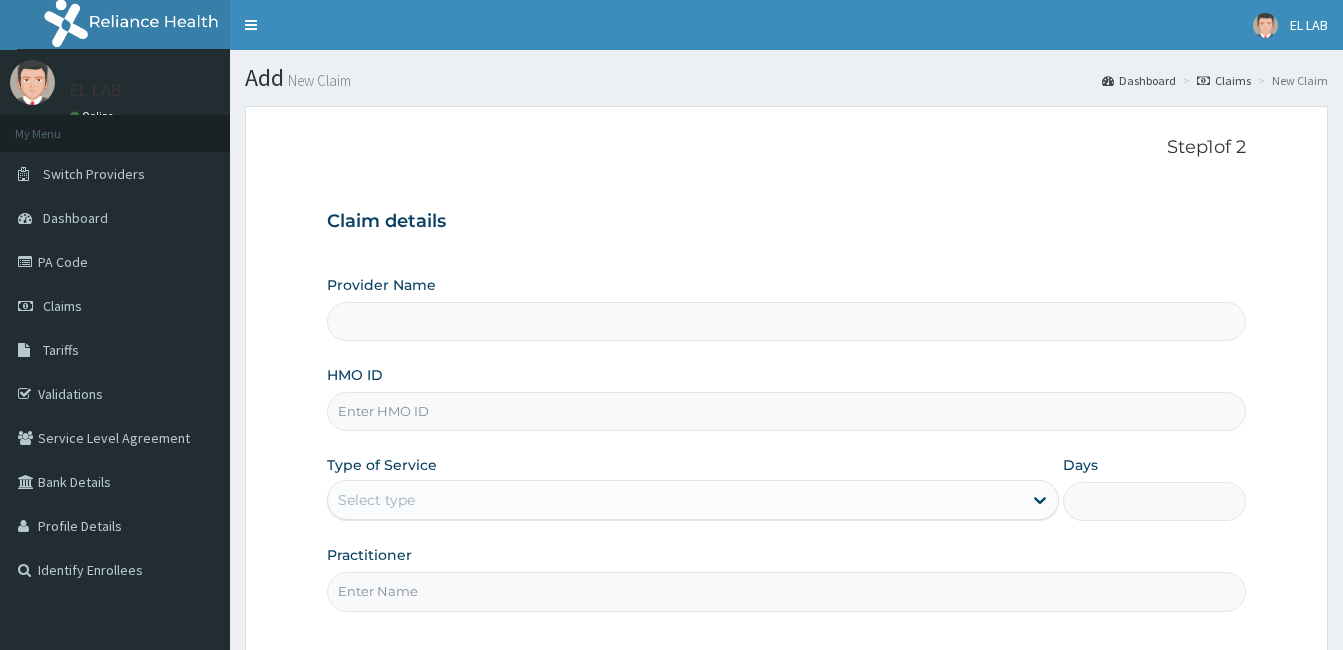 type on "EL-LAB LABORATORIES LIMITED - FESTAC" 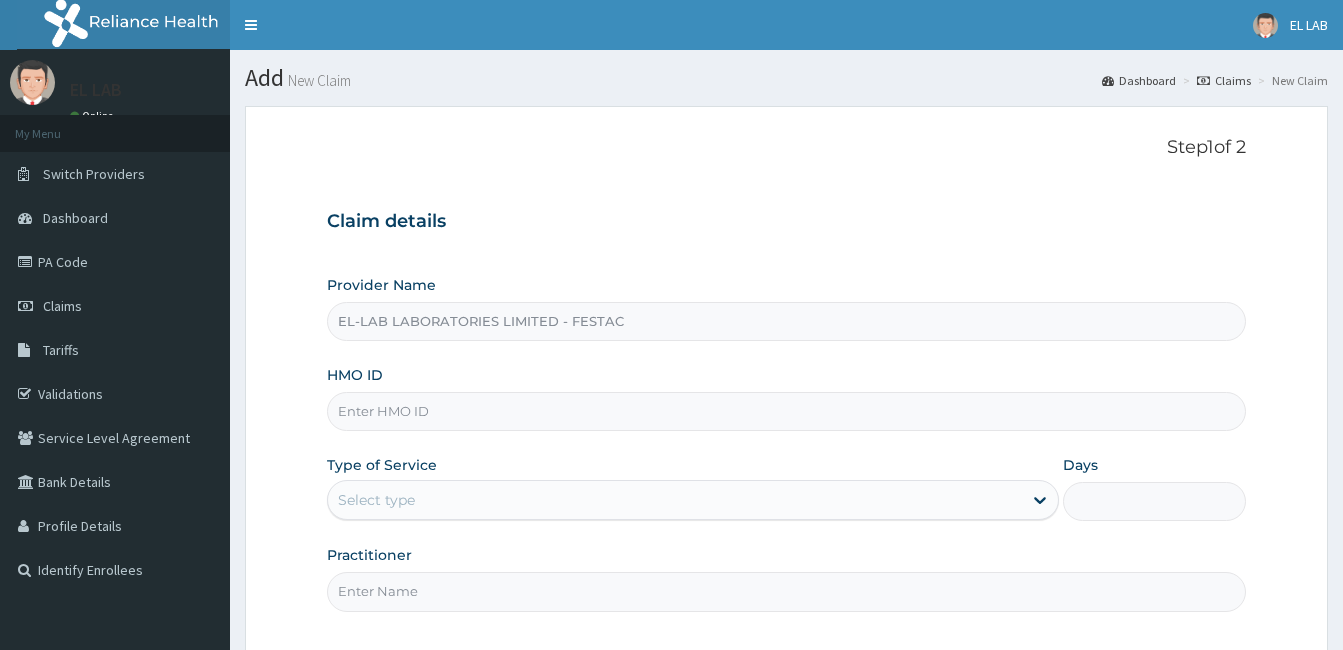 click on "HMO ID" at bounding box center [786, 411] 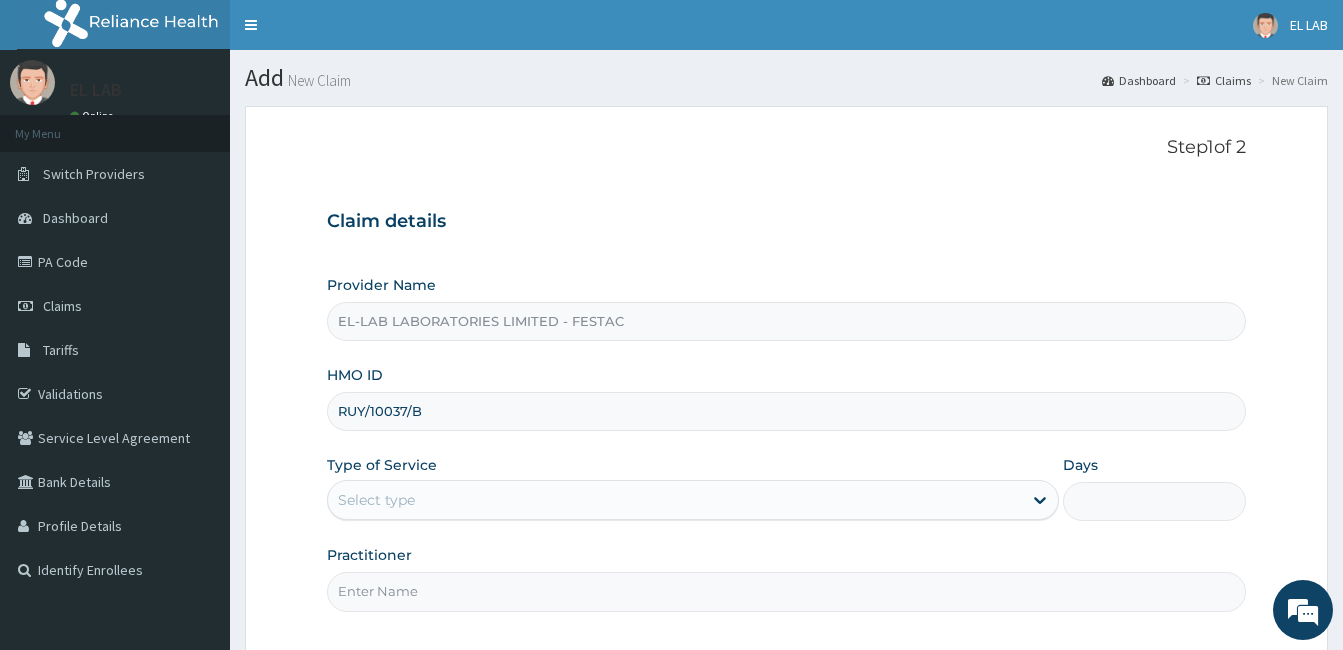 type on "RUY/10037/B" 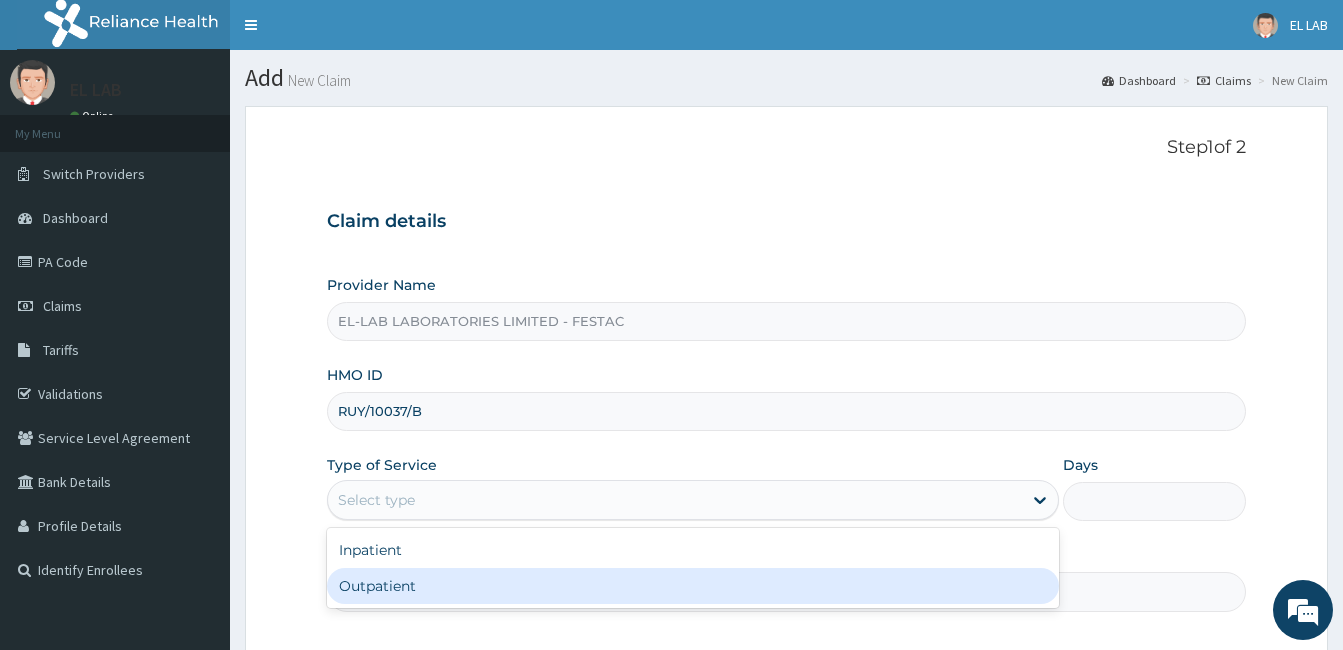 drag, startPoint x: 527, startPoint y: 502, endPoint x: 526, endPoint y: 578, distance: 76.00658 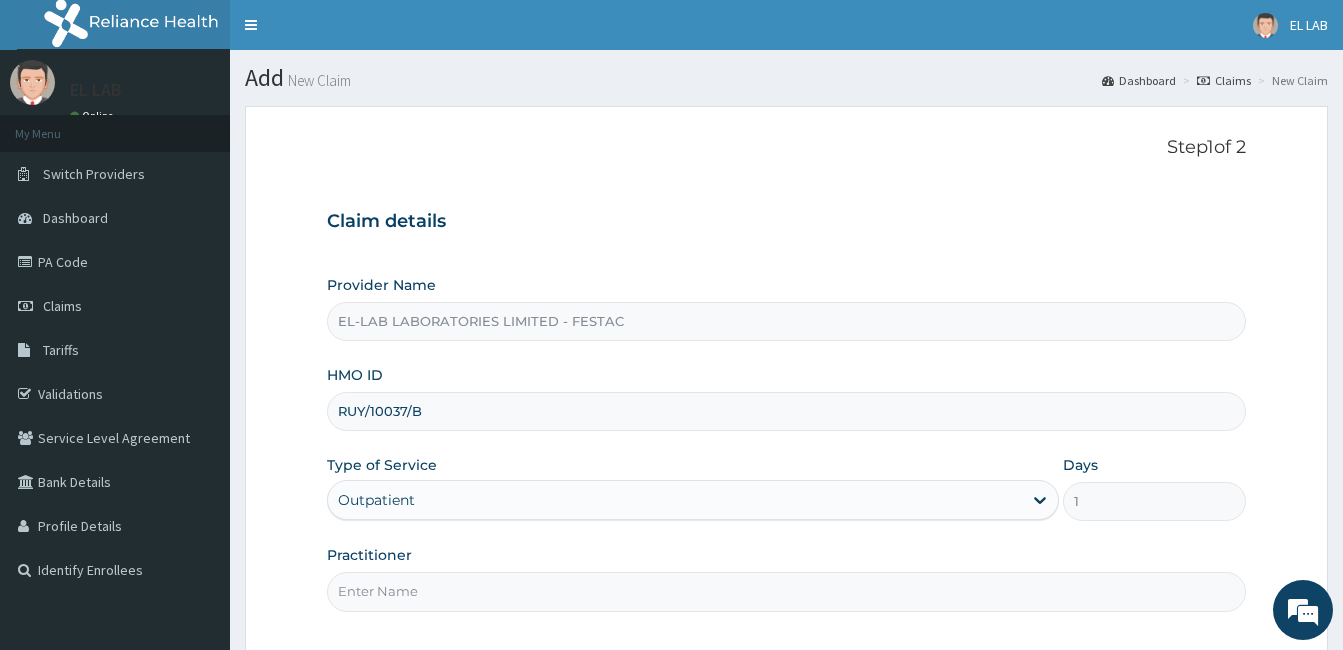 click on "Practitioner" at bounding box center [786, 591] 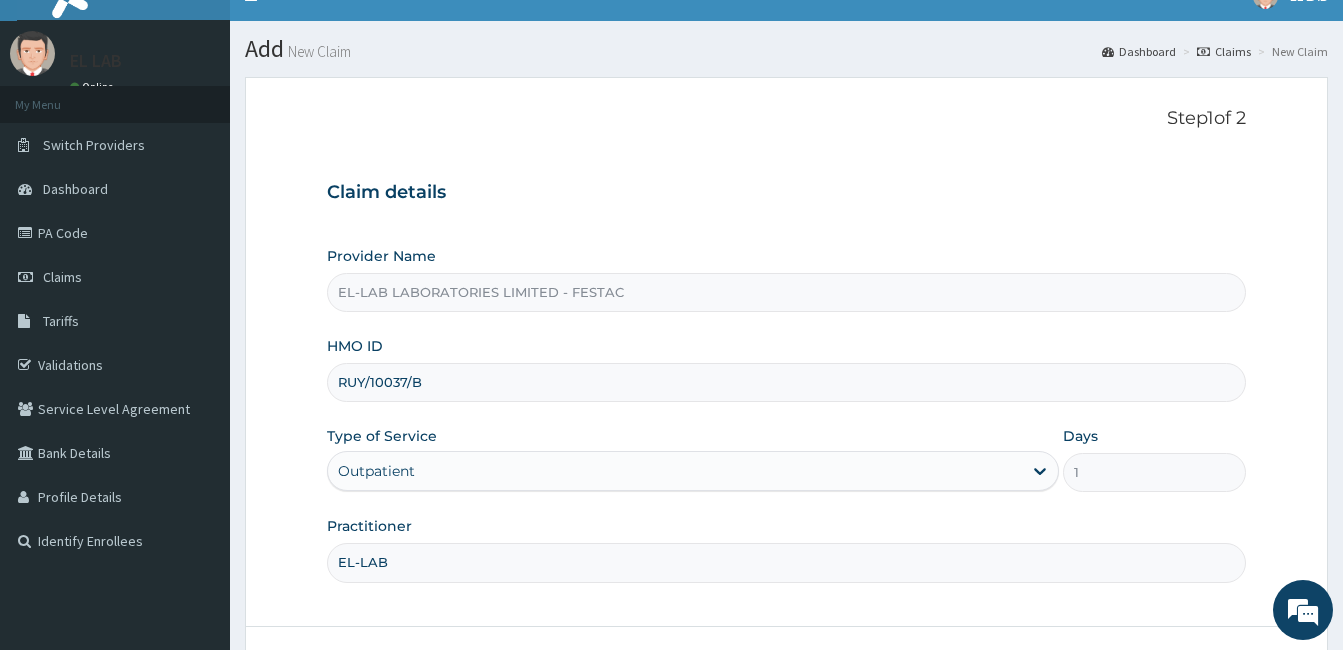 scroll, scrollTop: 185, scrollLeft: 0, axis: vertical 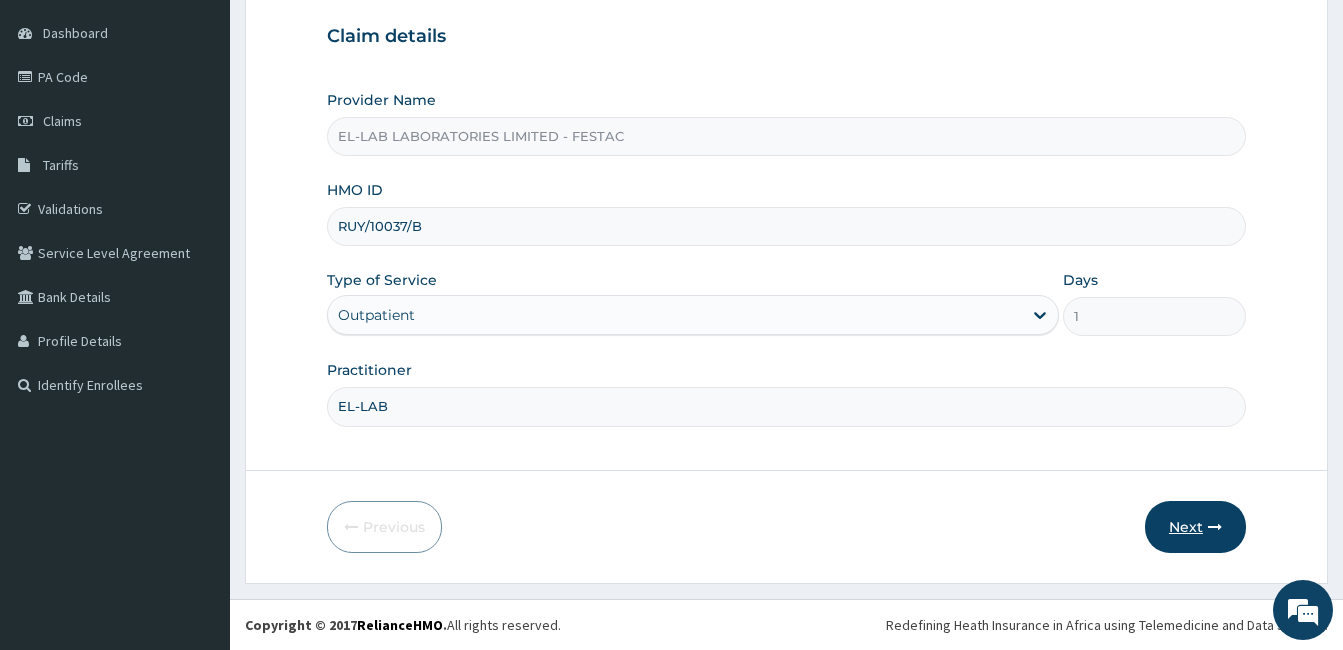 type on "EL-LAB" 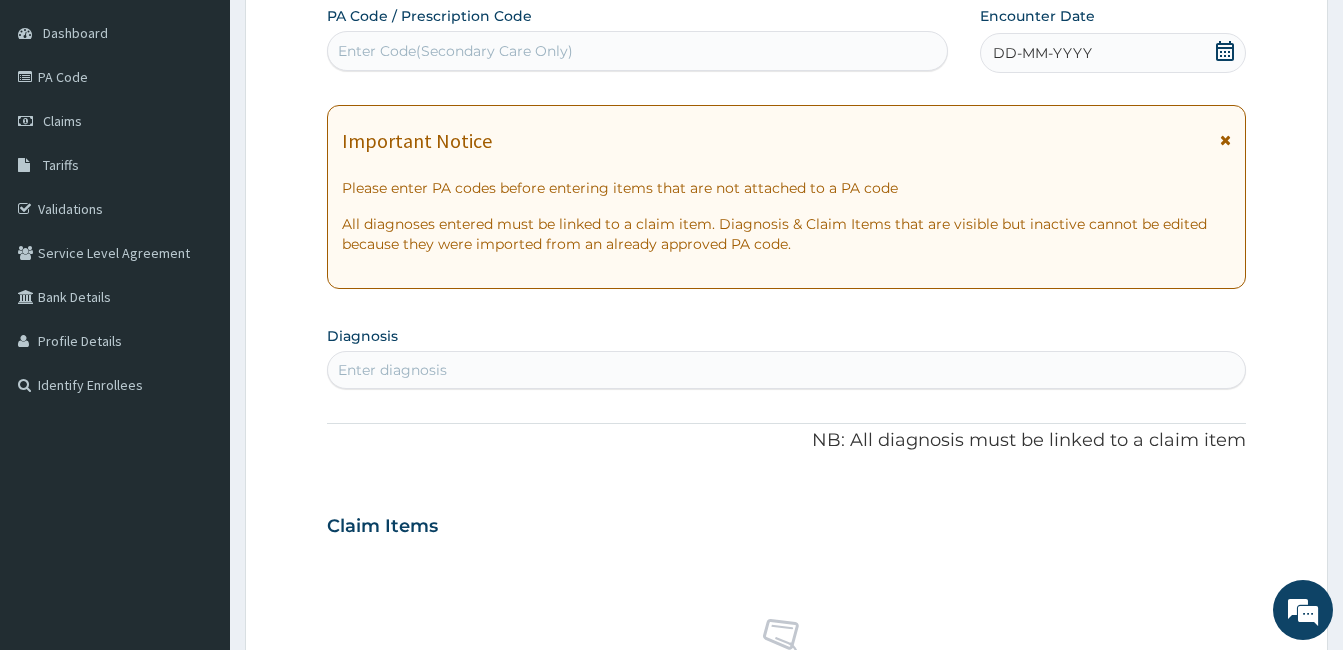 click on "Enter Code(Secondary Care Only)" at bounding box center [637, 51] 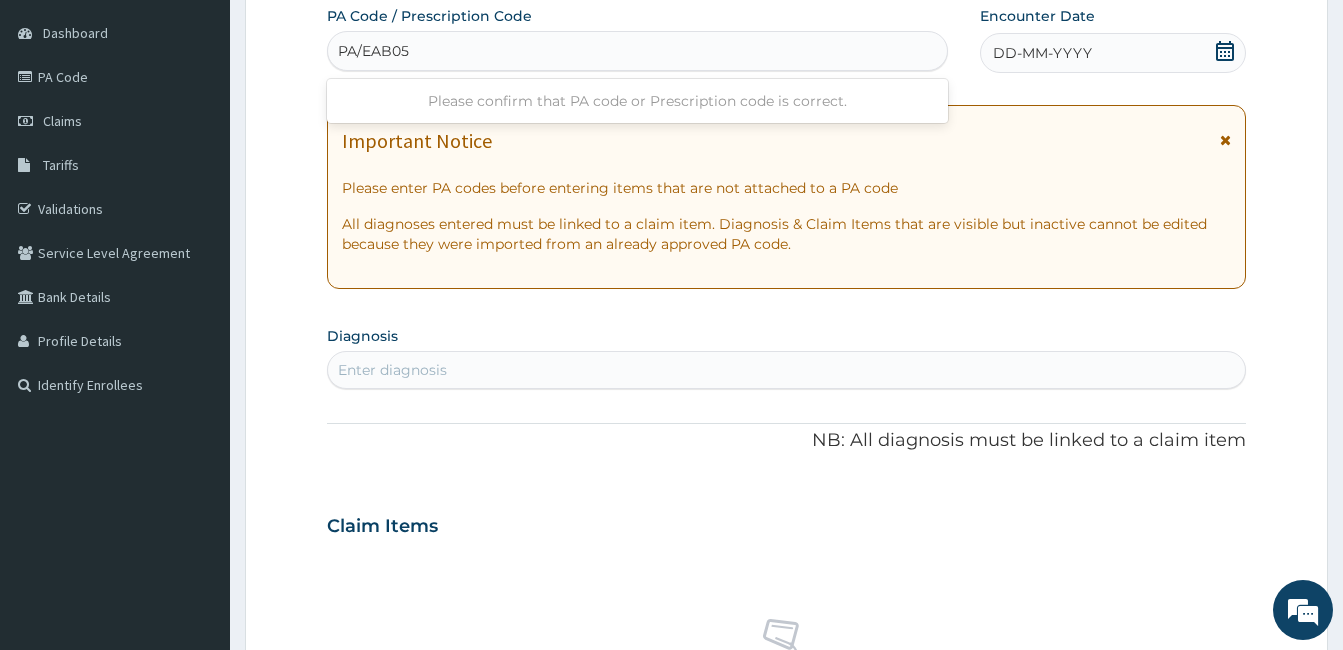 type on "PA/EAB055" 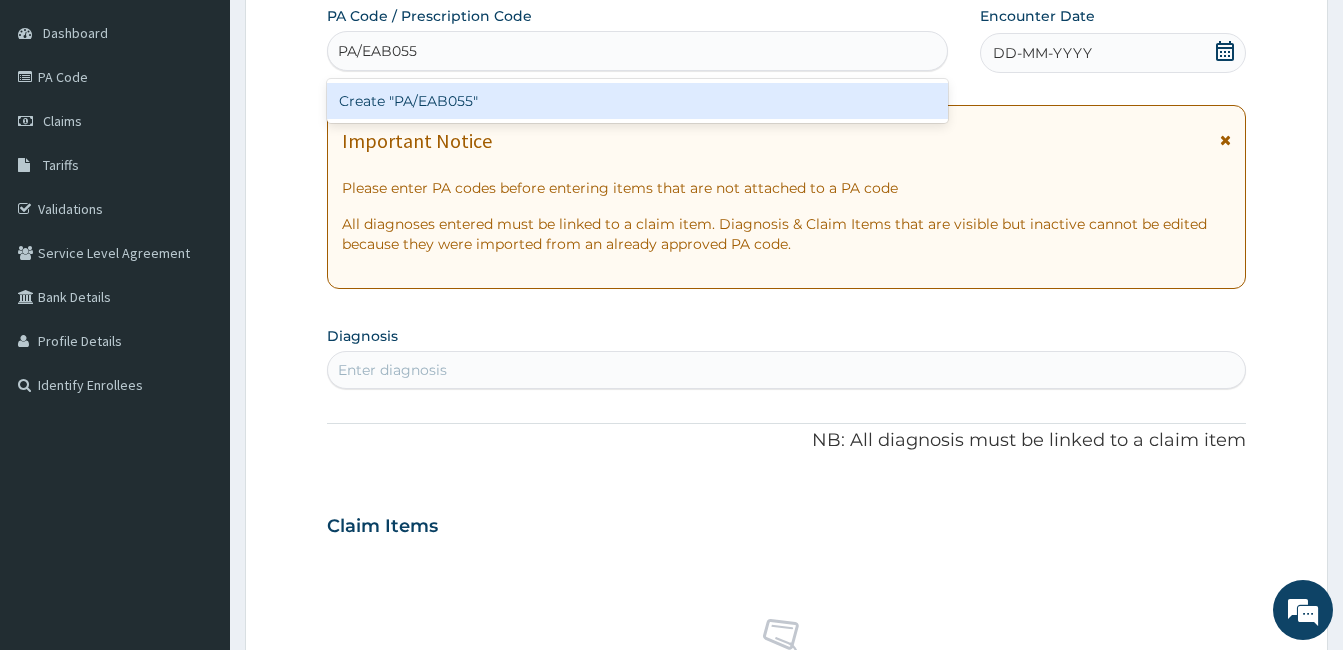 click on "Create "PA/EAB055"" at bounding box center [637, 101] 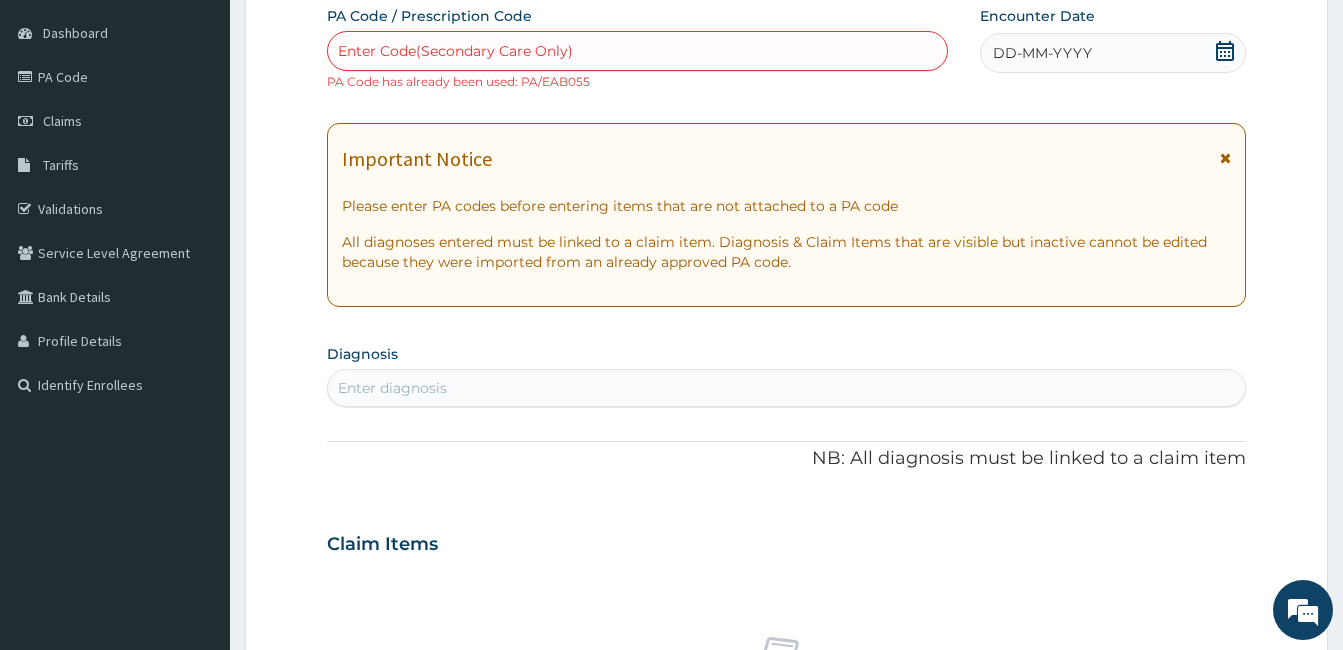 click on "Enter Code(Secondary Care Only)" at bounding box center [637, 51] 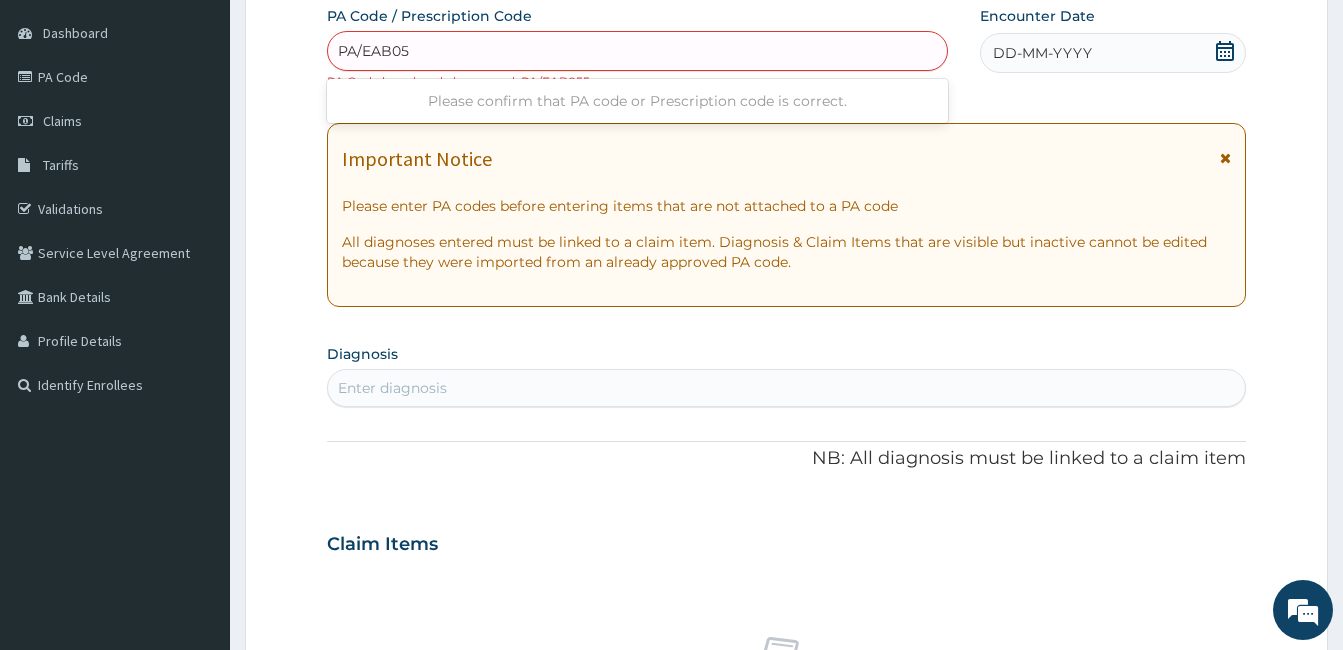 type on "PA/EAB055" 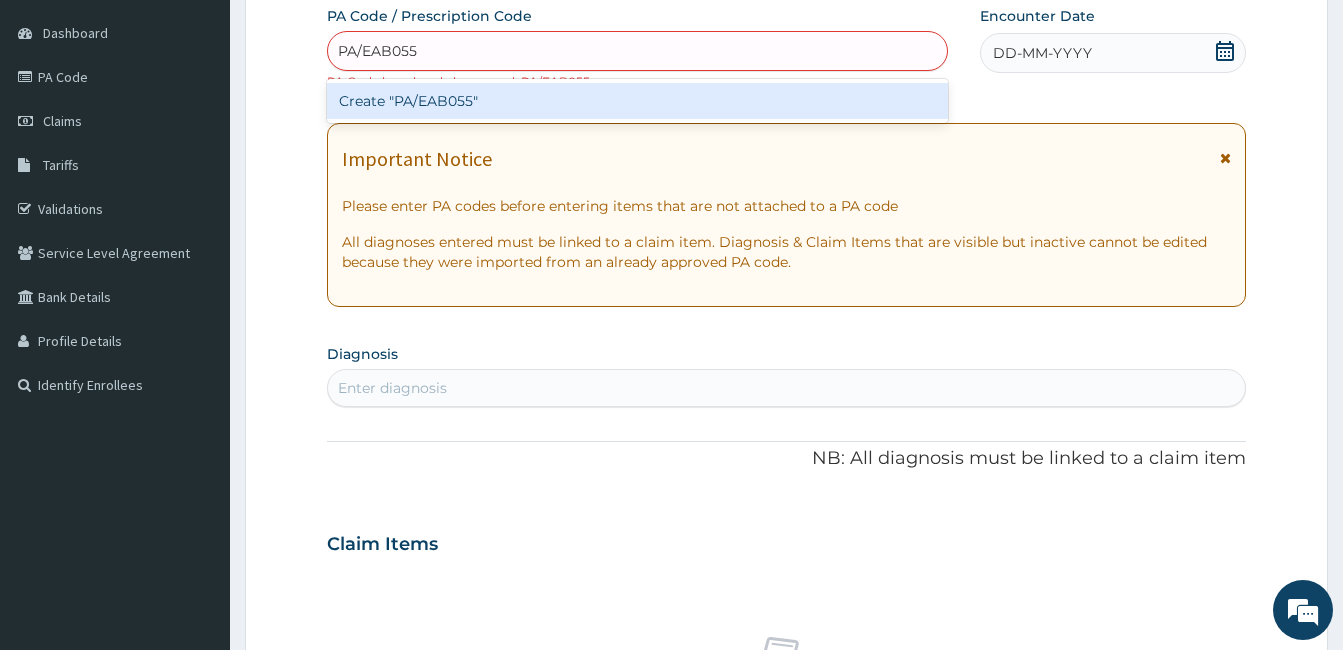 click on "Create "PA/EAB055"" at bounding box center [637, 101] 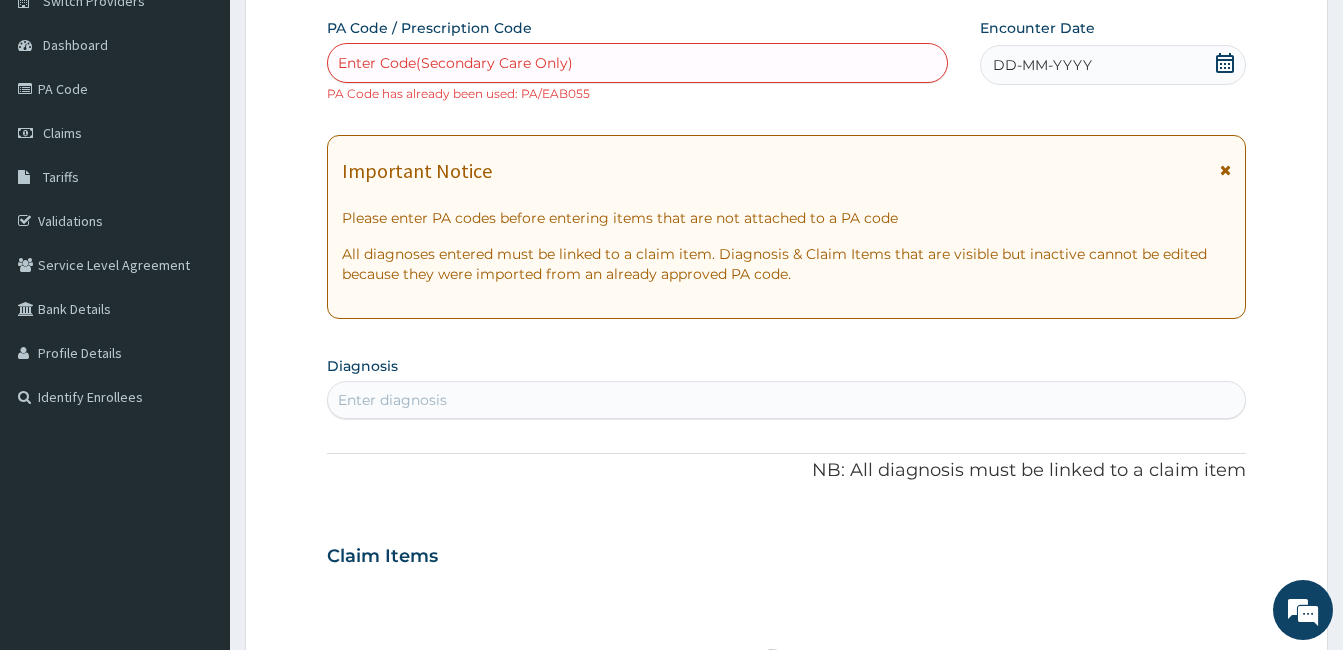 scroll, scrollTop: 159, scrollLeft: 0, axis: vertical 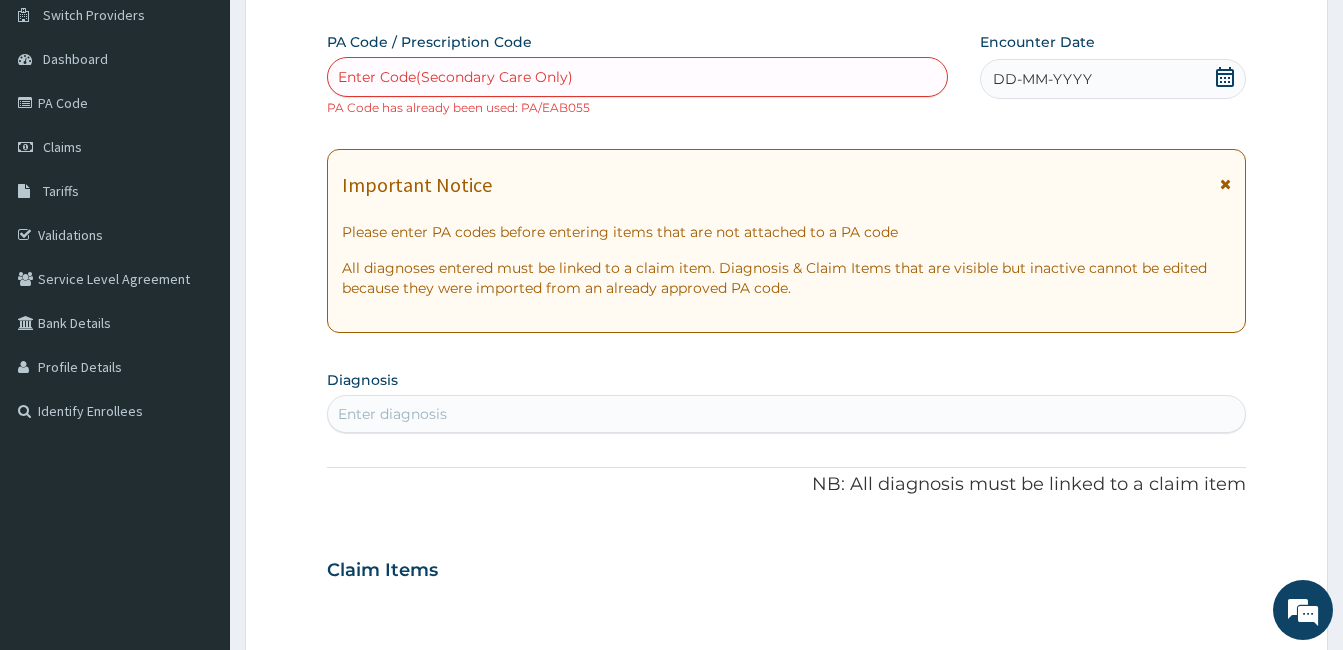 click on "Enter Code(Secondary Care Only) PA Code has already been used: PA/EAB055" at bounding box center (637, 87) 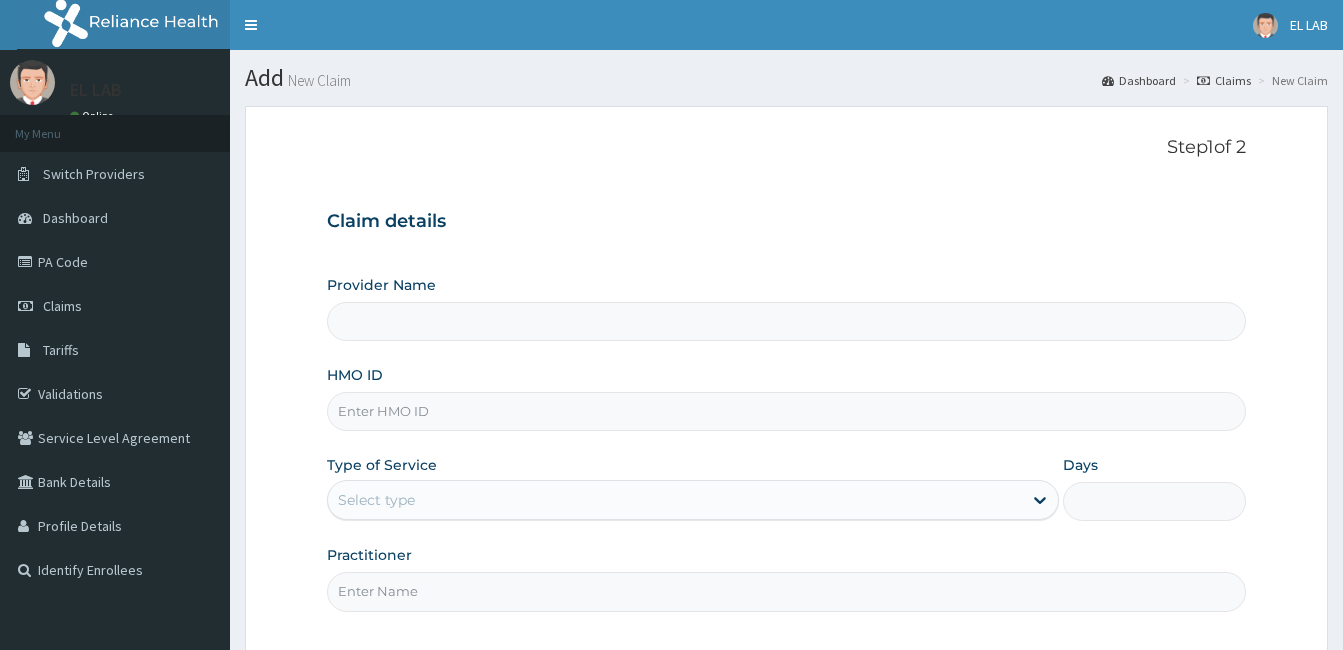 type on "EL-LAB LABORATORIES LIMITED - FESTAC" 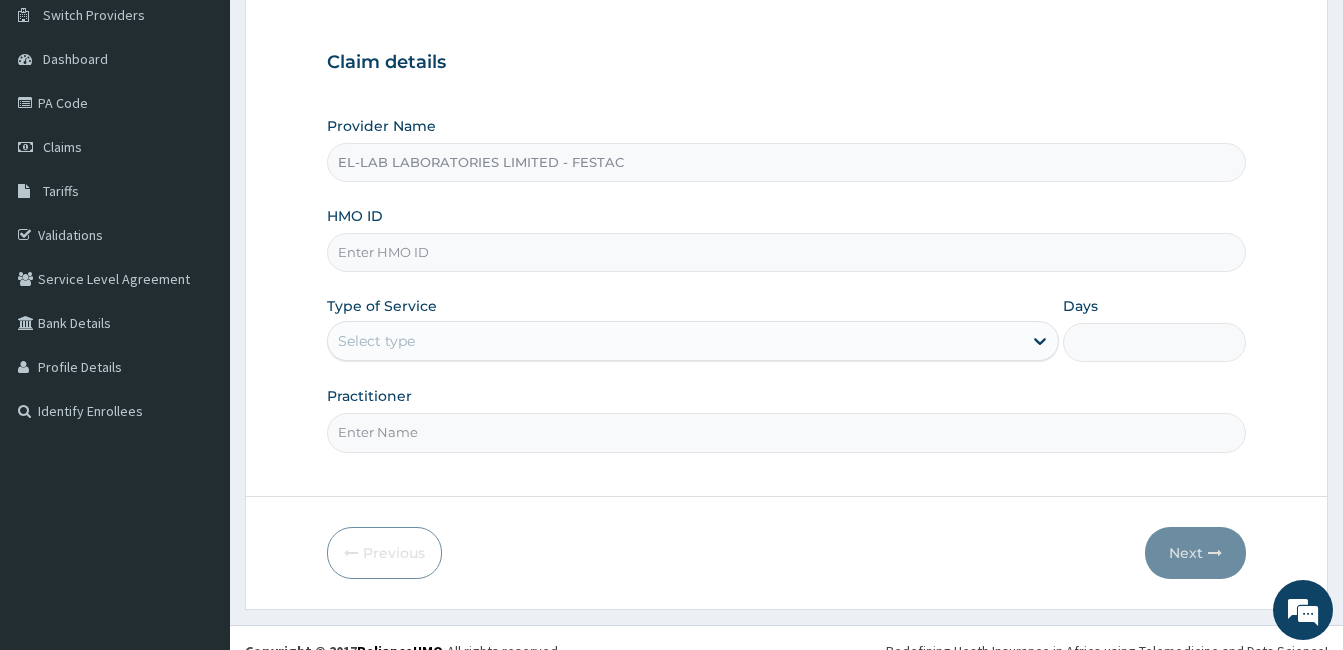 scroll, scrollTop: 159, scrollLeft: 0, axis: vertical 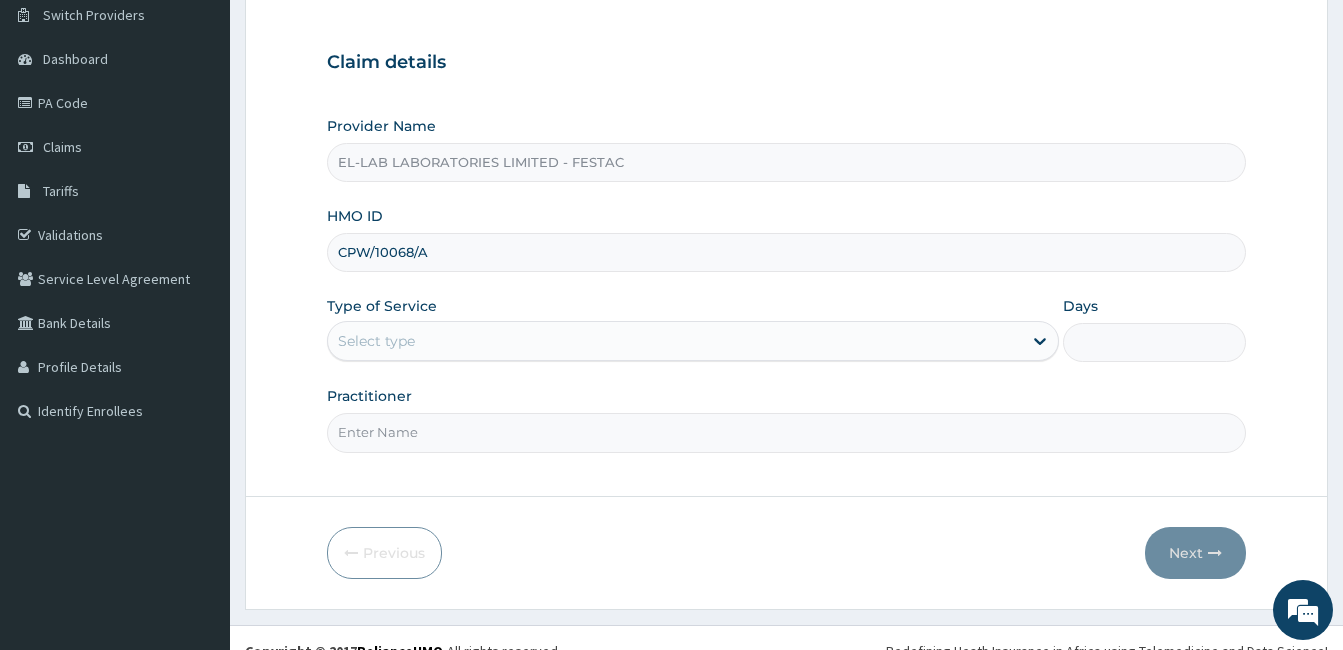 type on "CPW/10068/A" 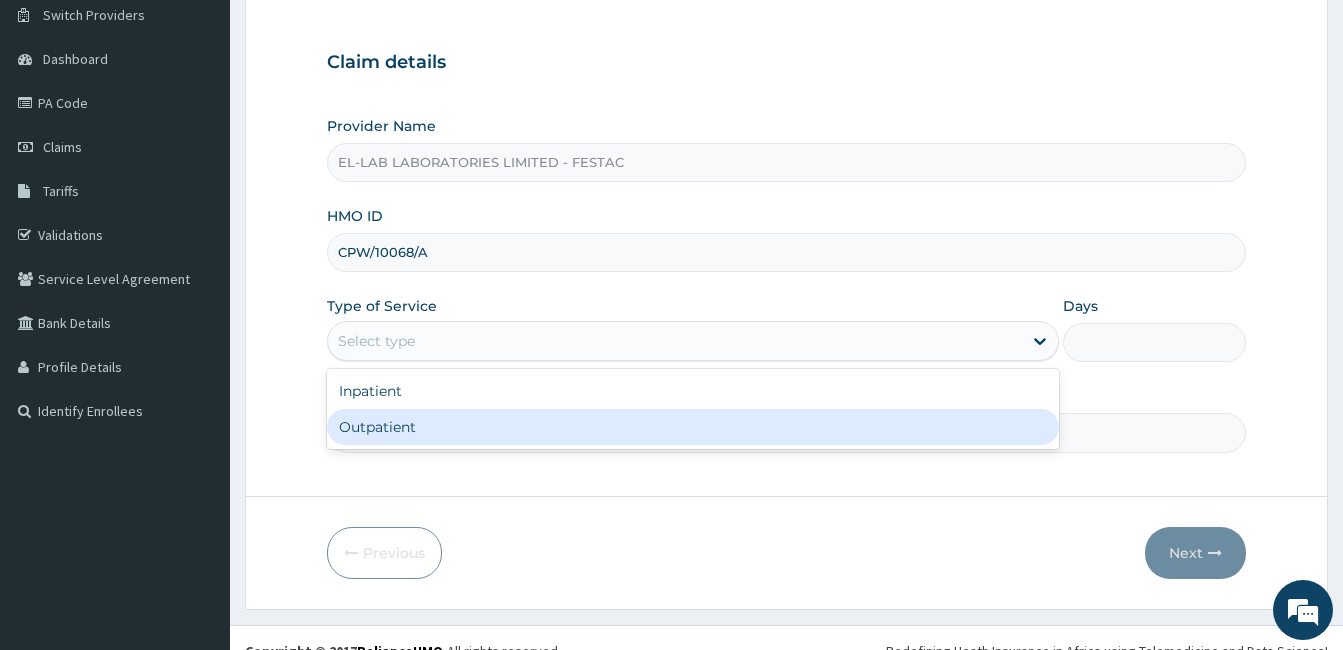 drag, startPoint x: 598, startPoint y: 334, endPoint x: 586, endPoint y: 431, distance: 97.73945 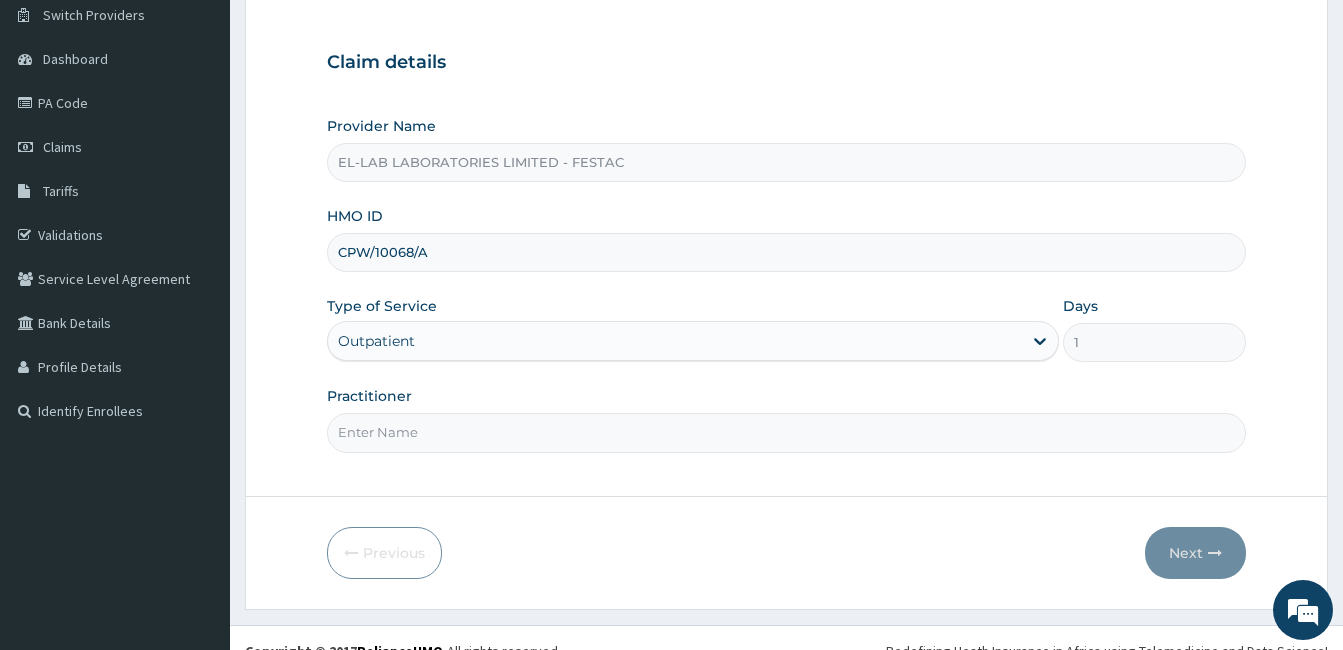 click on "Practitioner" at bounding box center (786, 432) 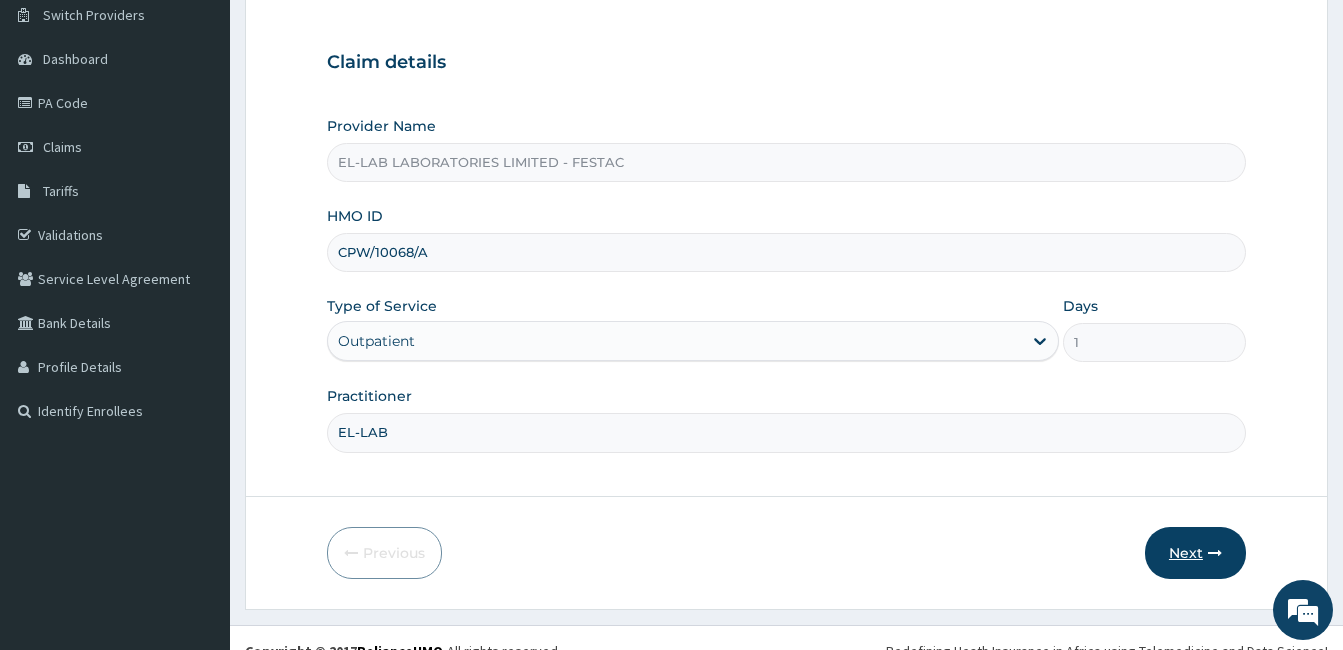 type on "EL-LAB" 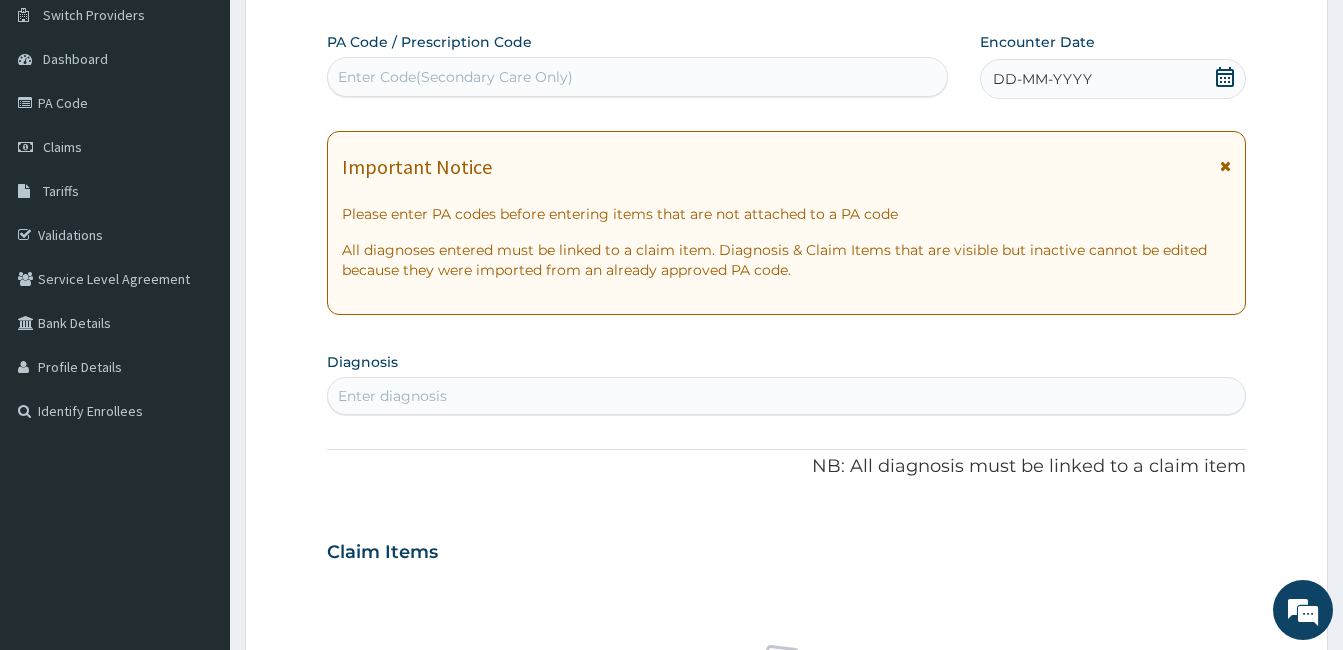 click on "Enter Code(Secondary Care Only)" at bounding box center [637, 77] 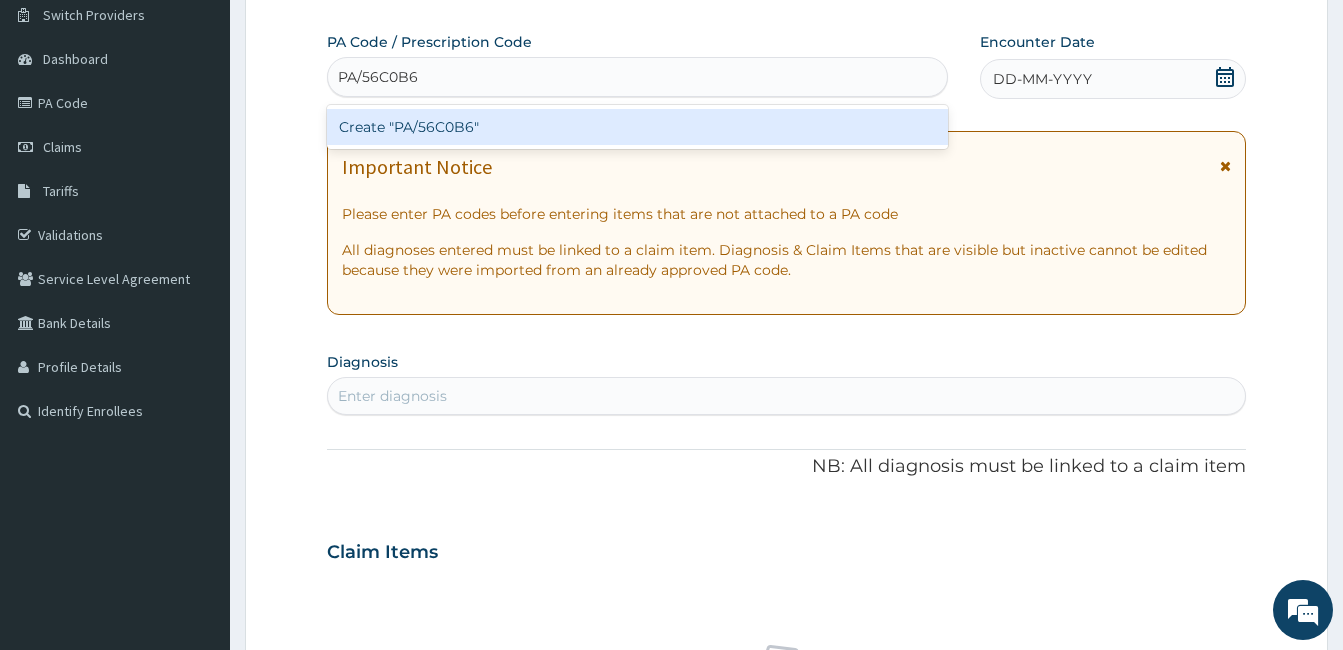 type on "PA/56C0B6" 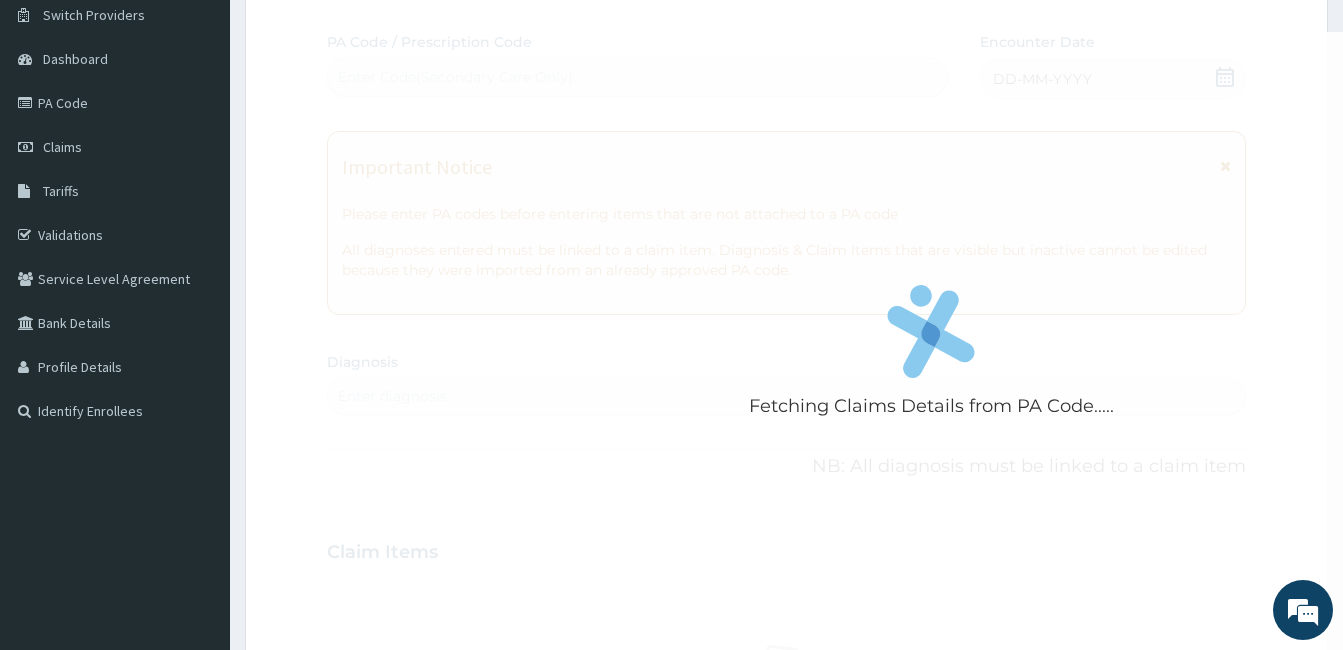 click on "Fetching Claims Details from PA Code..... PA Code / Prescription Code Enter Code(Secondary Care Only) Encounter Date DD-MM-YYYY Important Notice Please enter PA codes before entering items that are not attached to a PA code   All diagnoses entered must be linked to a claim item. Diagnosis & Claim Items that are visible but inactive cannot be edited because they were imported from an already approved PA code. Diagnosis Enter diagnosis NB: All diagnosis must be linked to a claim item Claim Items No claim item Types Select Type Item Select Item Pair Diagnosis Select Diagnosis Unit Price 0 Add Comment" at bounding box center (786, 549) 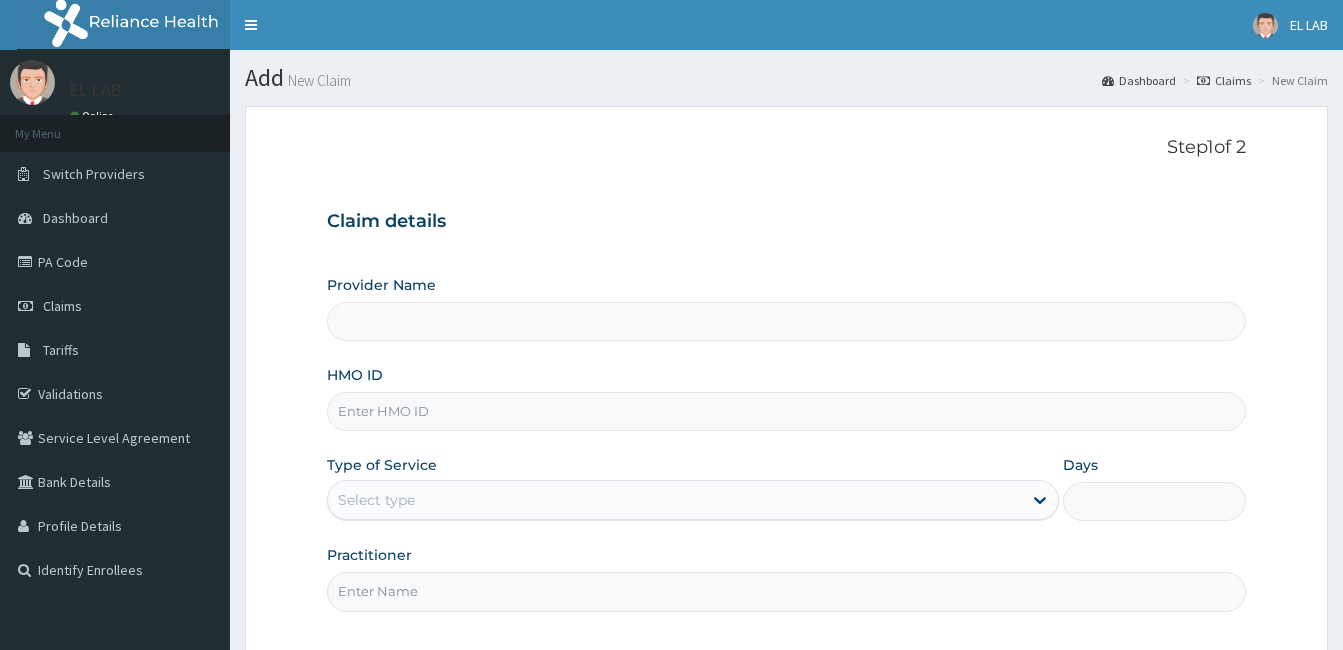scroll, scrollTop: 159, scrollLeft: 0, axis: vertical 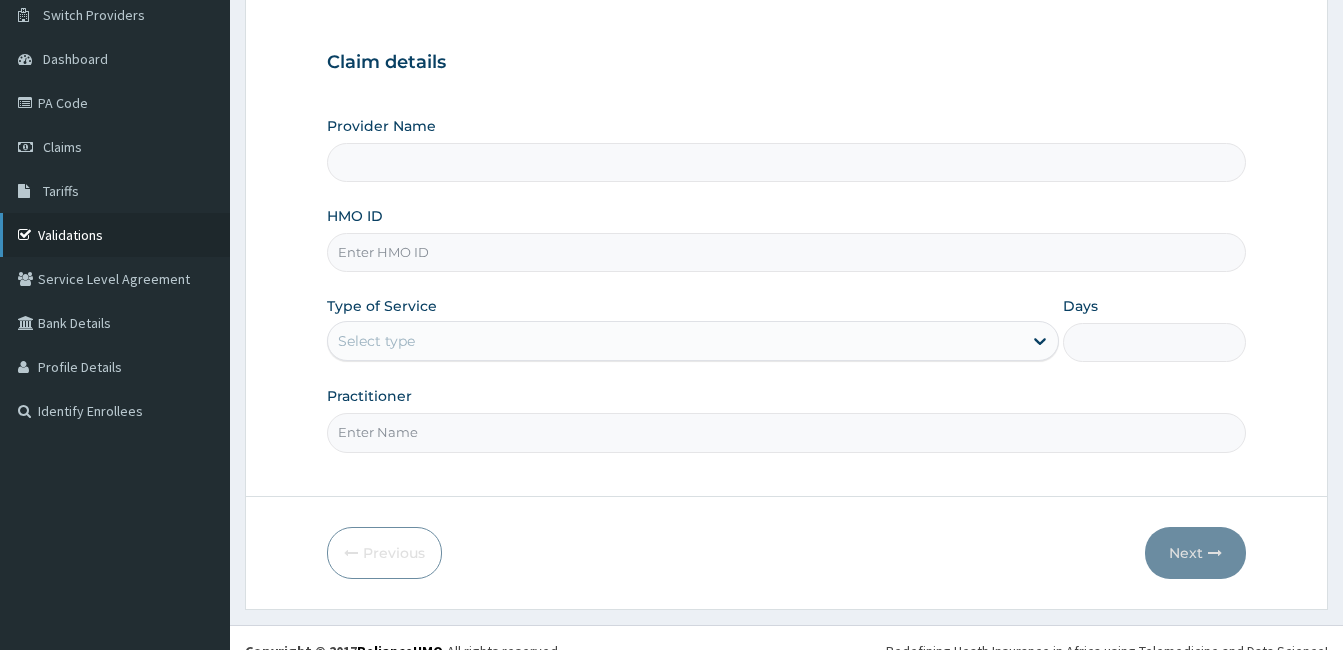 type on "EL-LAB LABORATORIES LIMITED - FESTAC" 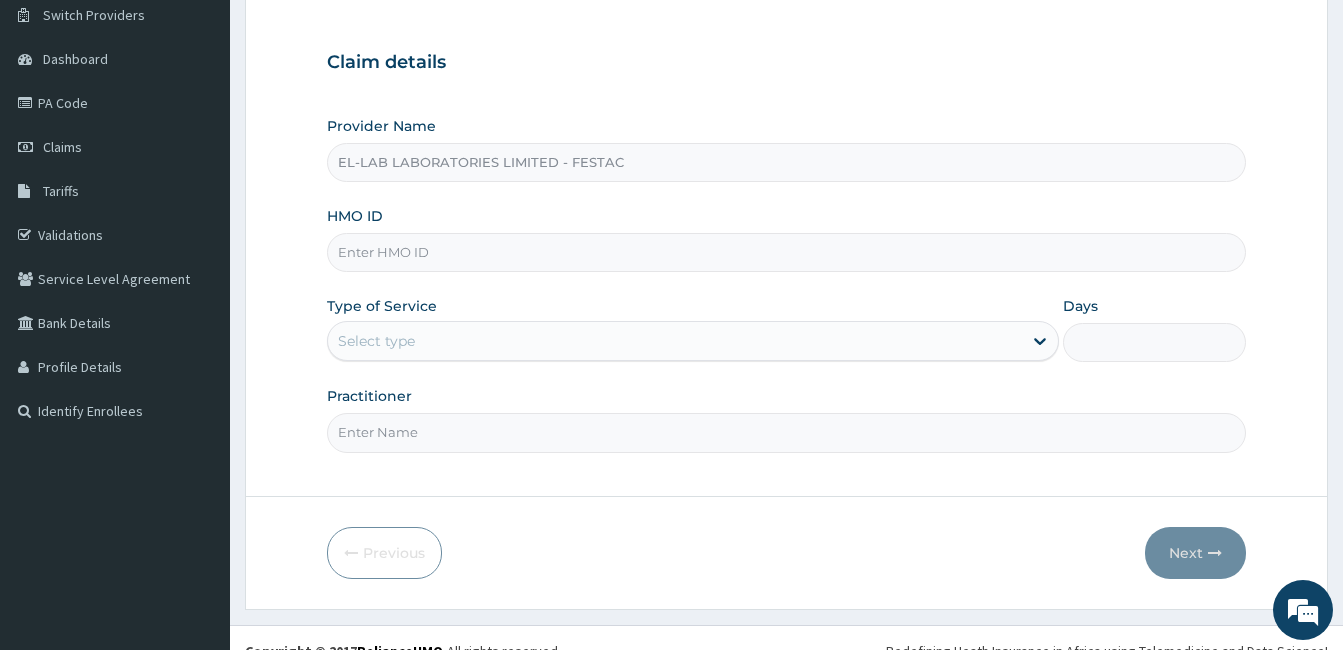 click on "HMO ID" at bounding box center [786, 252] 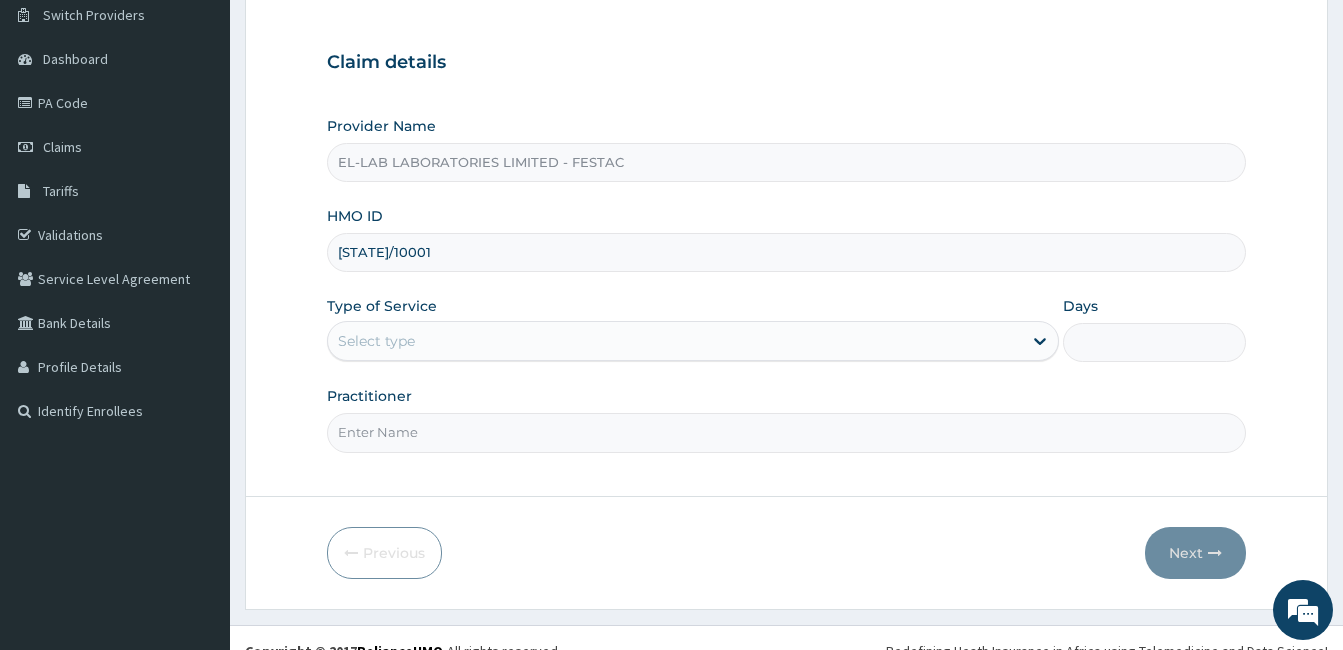 scroll, scrollTop: 0, scrollLeft: 0, axis: both 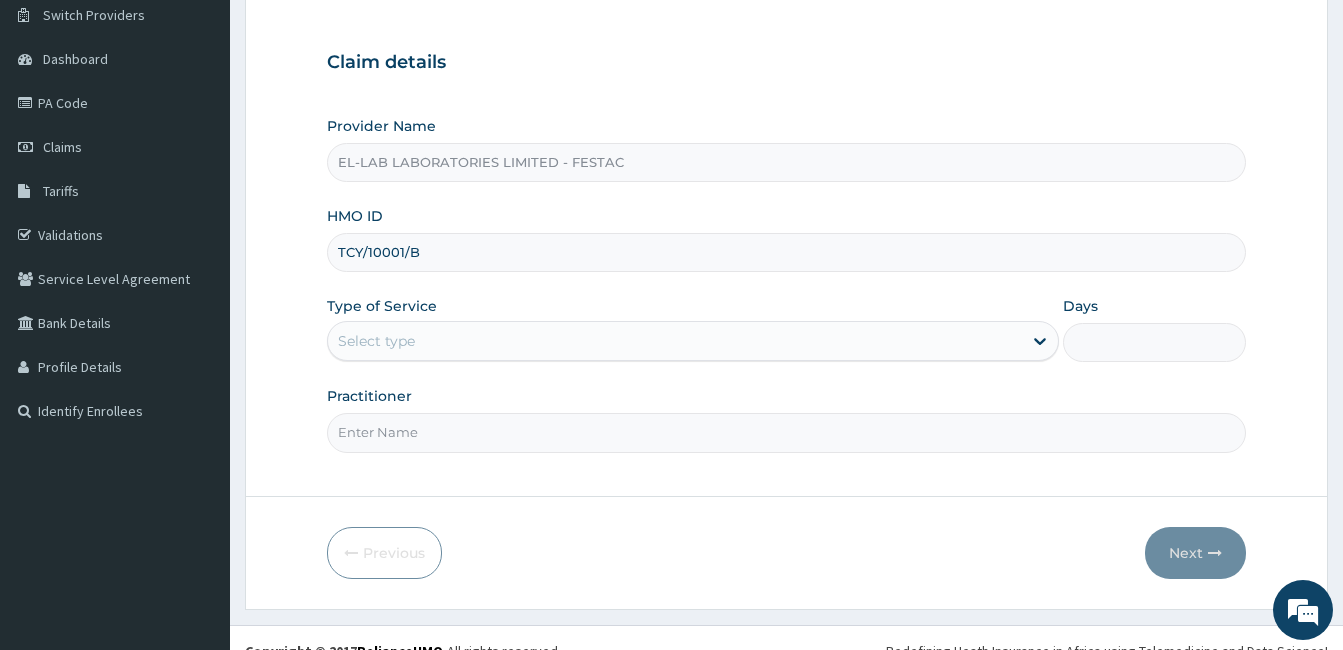 type on "TCY/10001/B" 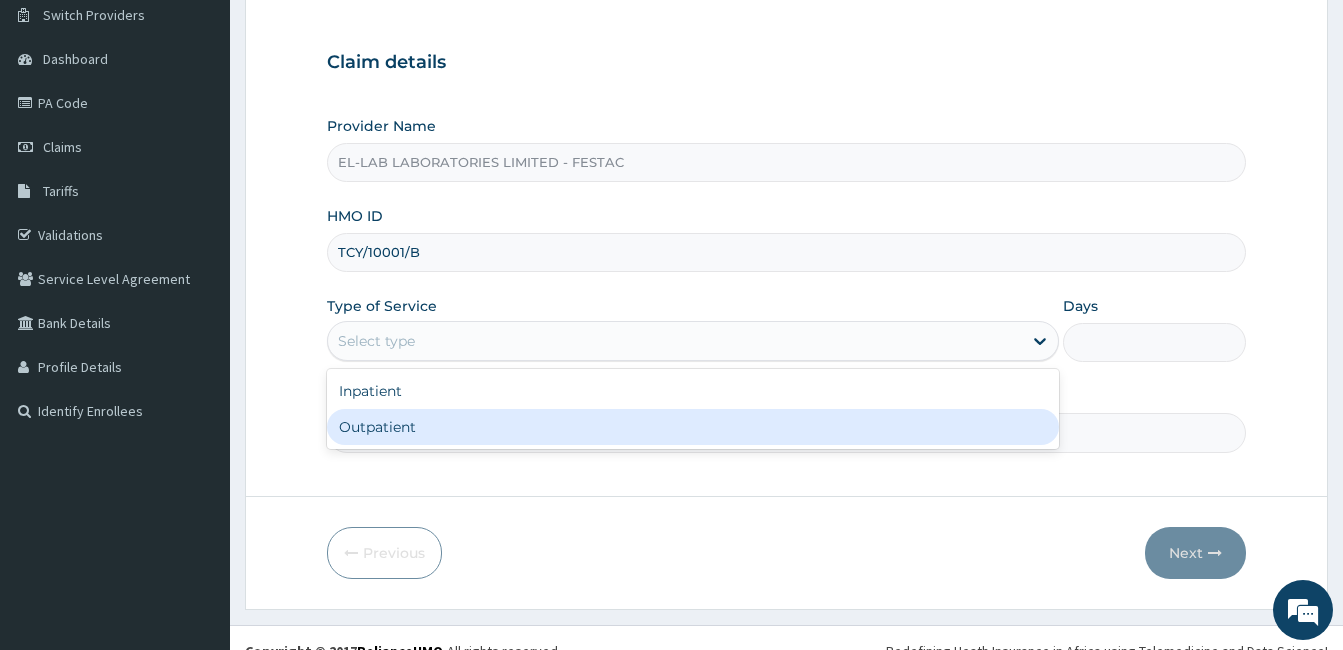 drag, startPoint x: 422, startPoint y: 335, endPoint x: 419, endPoint y: 428, distance: 93.04838 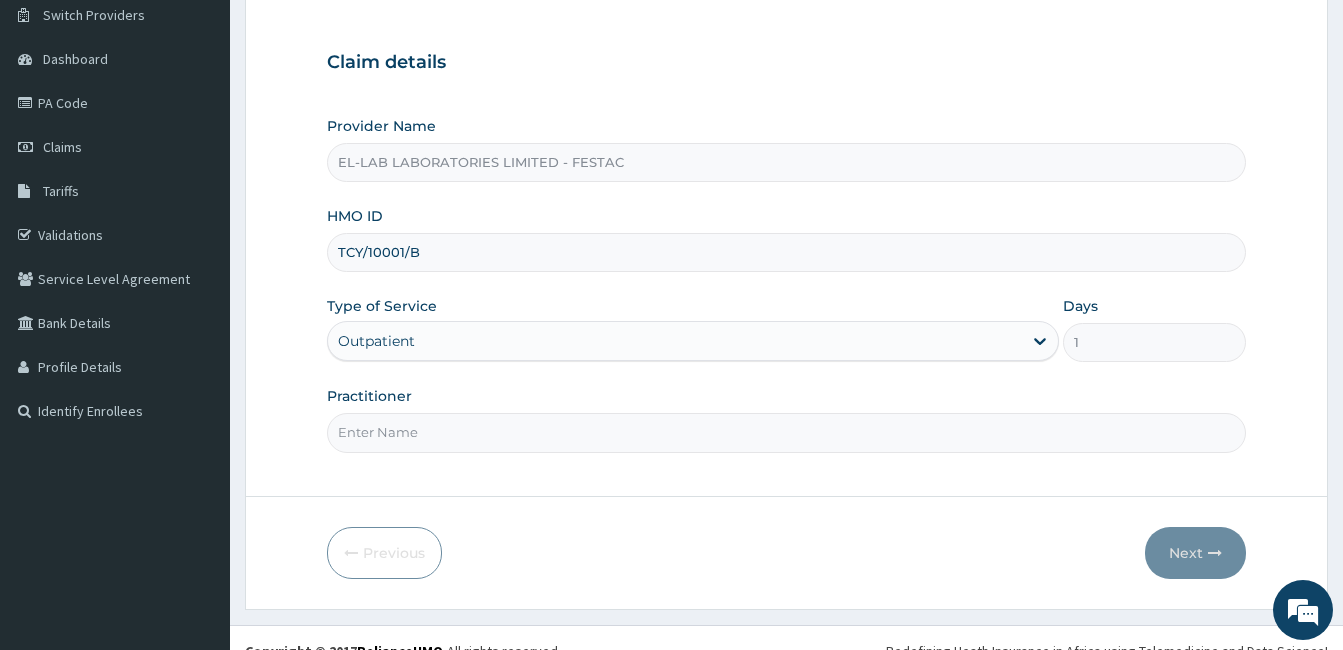 click on "Practitioner" at bounding box center (786, 432) 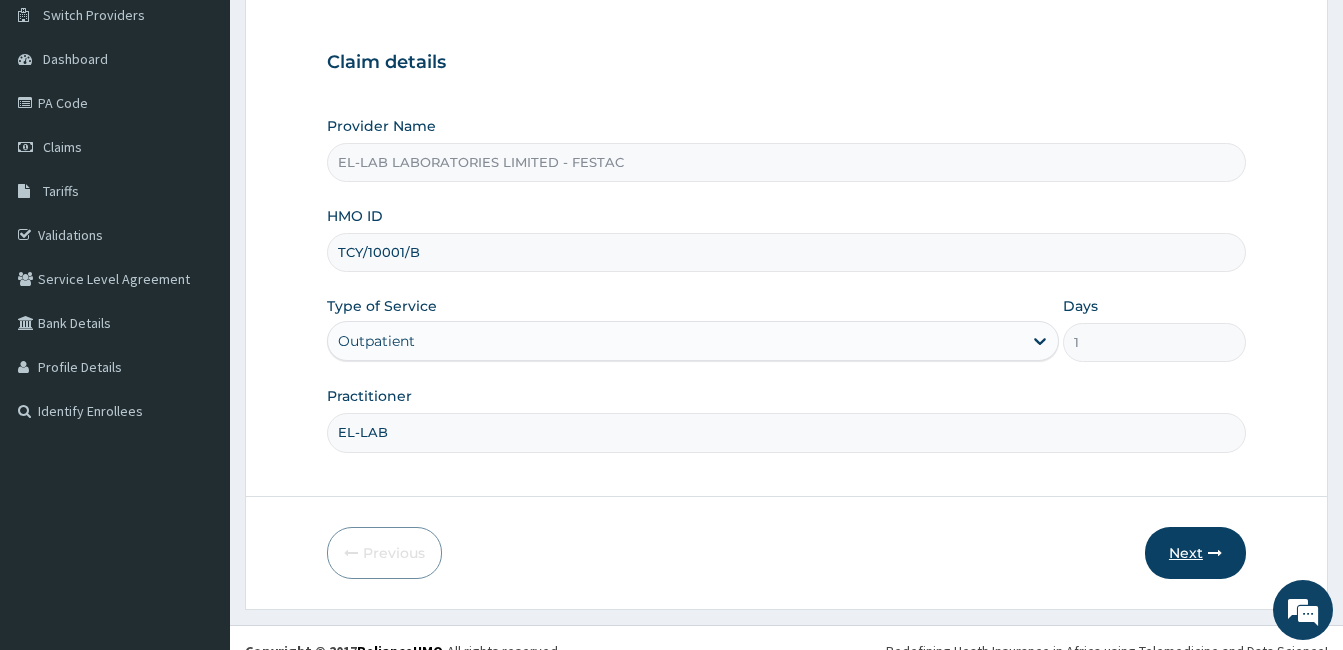 type on "EL-LAB" 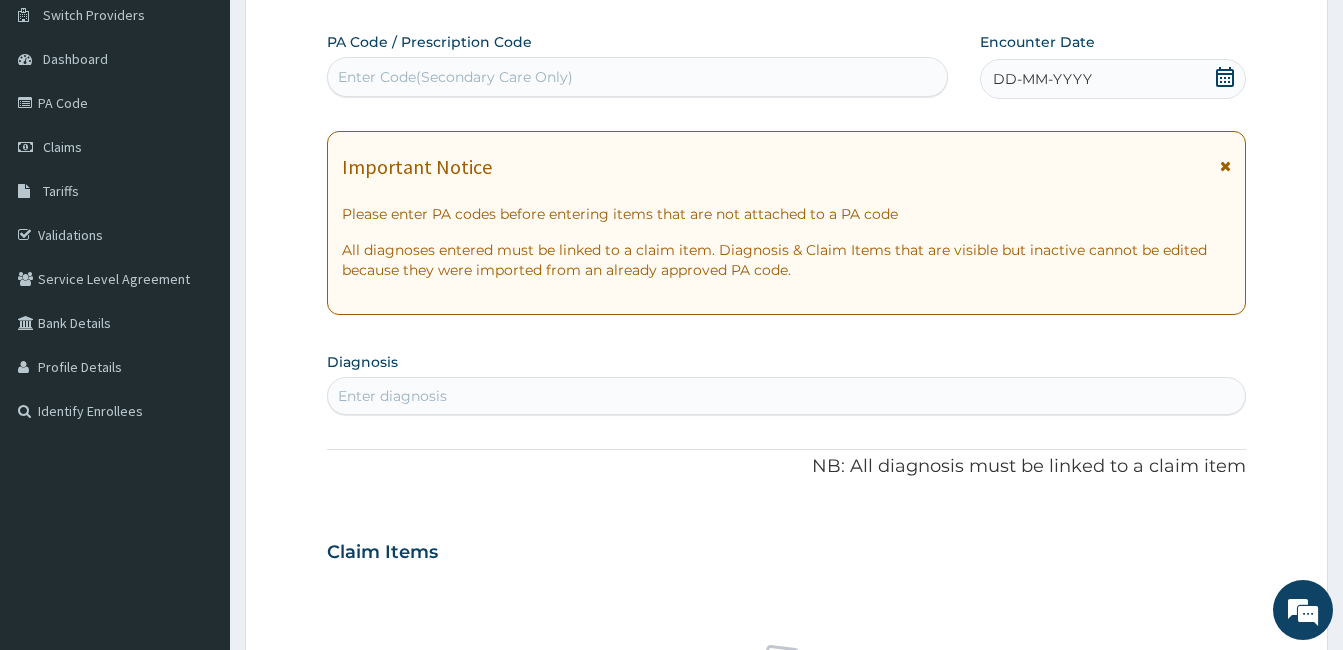 click on "Enter Code(Secondary Care Only)" at bounding box center [637, 77] 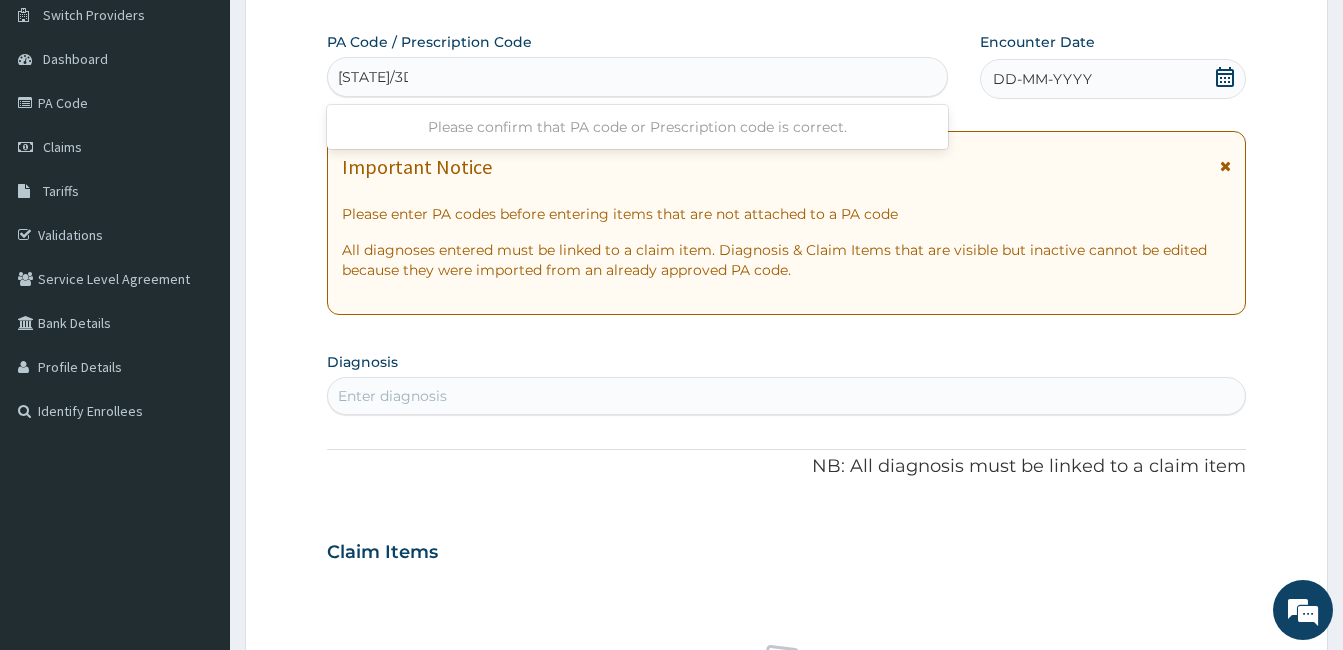 type on "PA/3D7573" 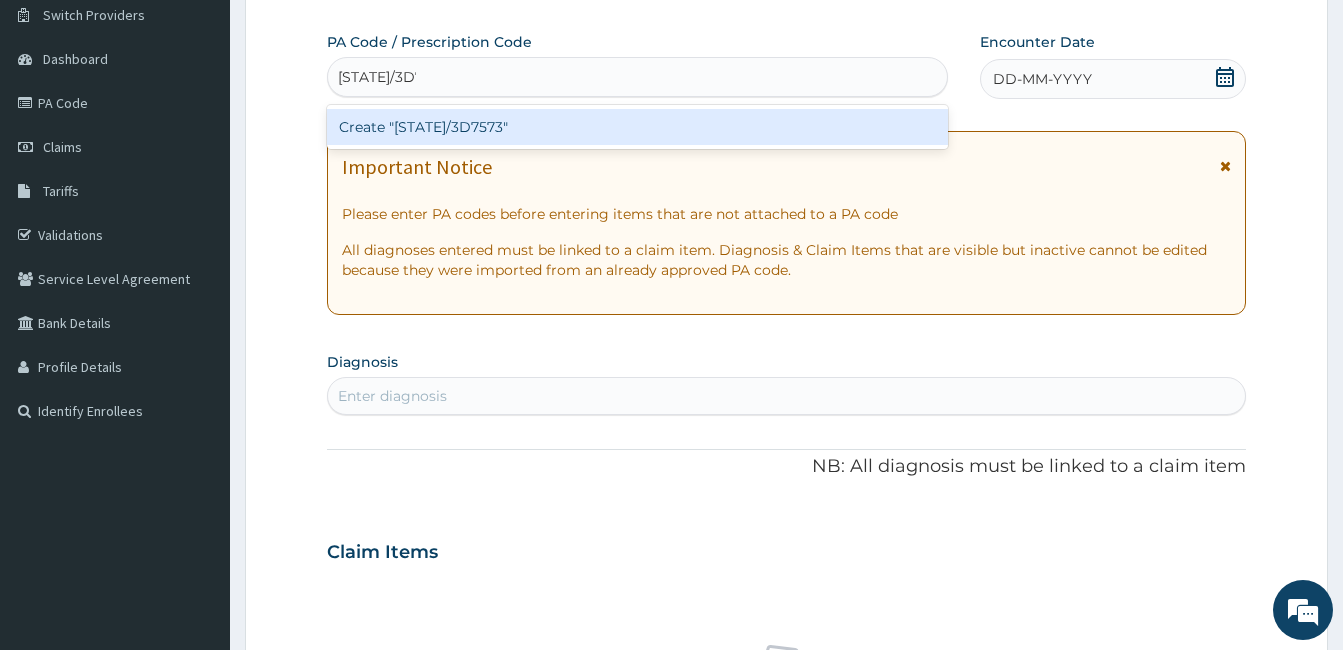 click on "Create "PA/3D7573"" at bounding box center (637, 127) 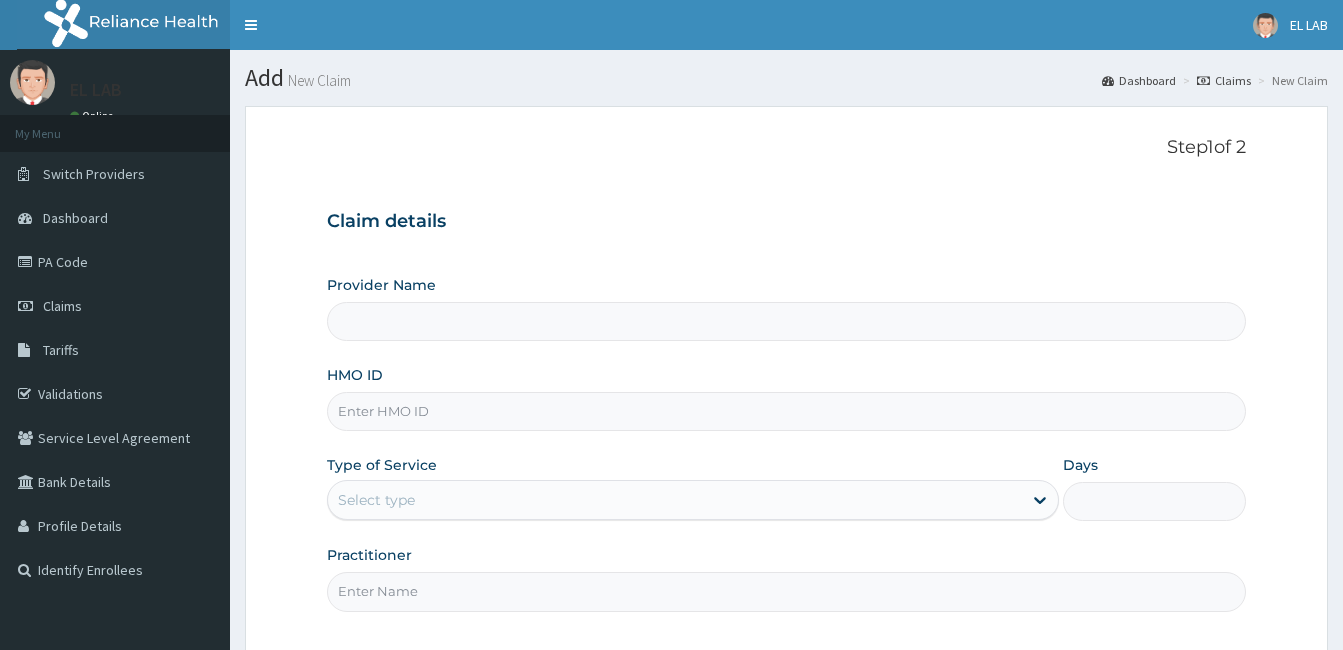 scroll, scrollTop: 159, scrollLeft: 0, axis: vertical 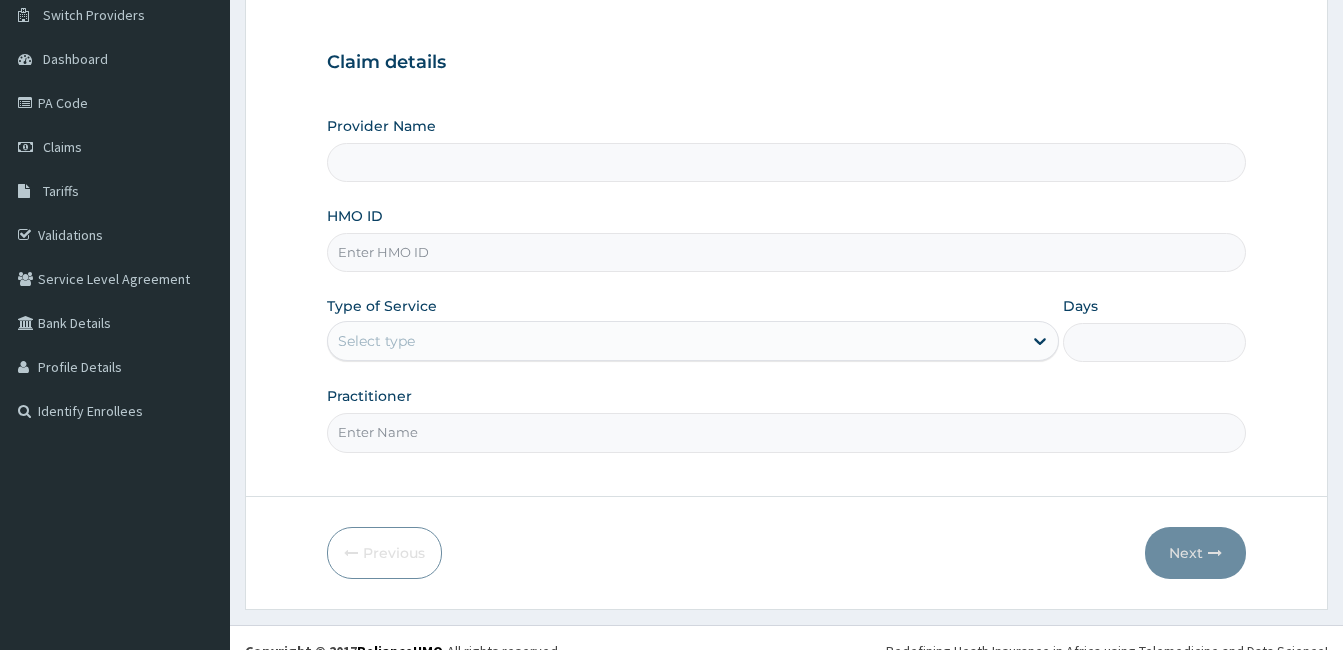 type on "EL-LAB LABORATORIES LIMITED - FESTAC" 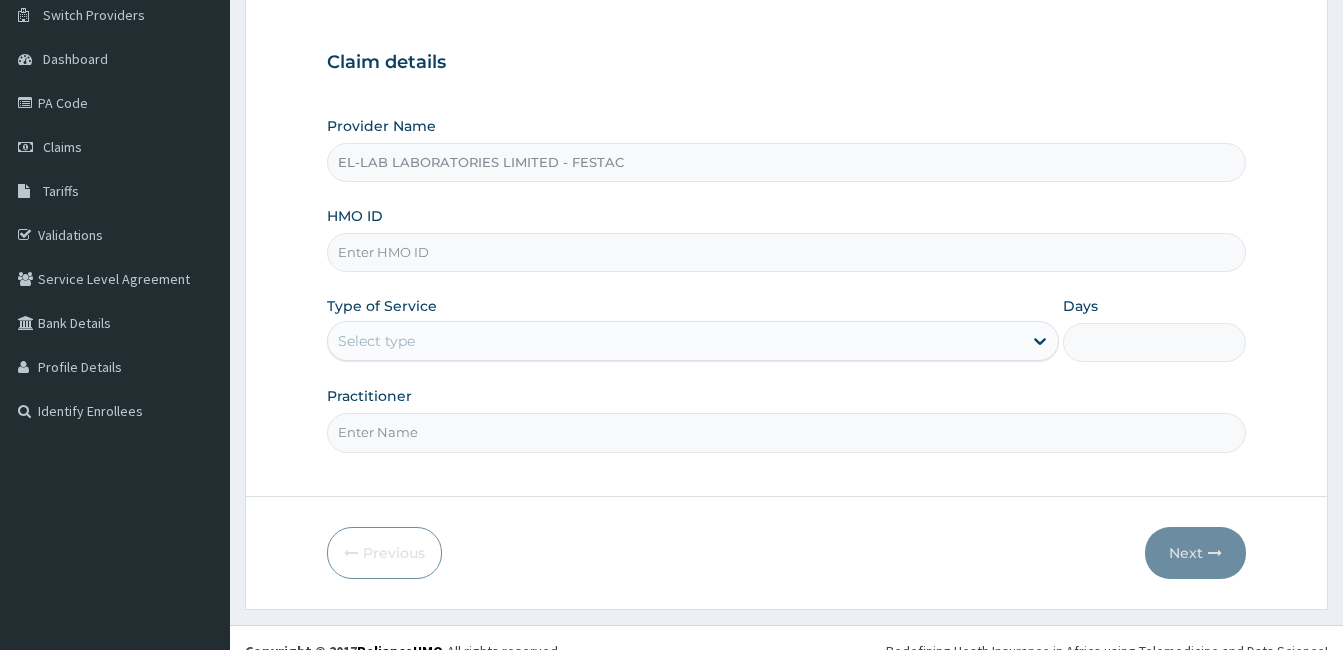 click on "HMO ID" at bounding box center [786, 252] 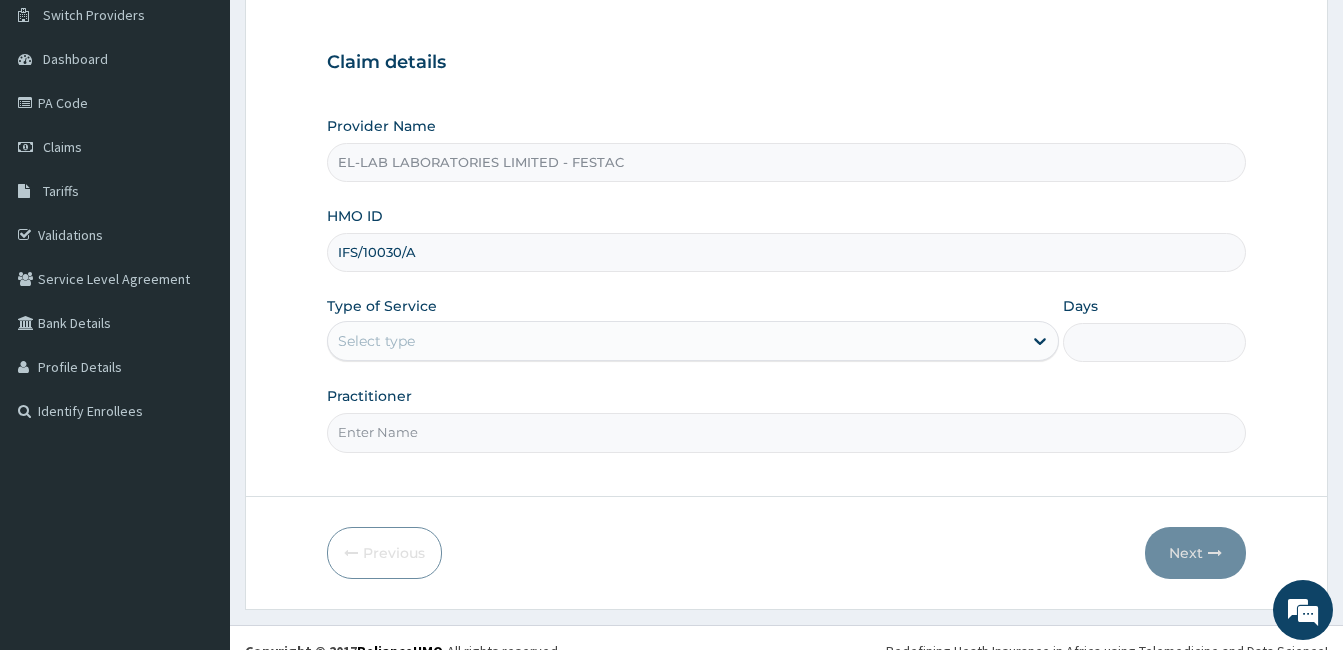 scroll, scrollTop: 0, scrollLeft: 0, axis: both 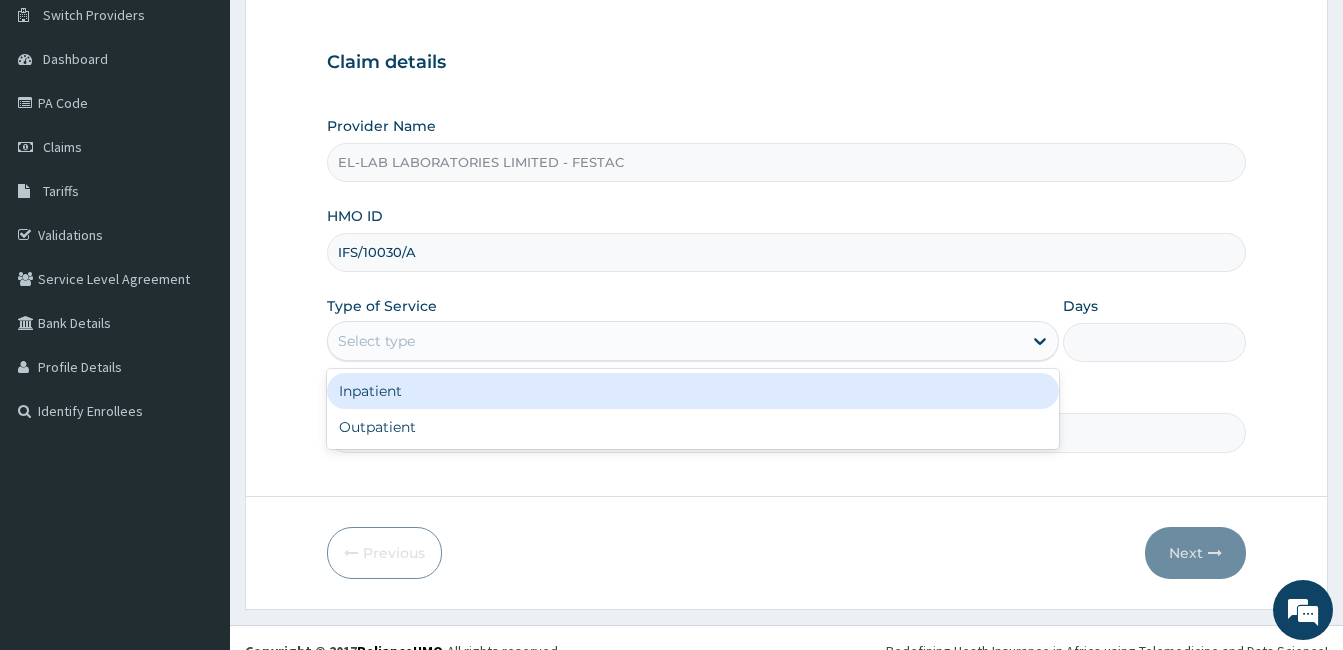 drag, startPoint x: 432, startPoint y: 345, endPoint x: 429, endPoint y: 417, distance: 72.06247 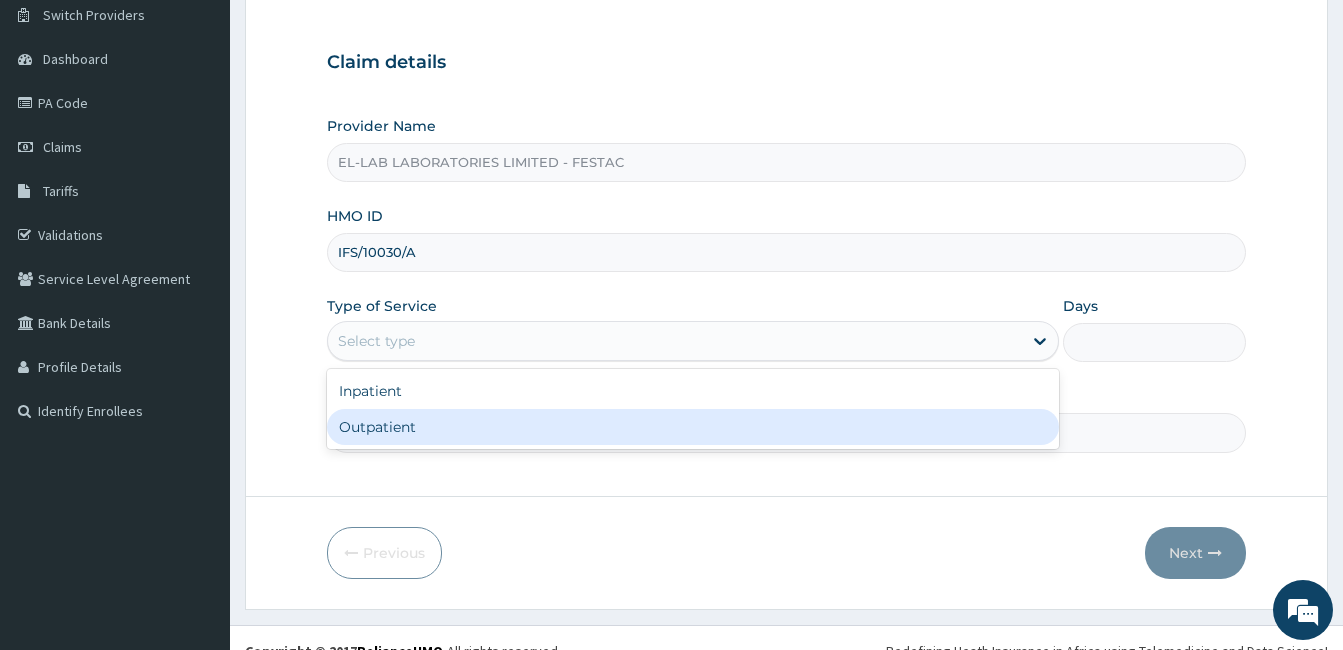 click on "Outpatient" at bounding box center [693, 427] 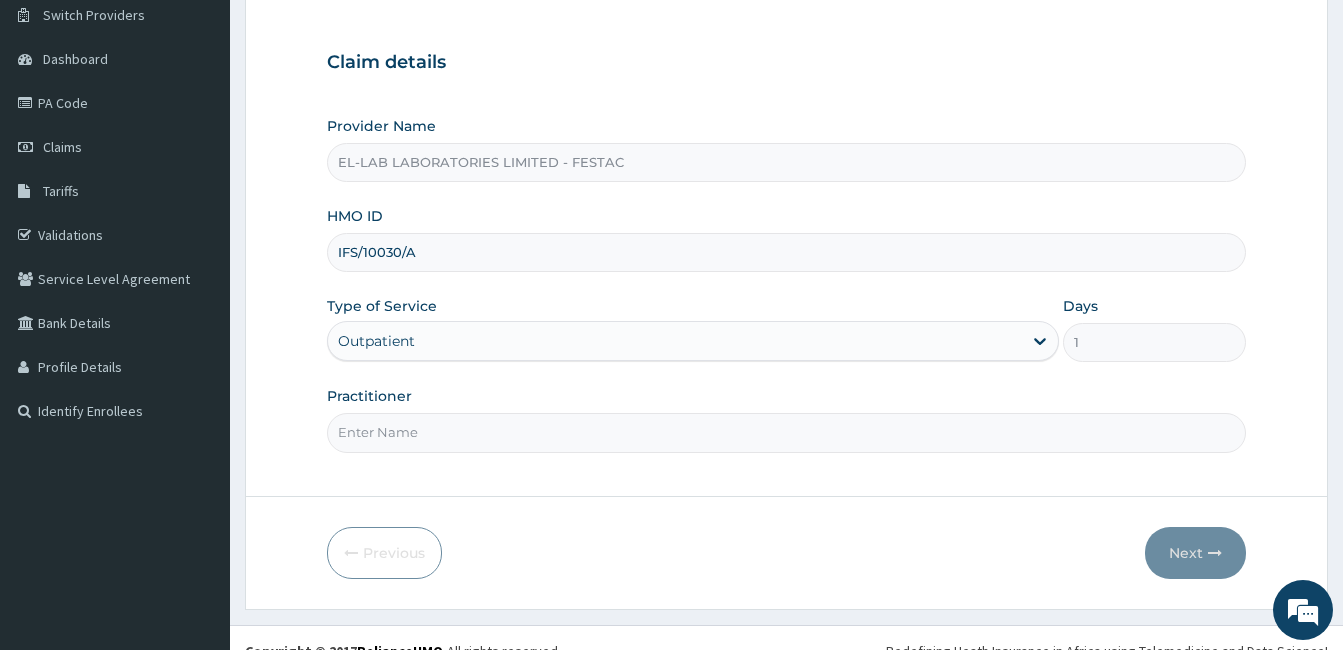 click on "Practitioner" at bounding box center [786, 432] 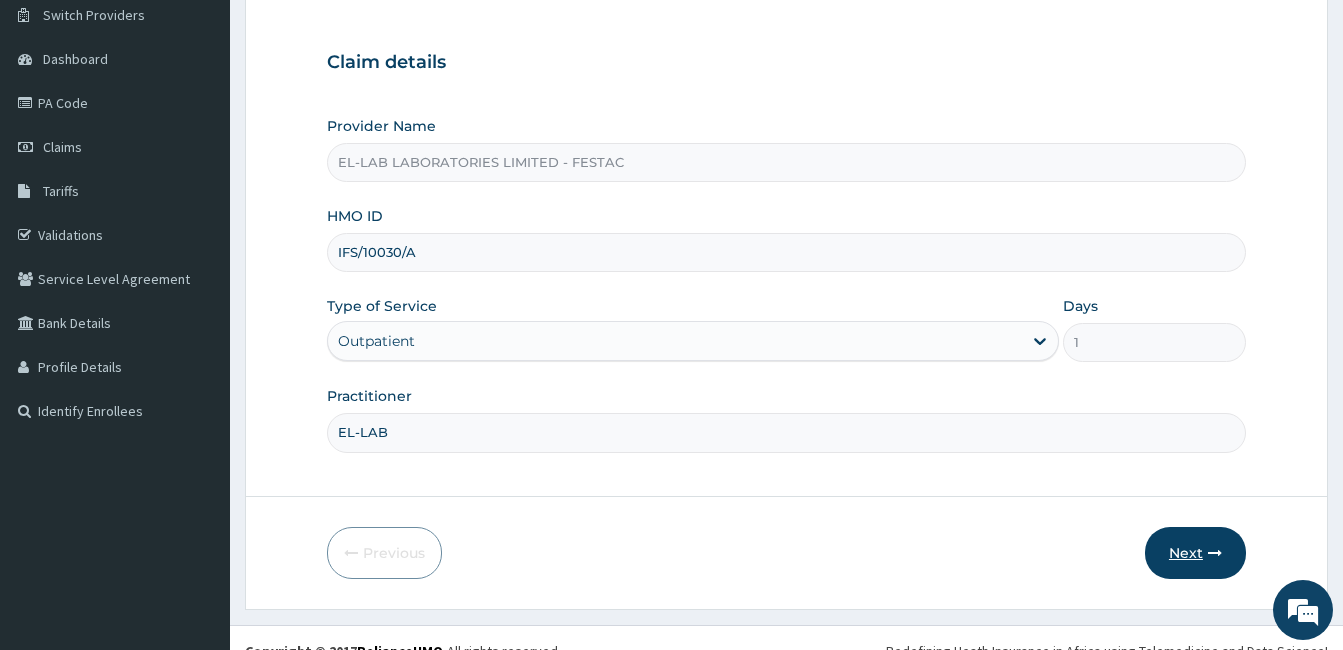 type on "EL-LAB" 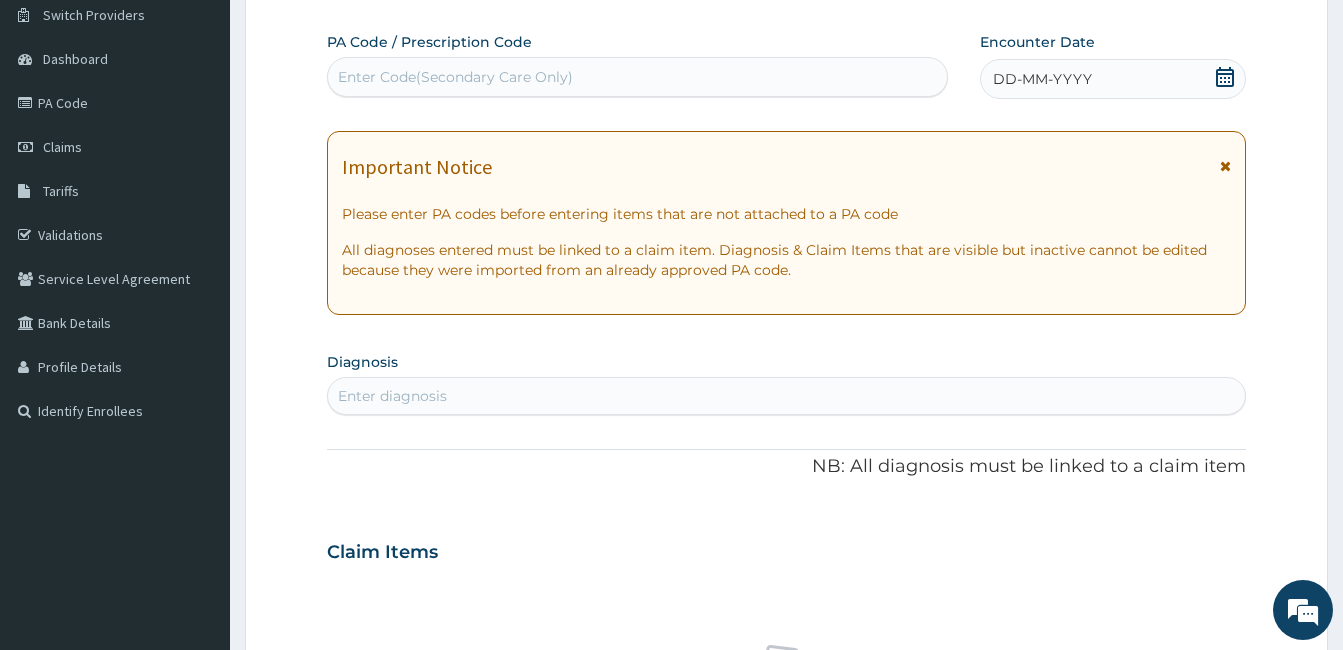 click on "Enter Code(Secondary Care Only)" at bounding box center (637, 77) 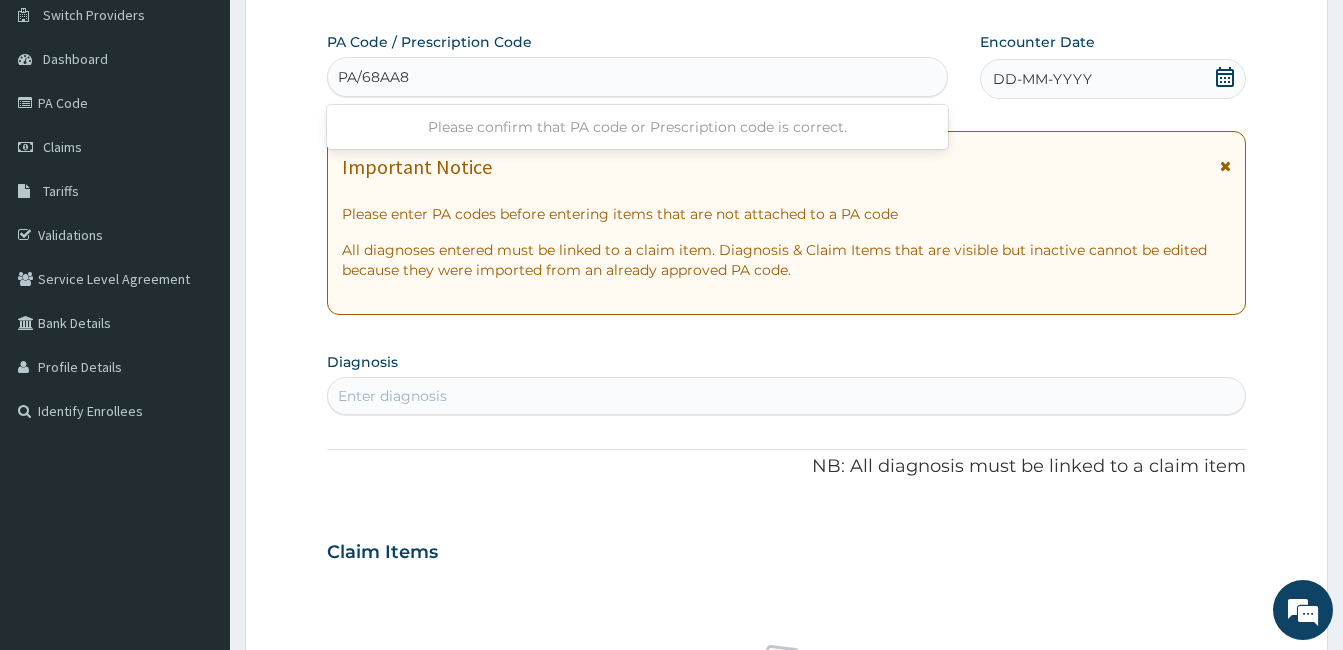 type on "PA/68AA8B" 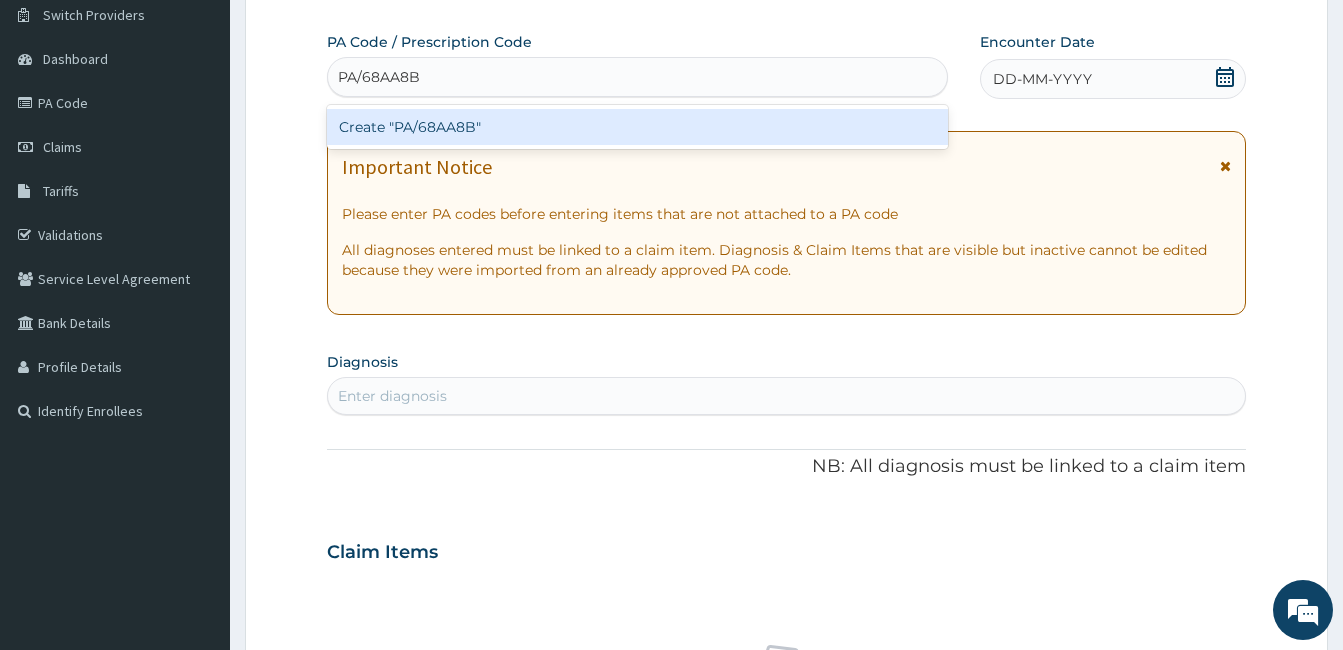 click on "Create "PA/68AA8B"" at bounding box center [637, 127] 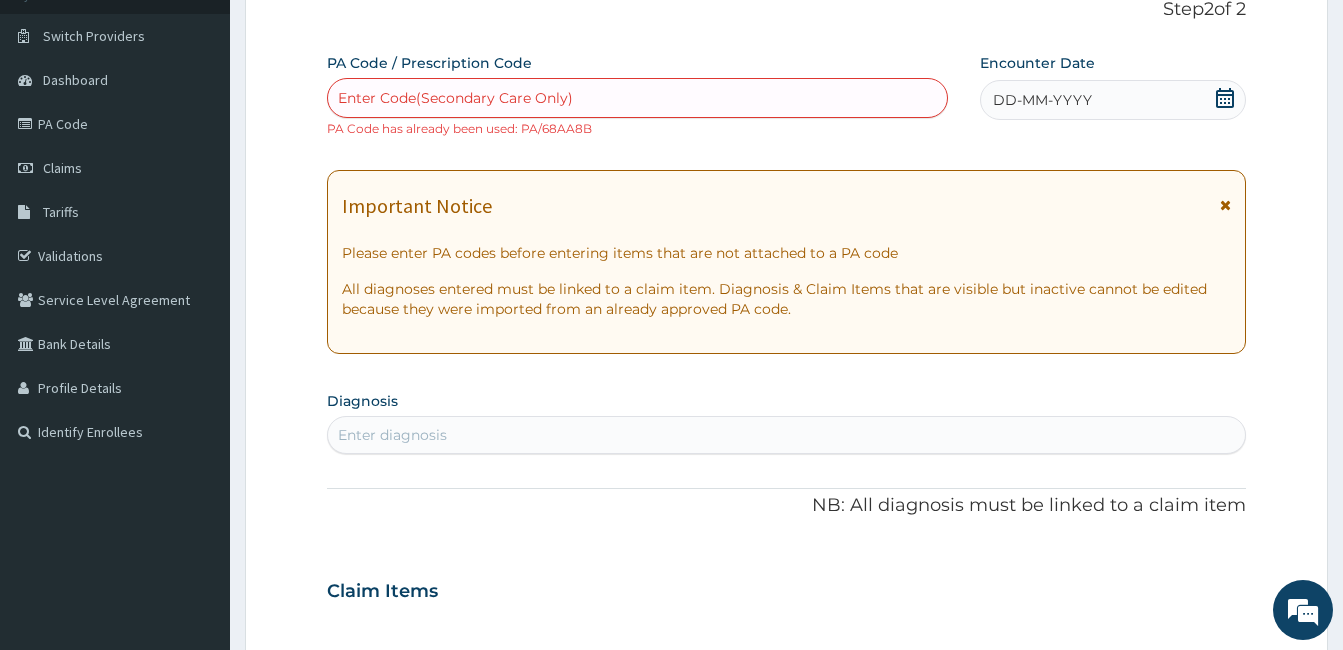 scroll, scrollTop: 0, scrollLeft: 0, axis: both 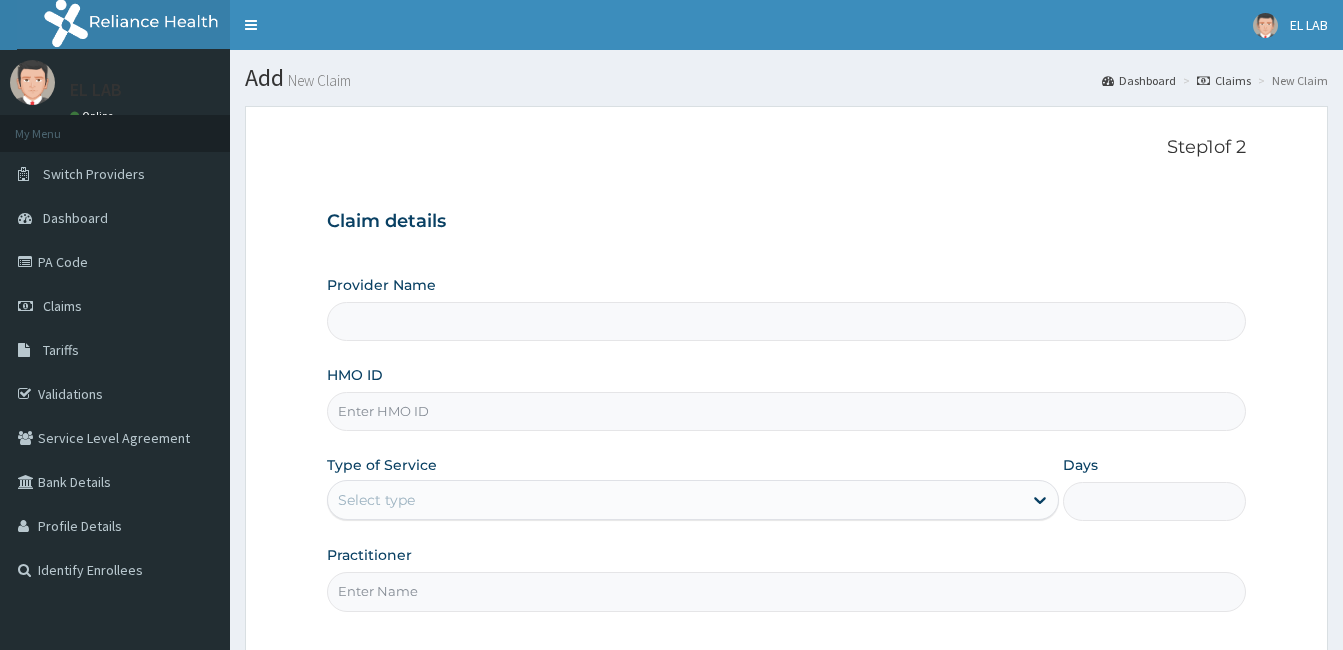 type on "EL-LAB LABORATORIES LIMITED - FESTAC" 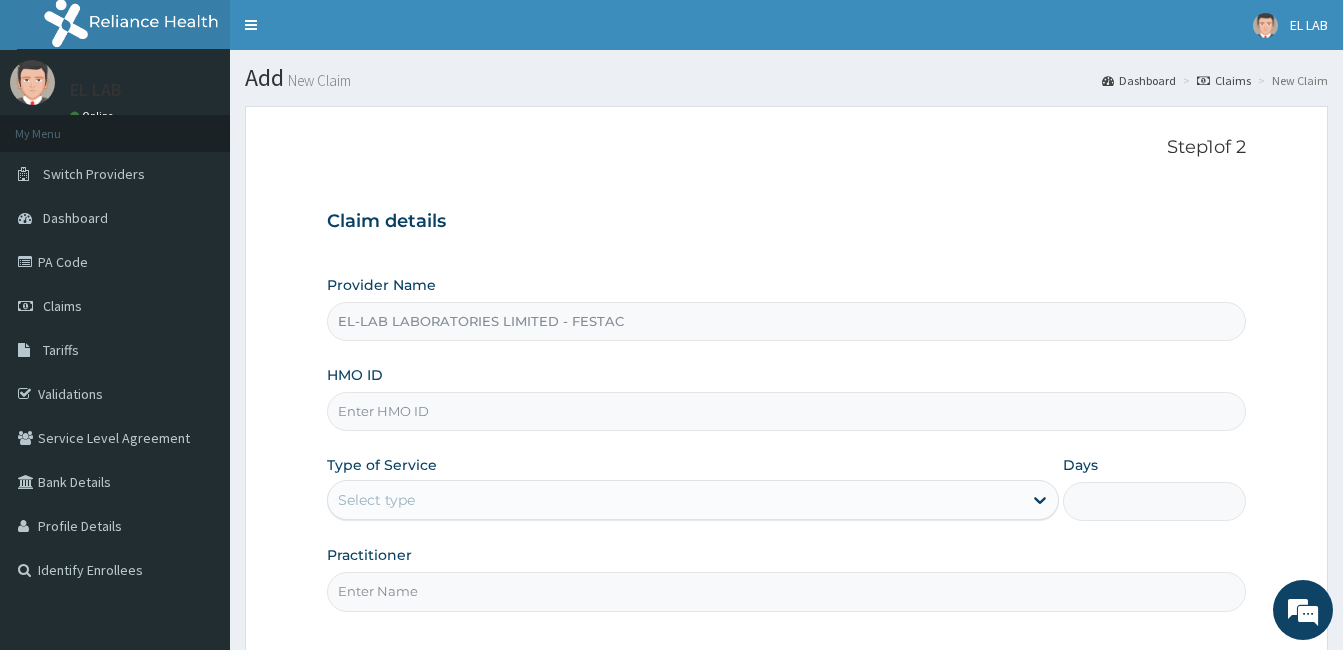 scroll, scrollTop: 0, scrollLeft: 0, axis: both 